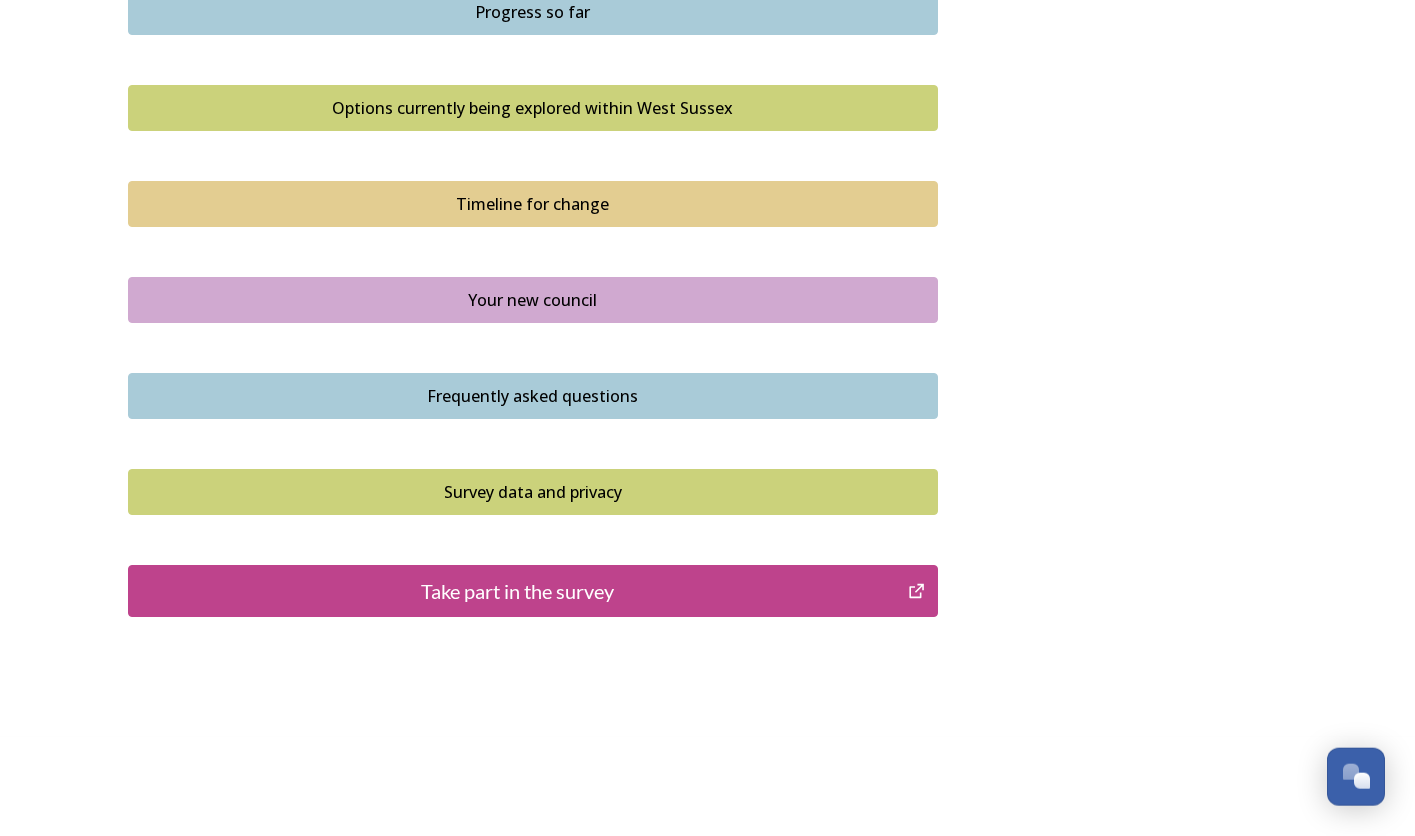 scroll, scrollTop: 1316, scrollLeft: 0, axis: vertical 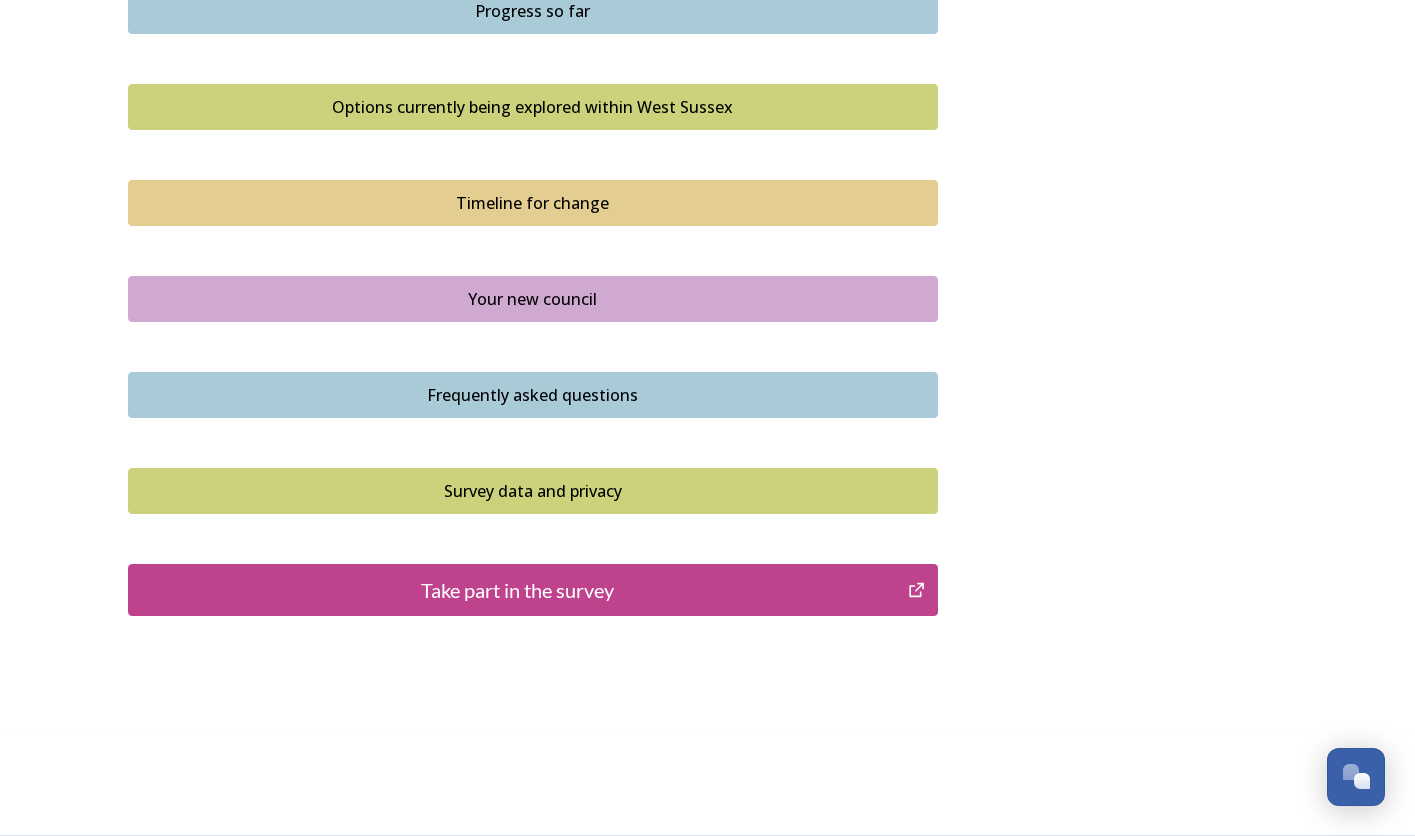 click on "Take part in the survey" at bounding box center (518, 590) 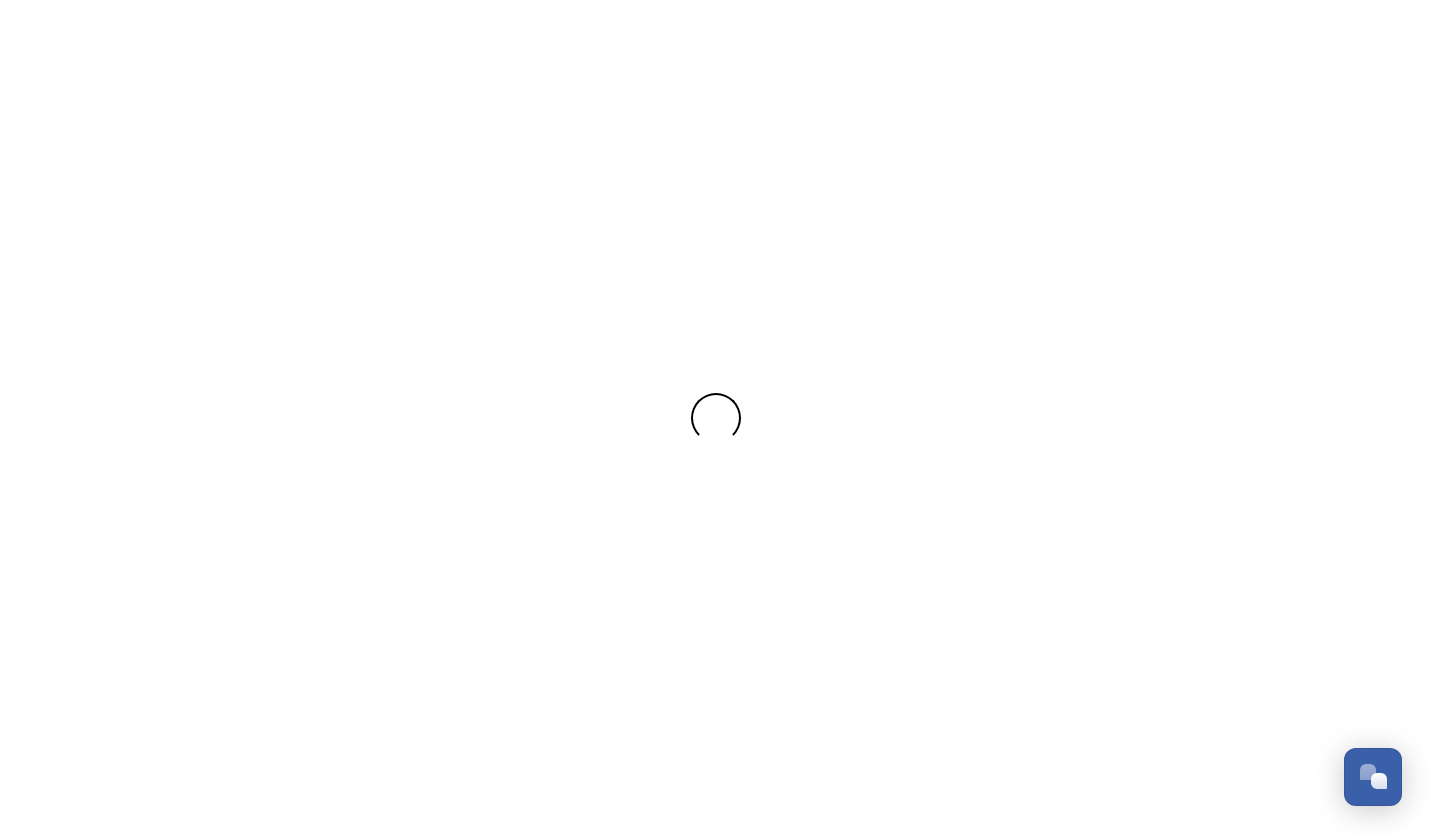 scroll, scrollTop: 0, scrollLeft: 0, axis: both 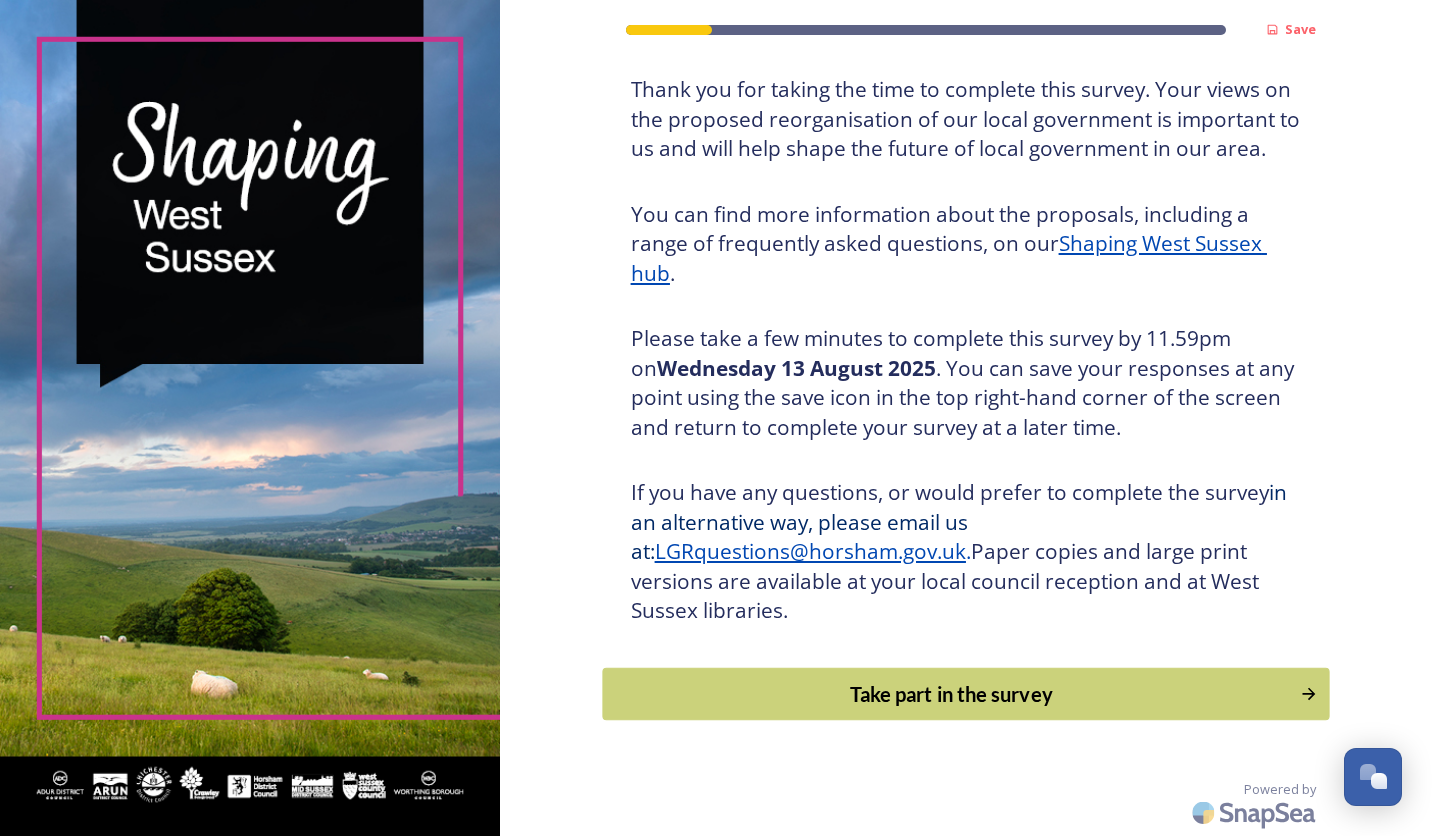 click on "Take part in the survey" at bounding box center [951, 694] 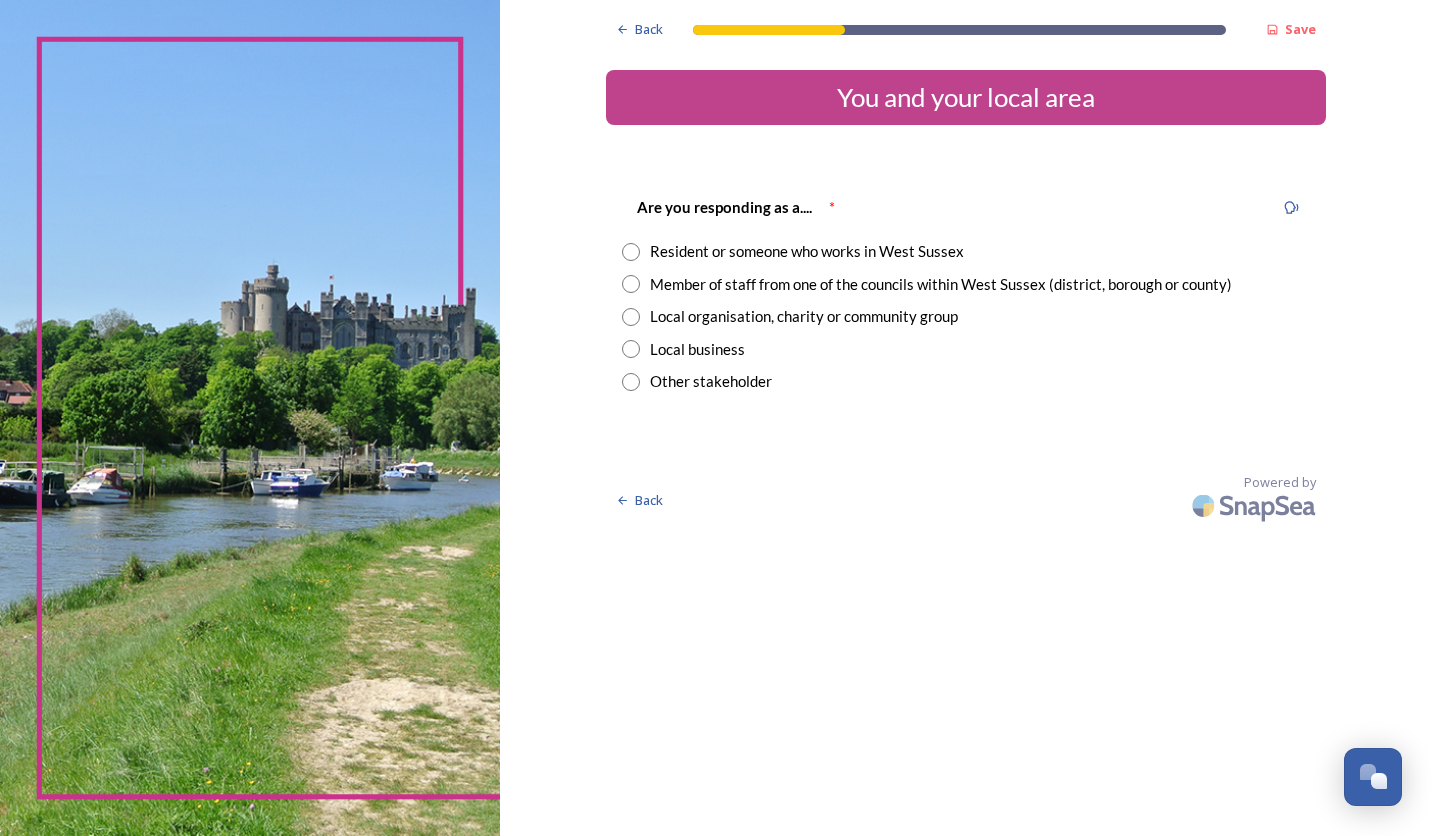 click on "Resident or someone who works in West Sussex" at bounding box center [807, 251] 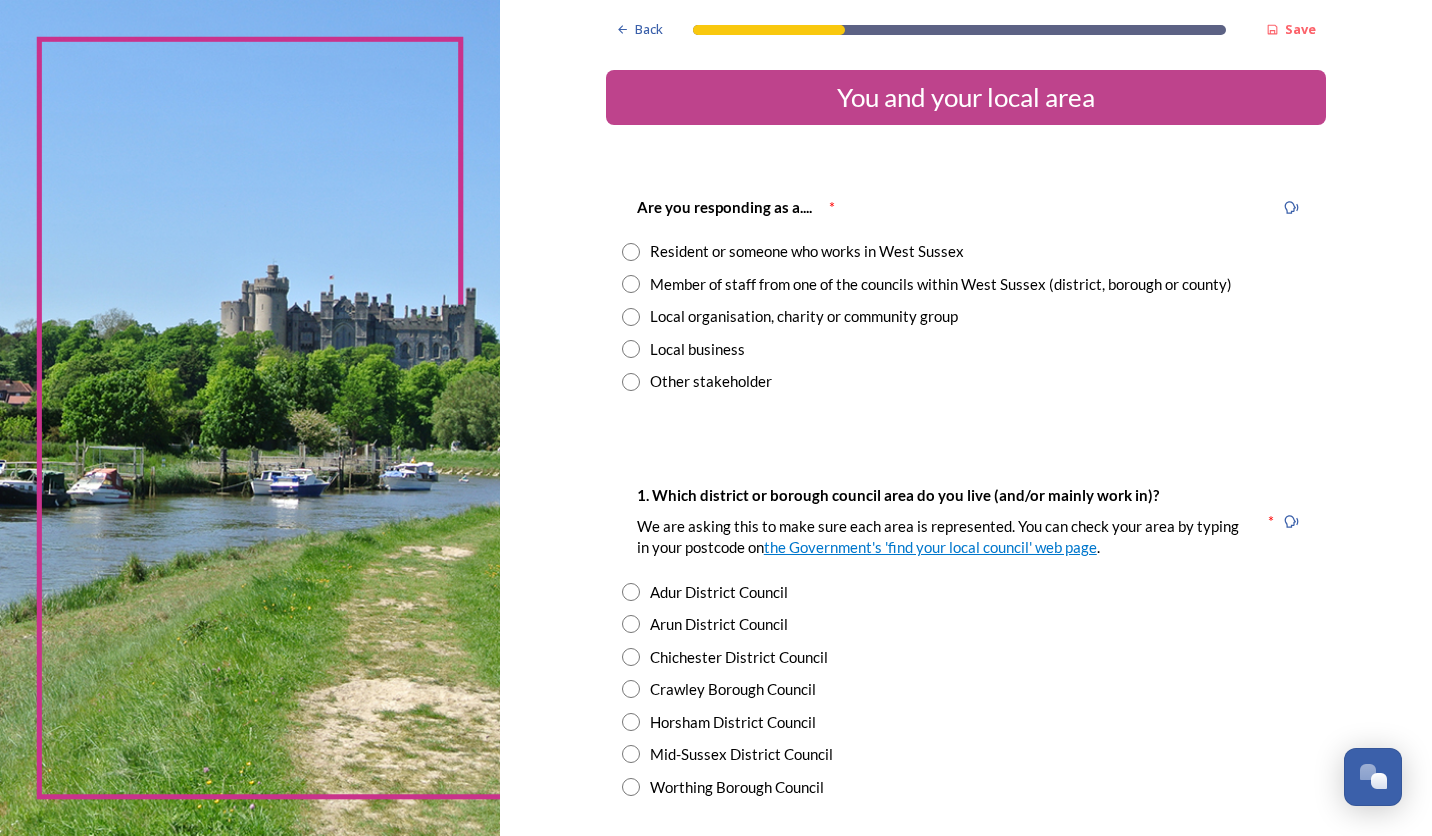radio on "true" 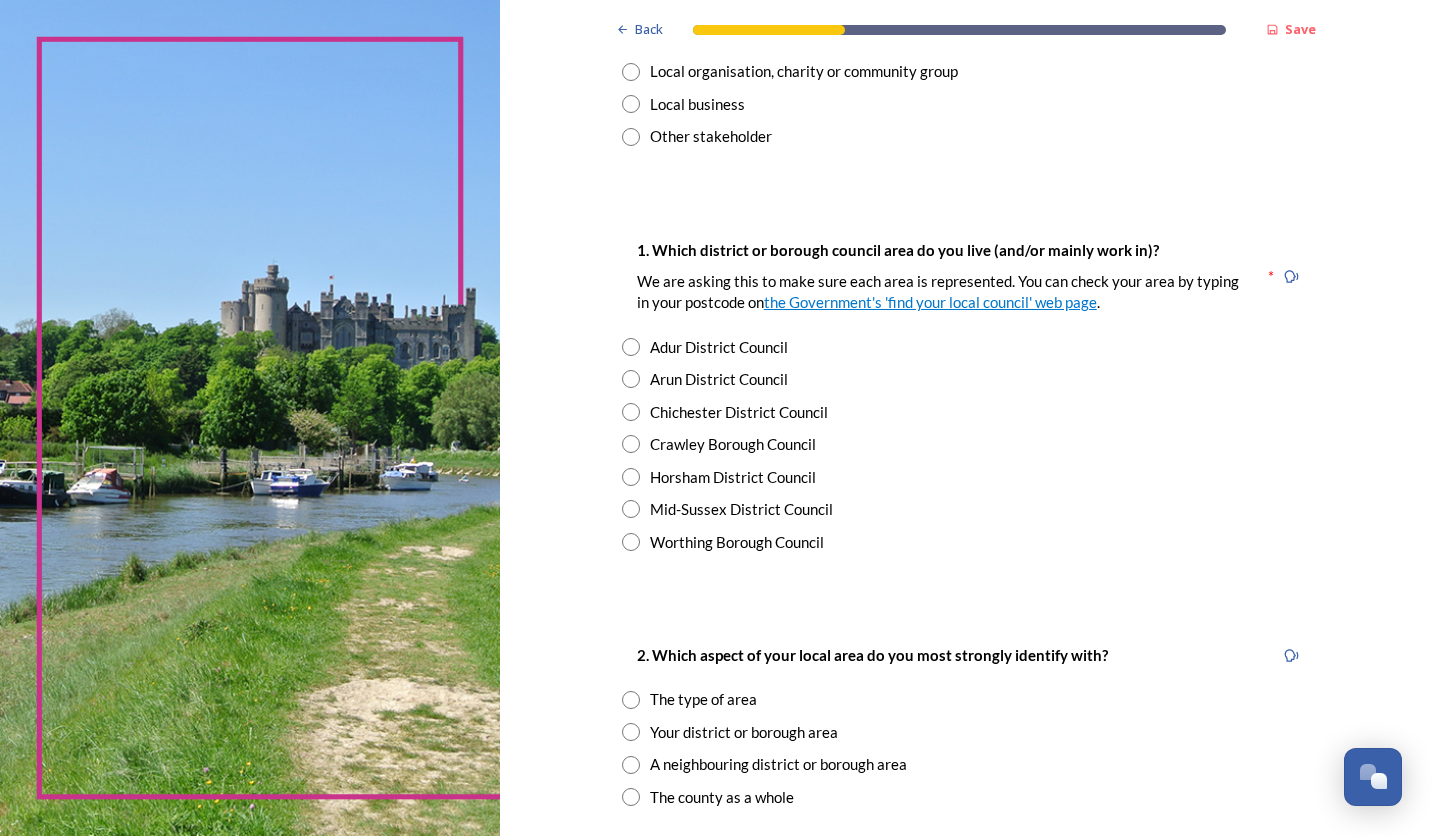 scroll, scrollTop: 252, scrollLeft: 0, axis: vertical 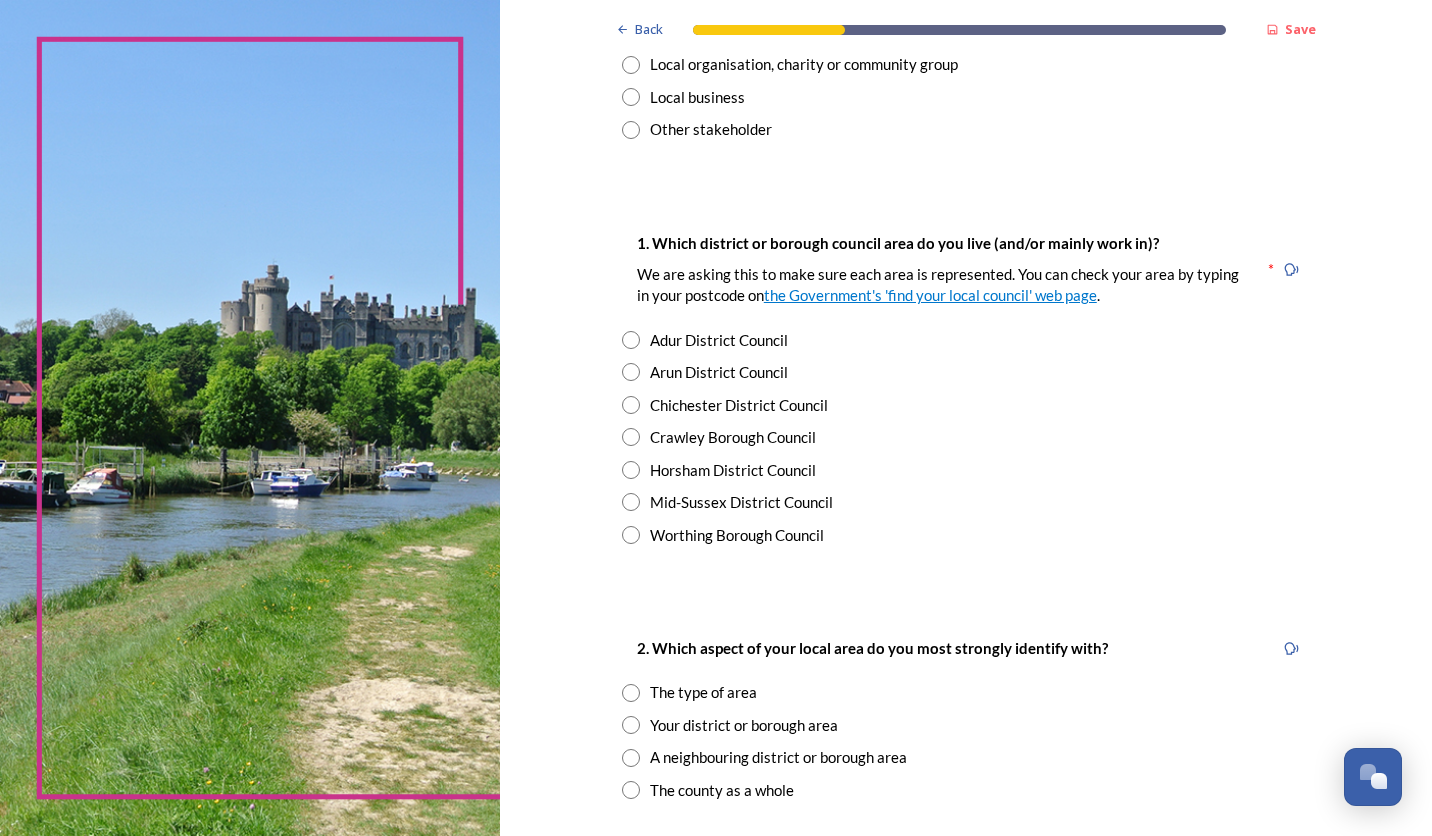 click at bounding box center [631, 405] 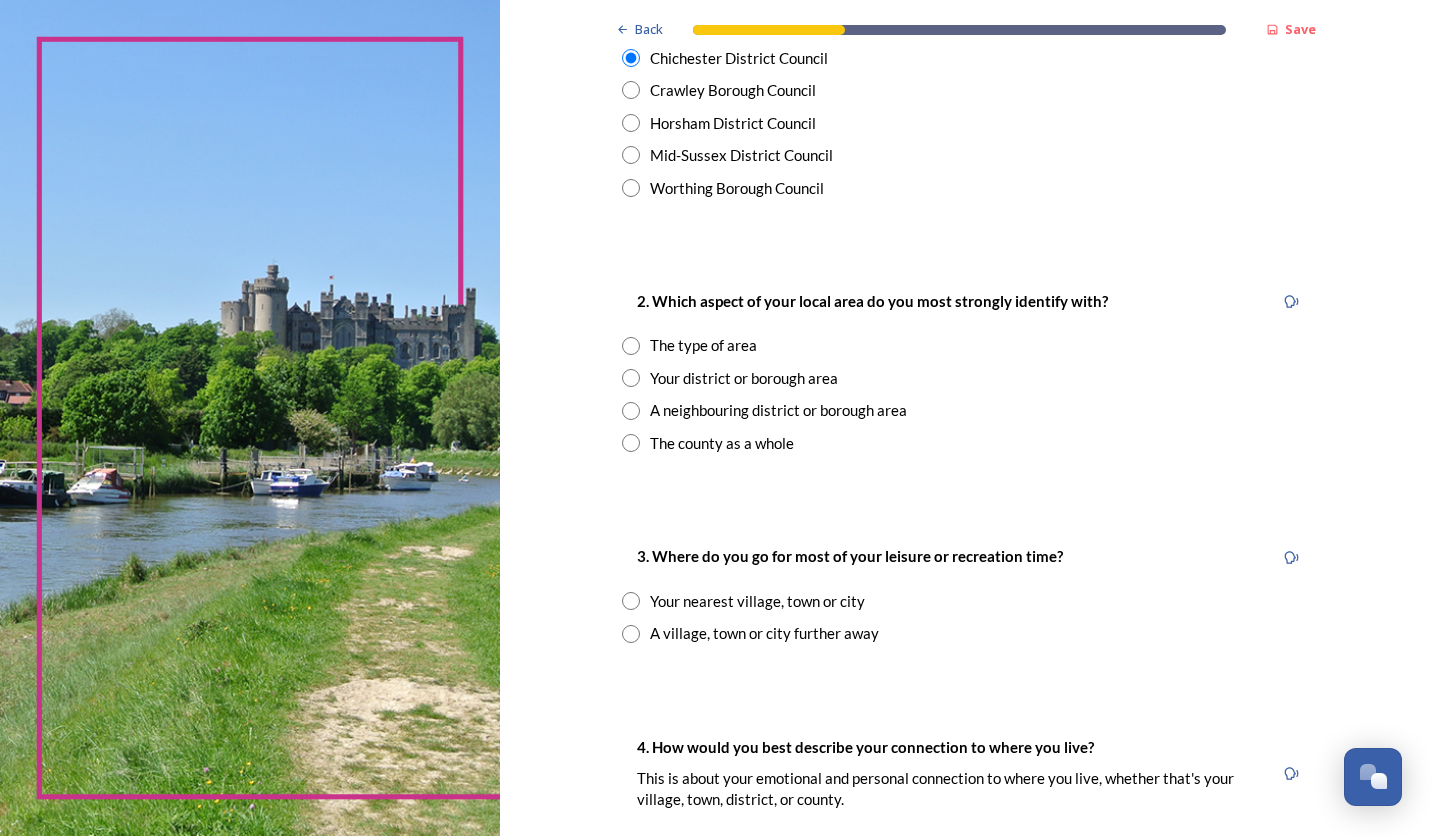 scroll, scrollTop: 630, scrollLeft: 0, axis: vertical 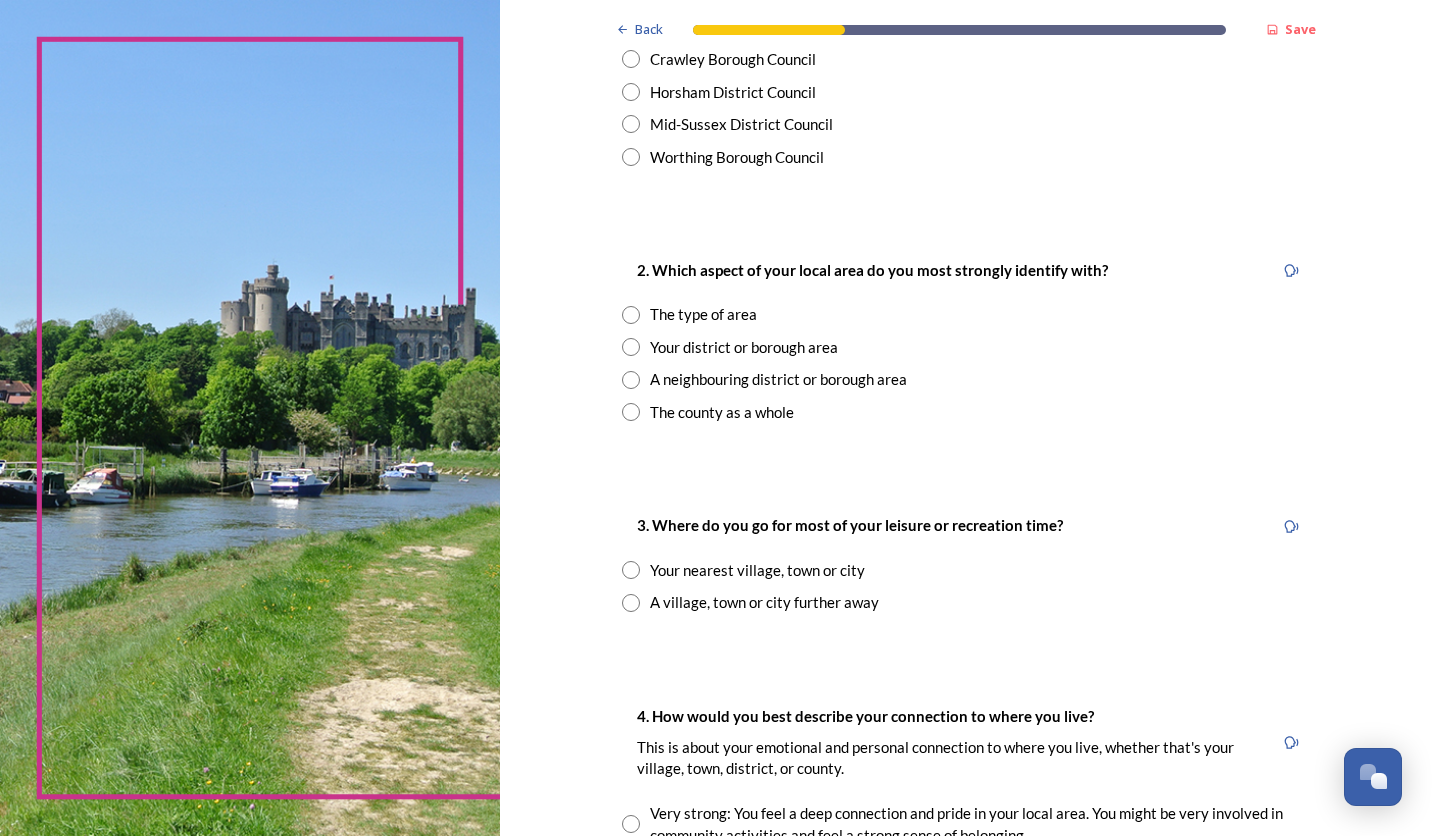 click at bounding box center [631, 315] 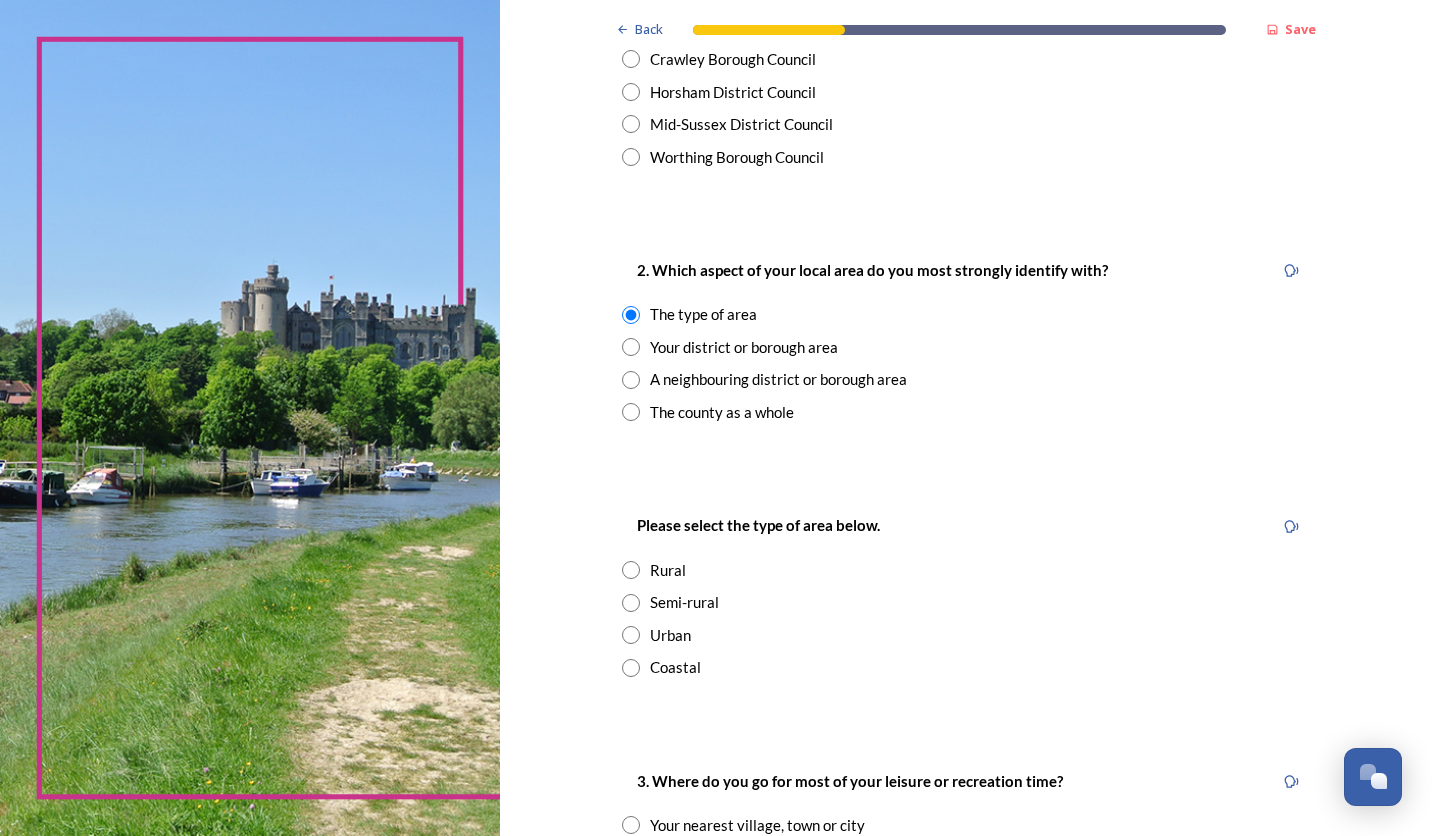 scroll, scrollTop: 882, scrollLeft: 0, axis: vertical 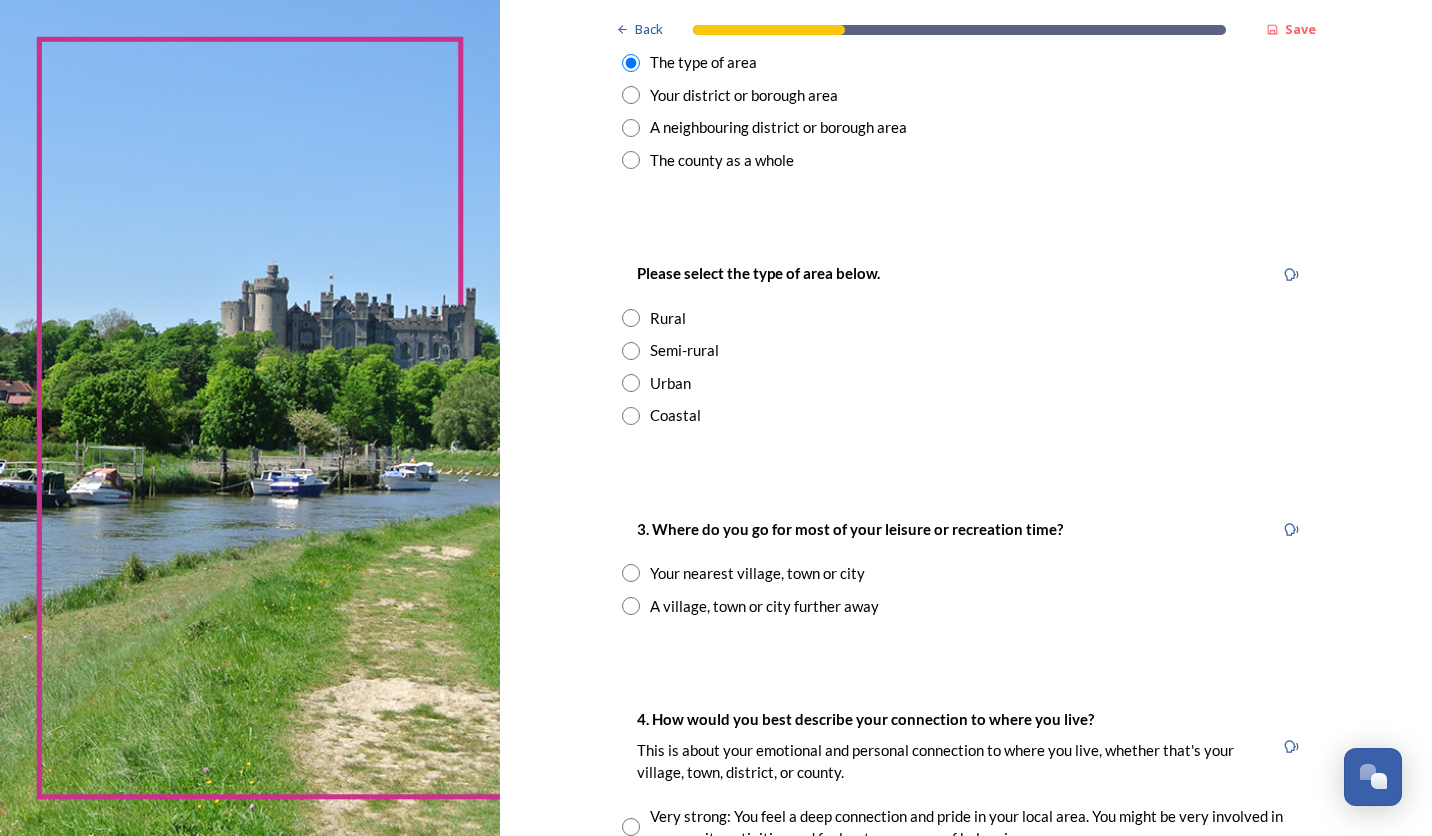click at bounding box center [631, 416] 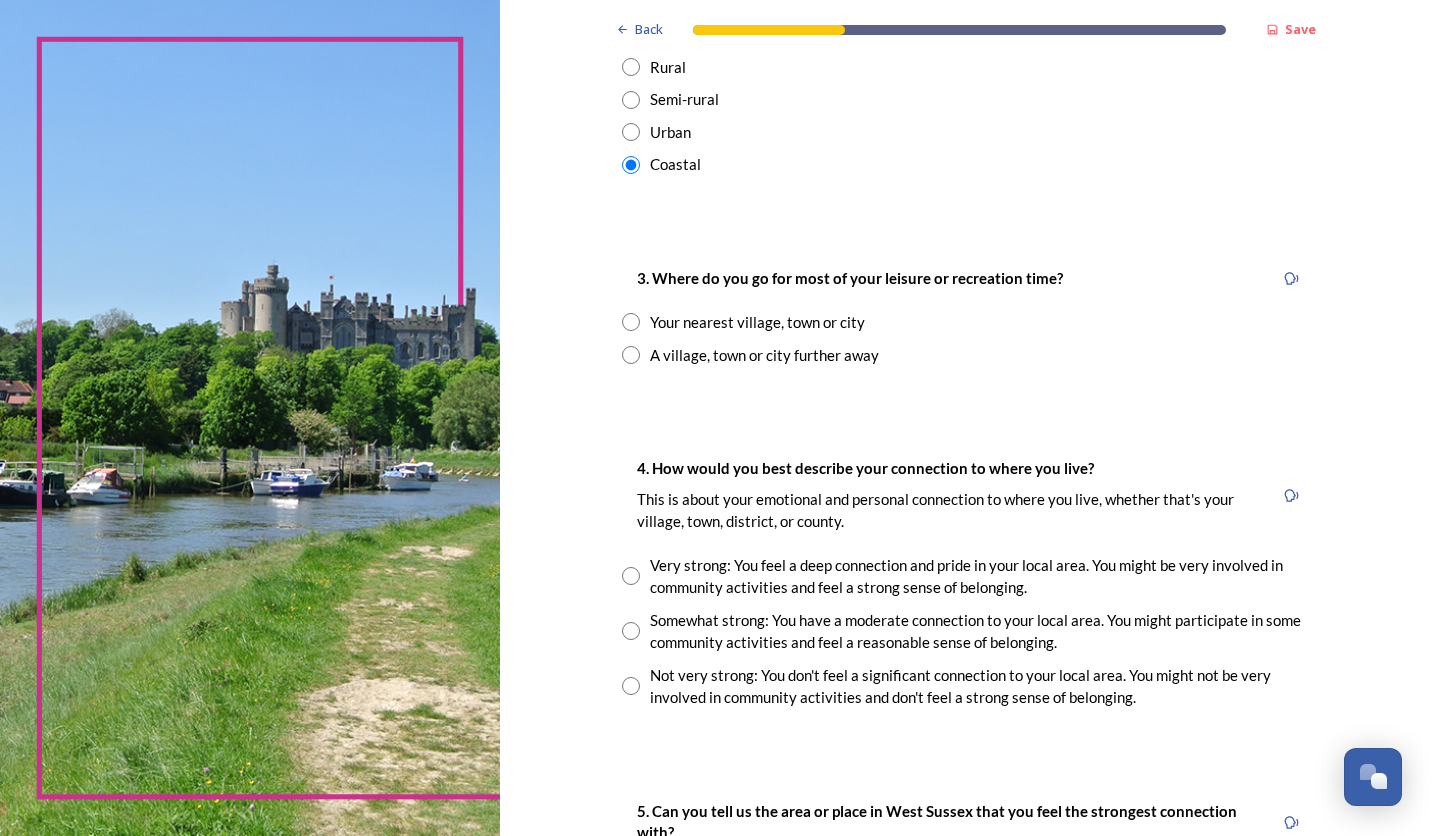 scroll, scrollTop: 1134, scrollLeft: 0, axis: vertical 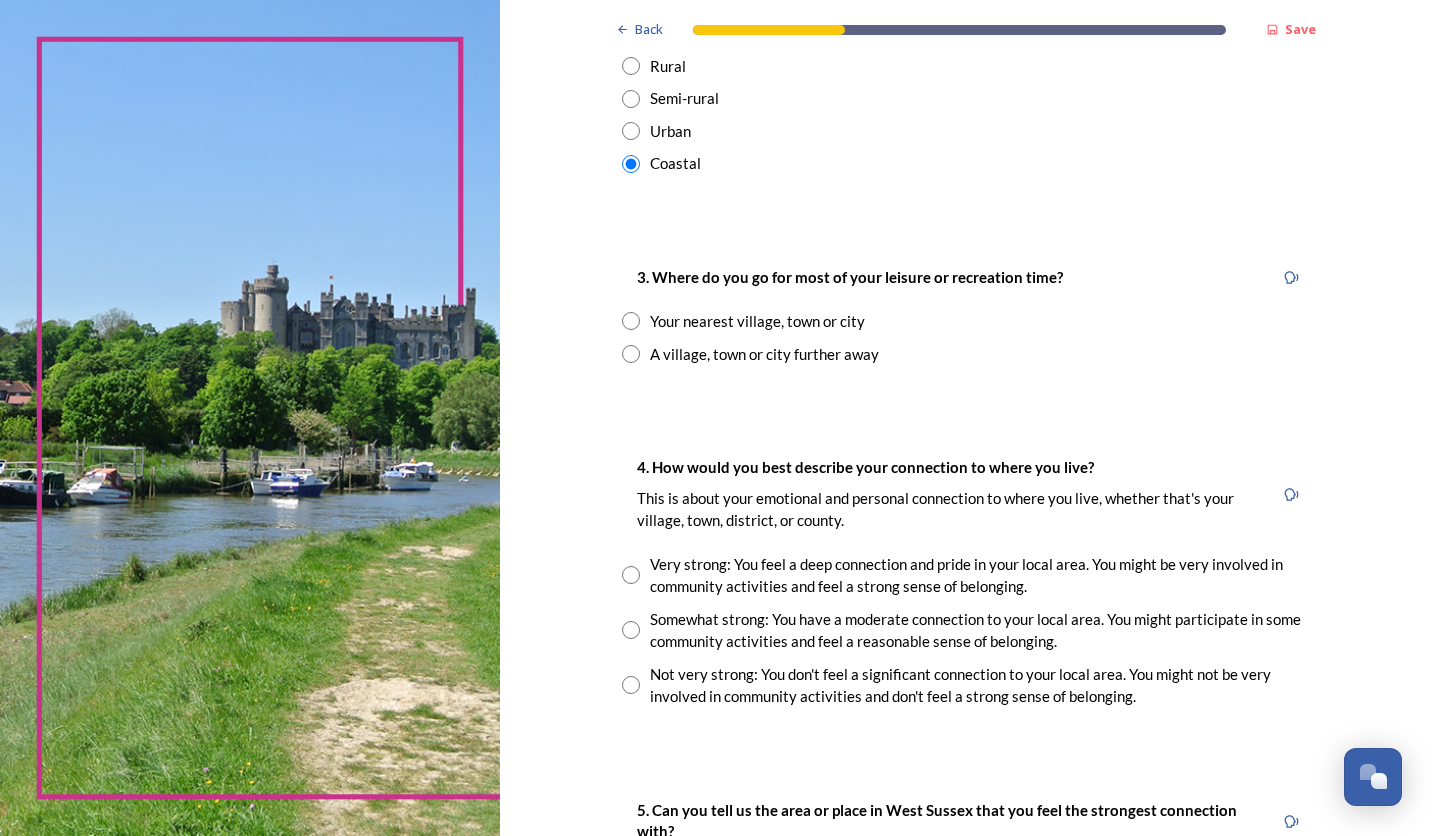 click at bounding box center (631, 321) 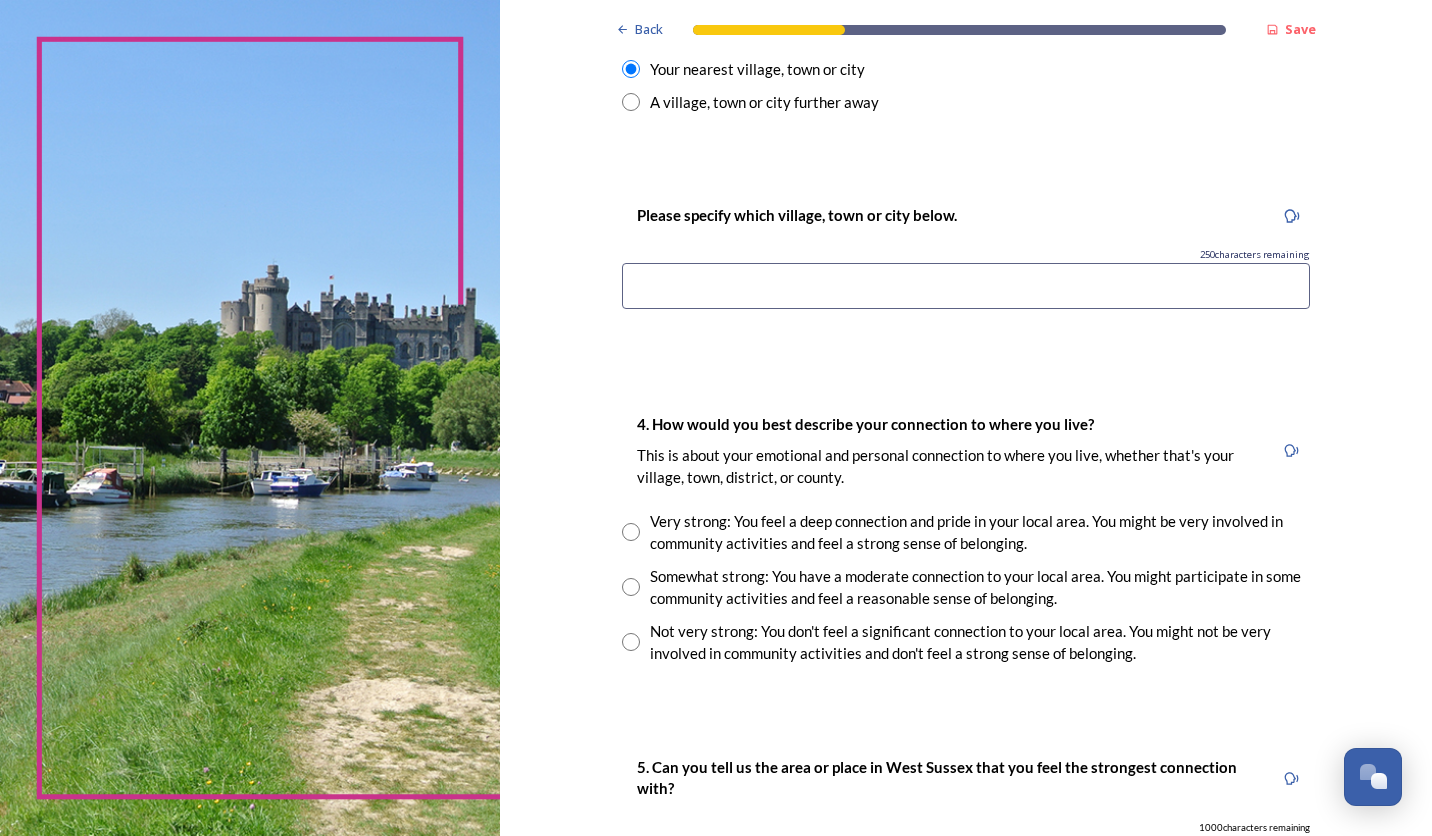 scroll, scrollTop: 1260, scrollLeft: 0, axis: vertical 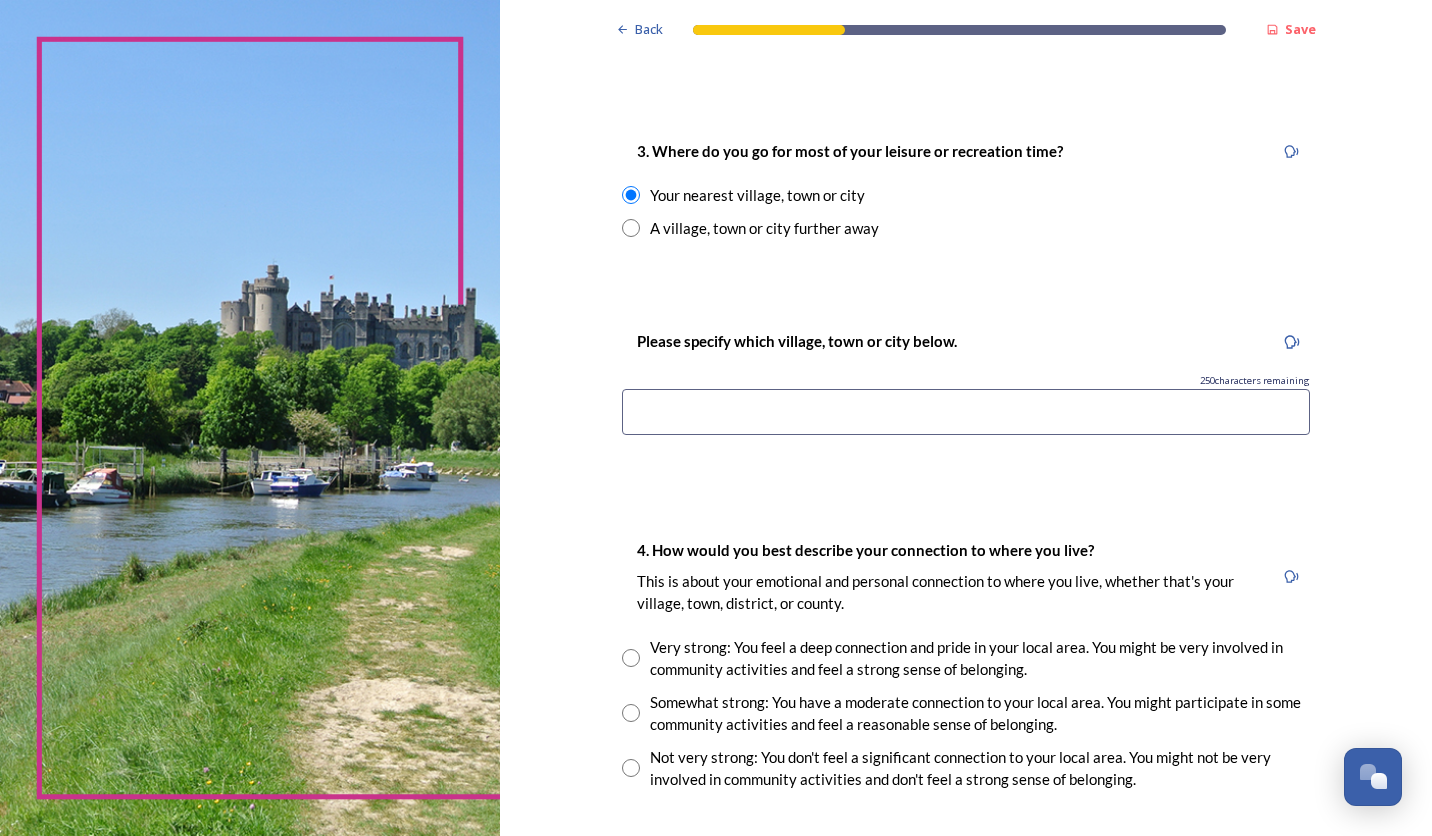 click at bounding box center [966, 412] 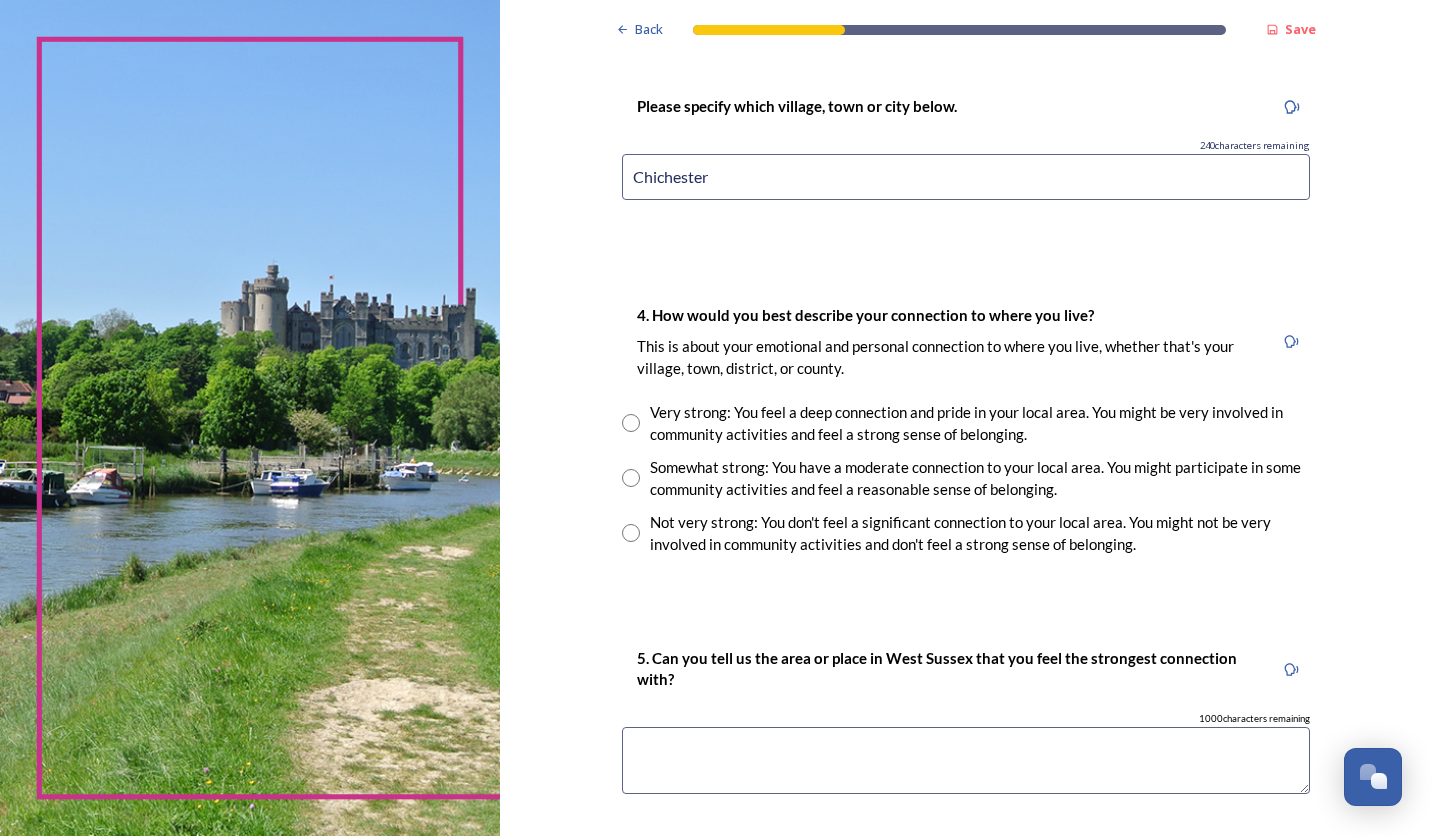 scroll, scrollTop: 1512, scrollLeft: 0, axis: vertical 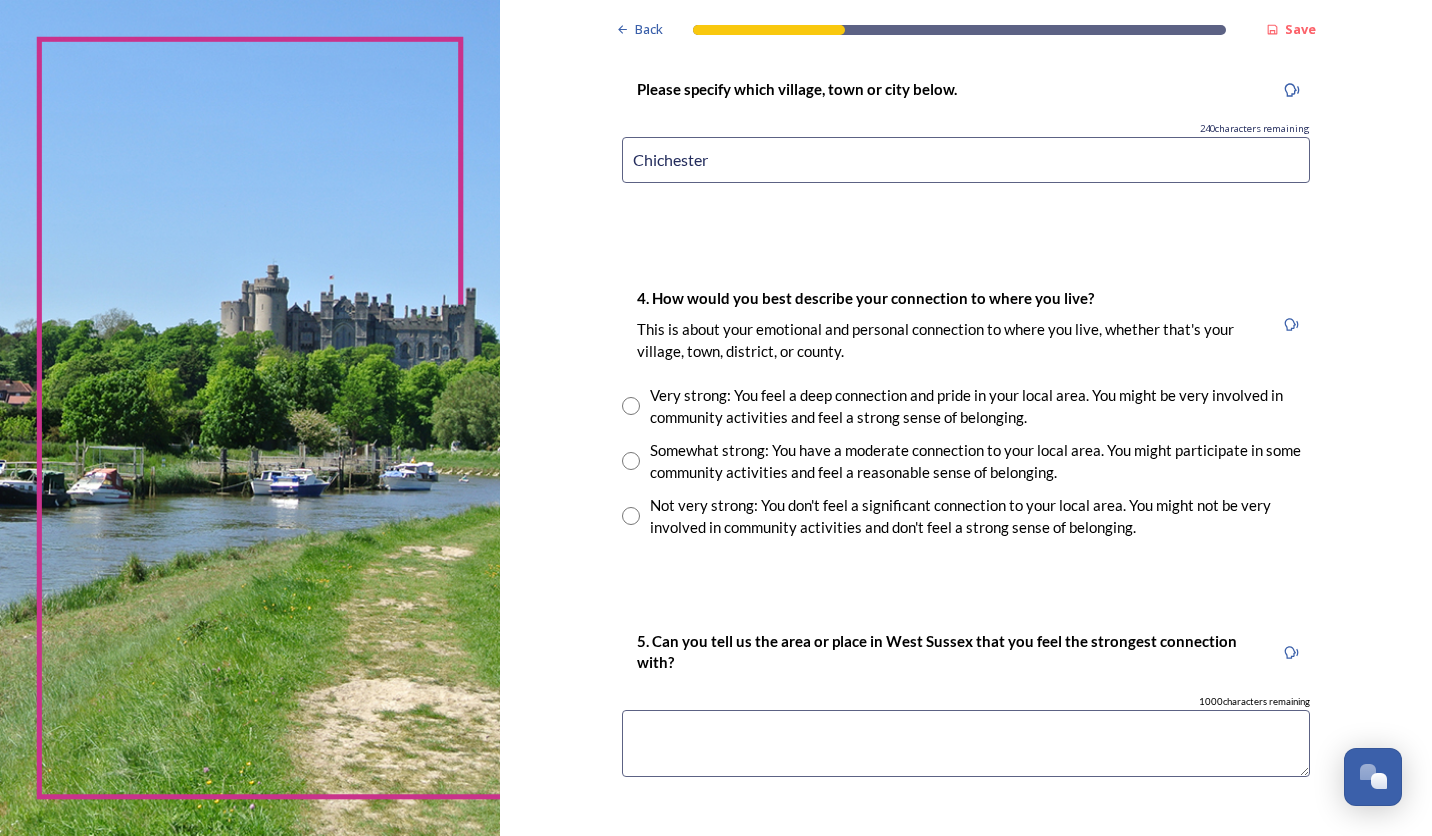 type on "Chichester" 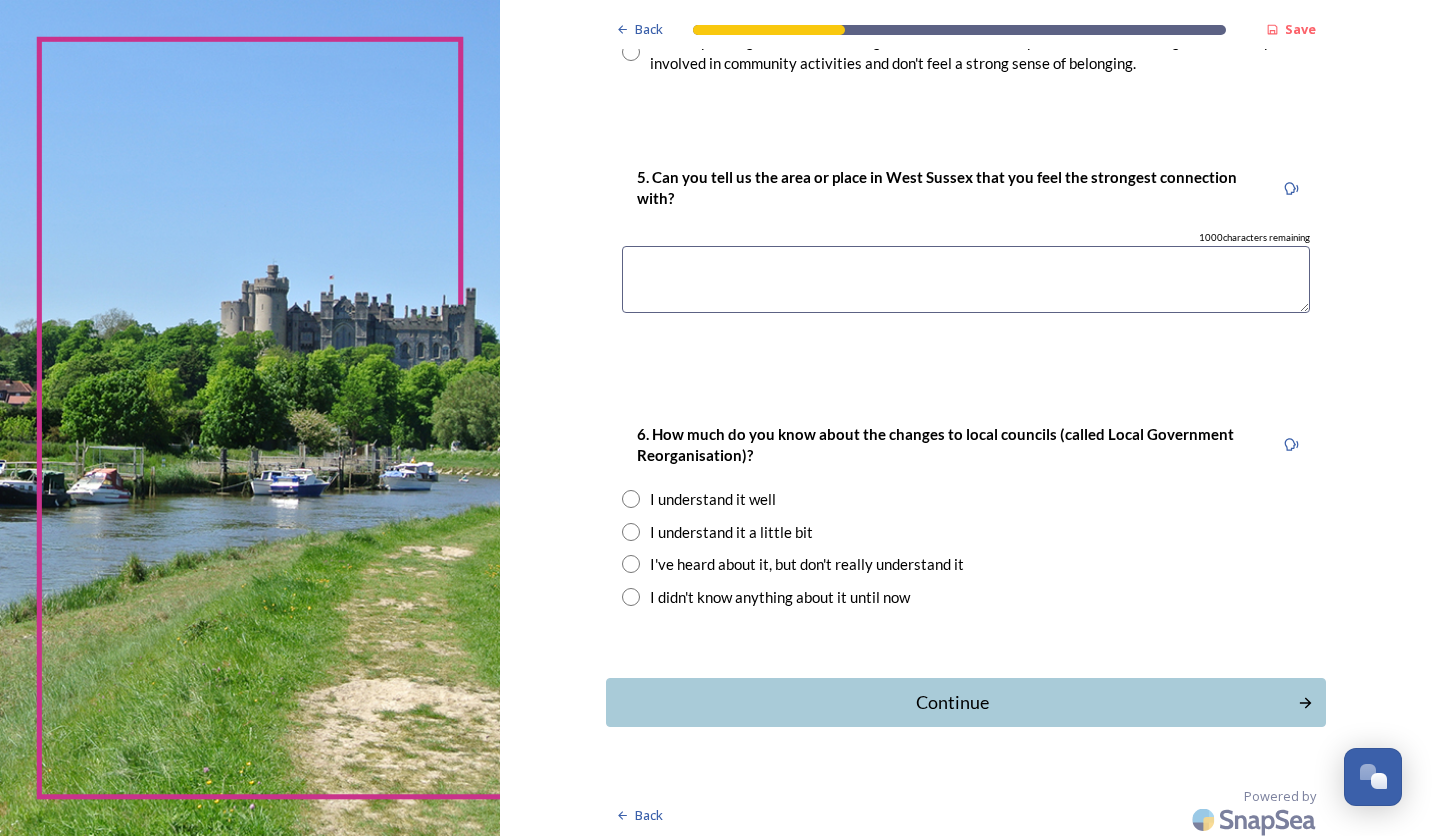 scroll, scrollTop: 1980, scrollLeft: 0, axis: vertical 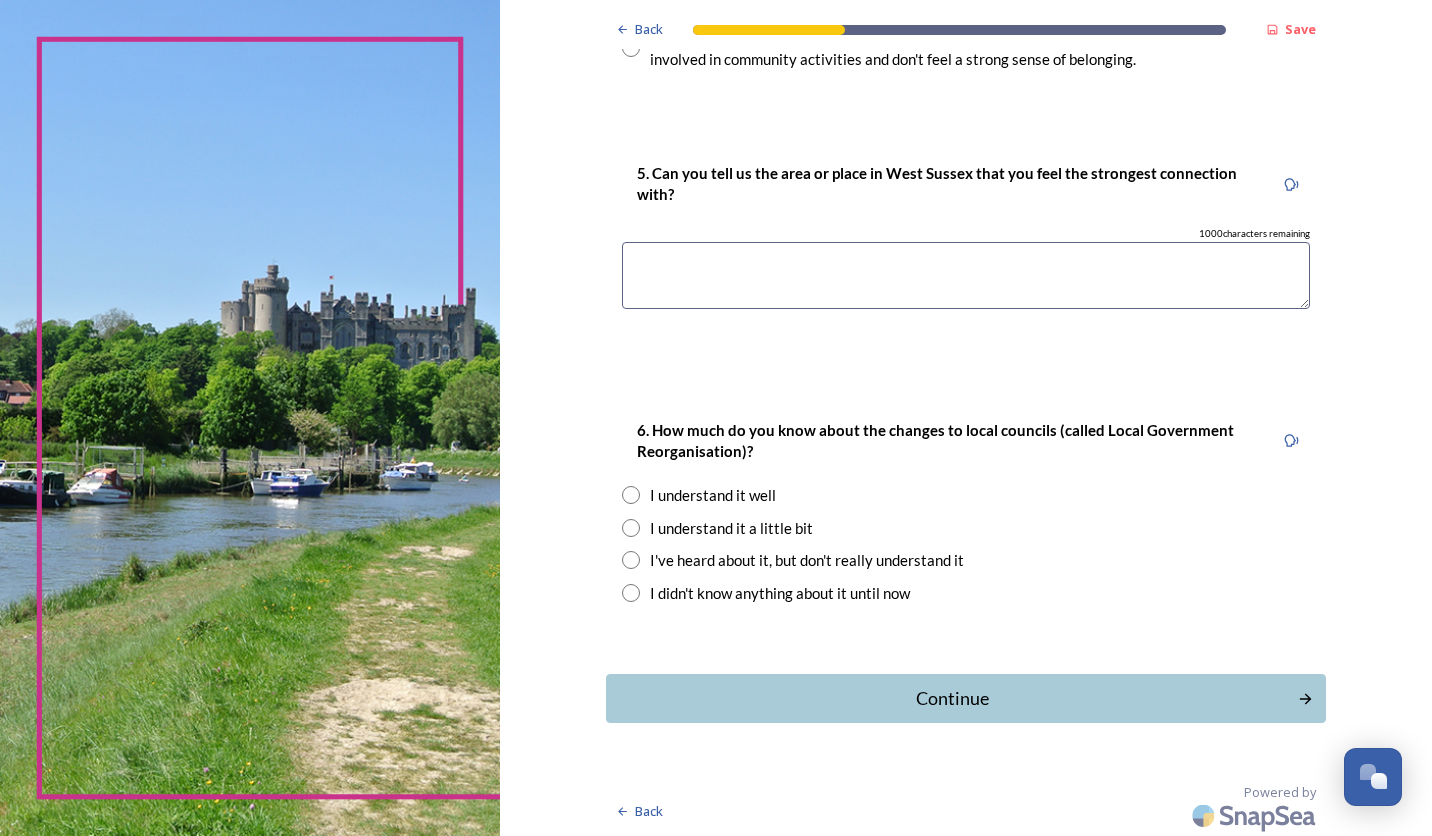 click at bounding box center [631, 495] 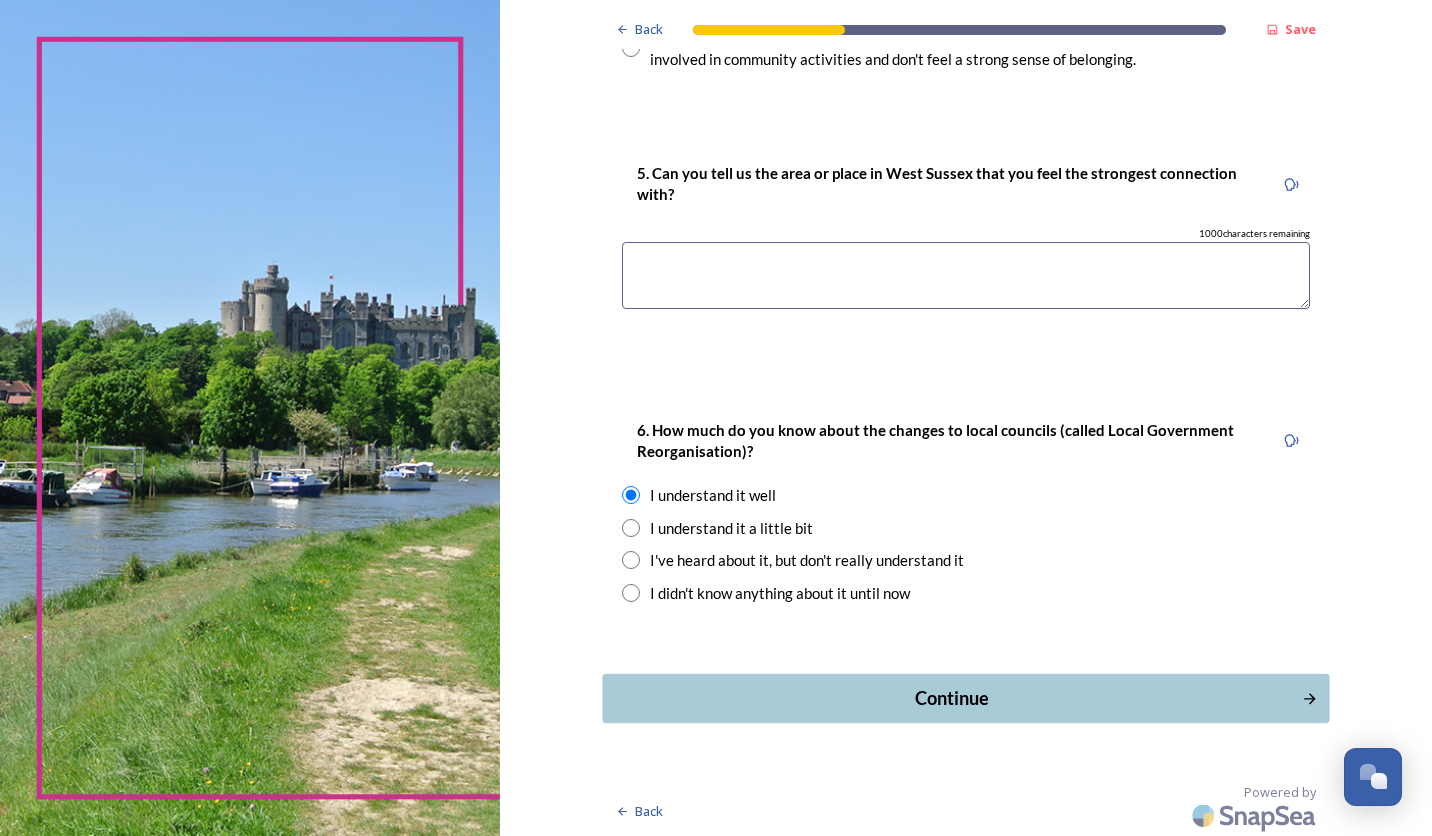 click on "Continue" at bounding box center (951, 698) 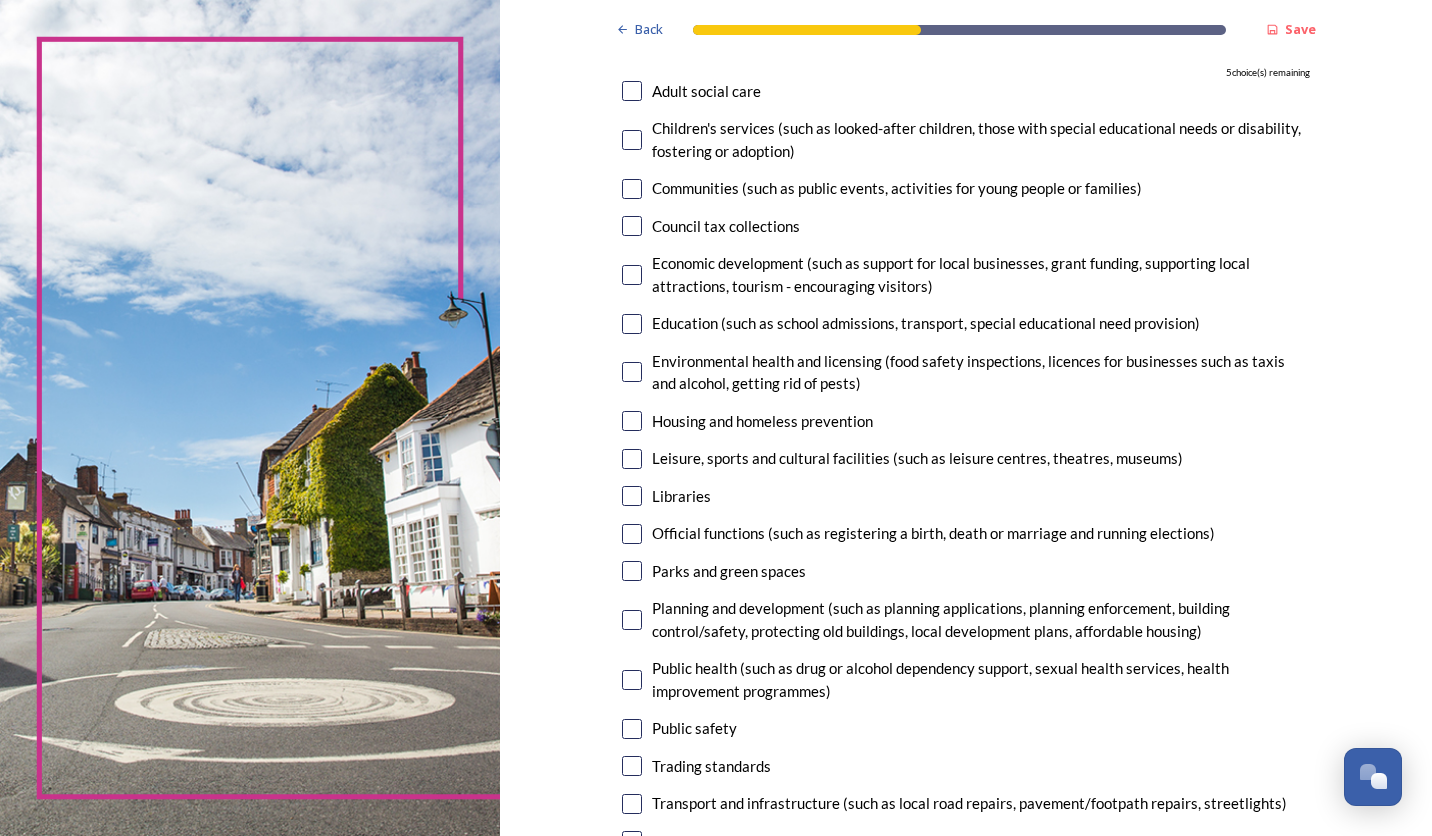 scroll, scrollTop: 252, scrollLeft: 0, axis: vertical 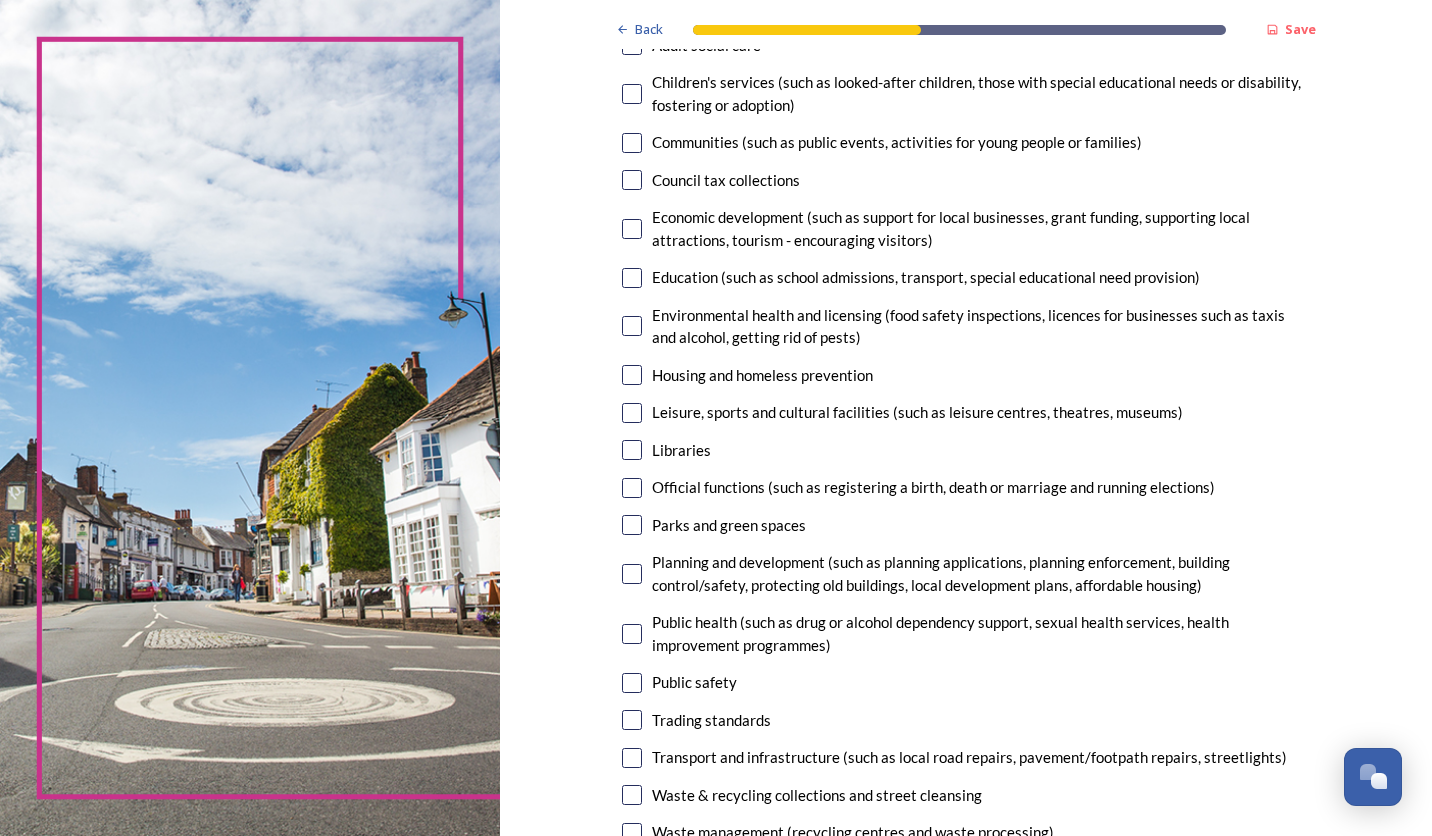 click at bounding box center [632, 450] 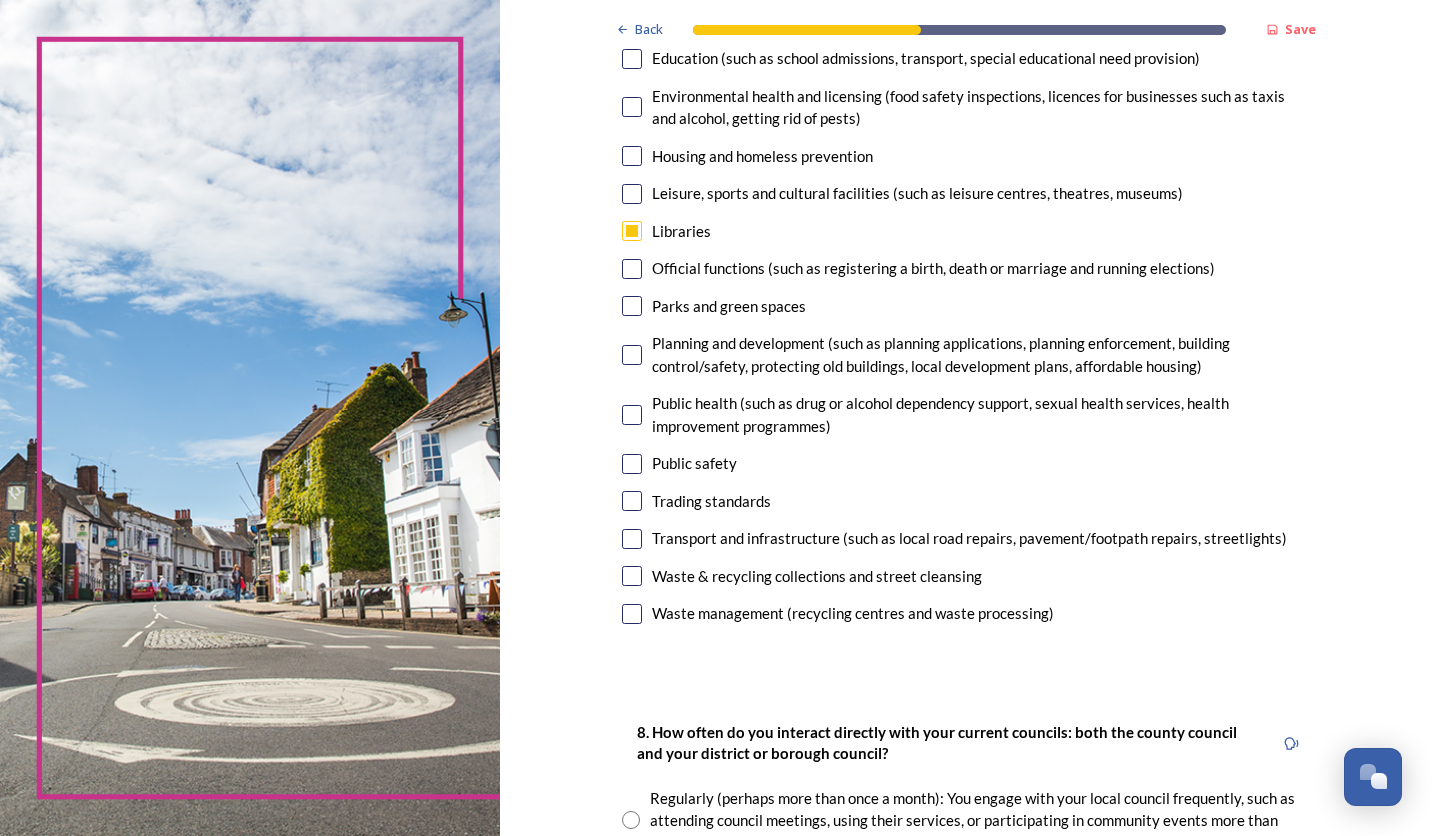 scroll, scrollTop: 504, scrollLeft: 0, axis: vertical 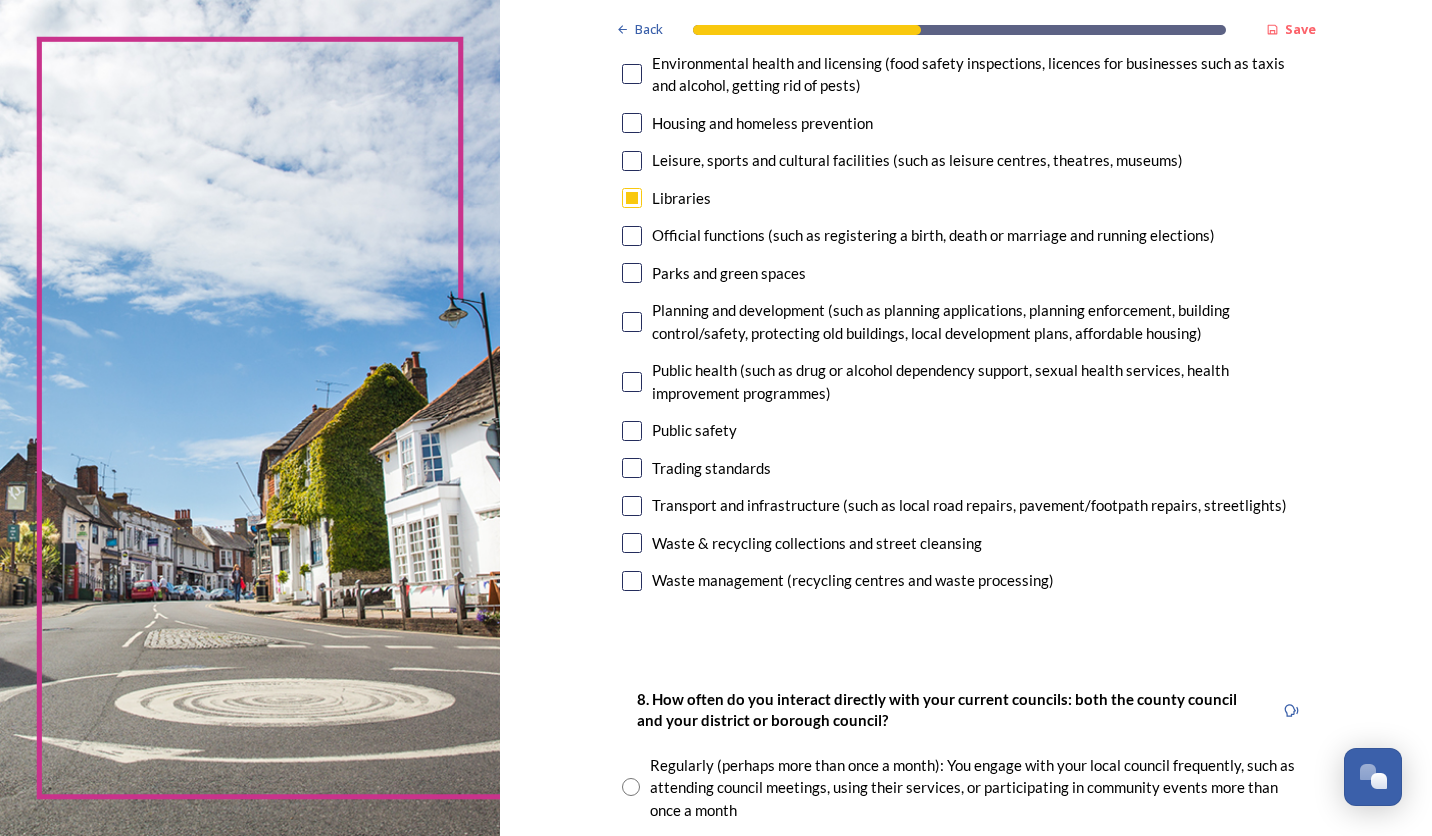 click at bounding box center [632, 543] 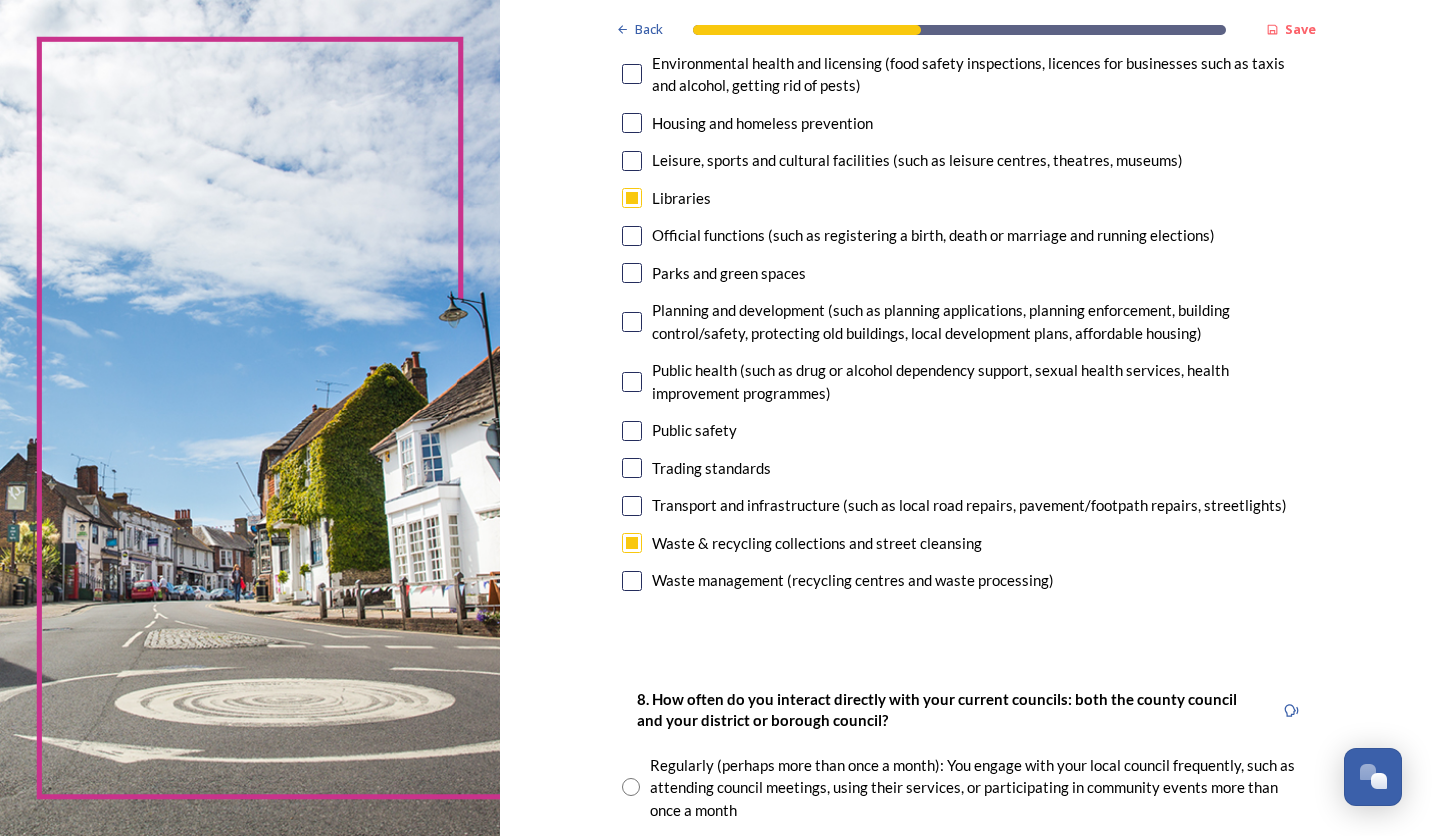 click at bounding box center (632, 506) 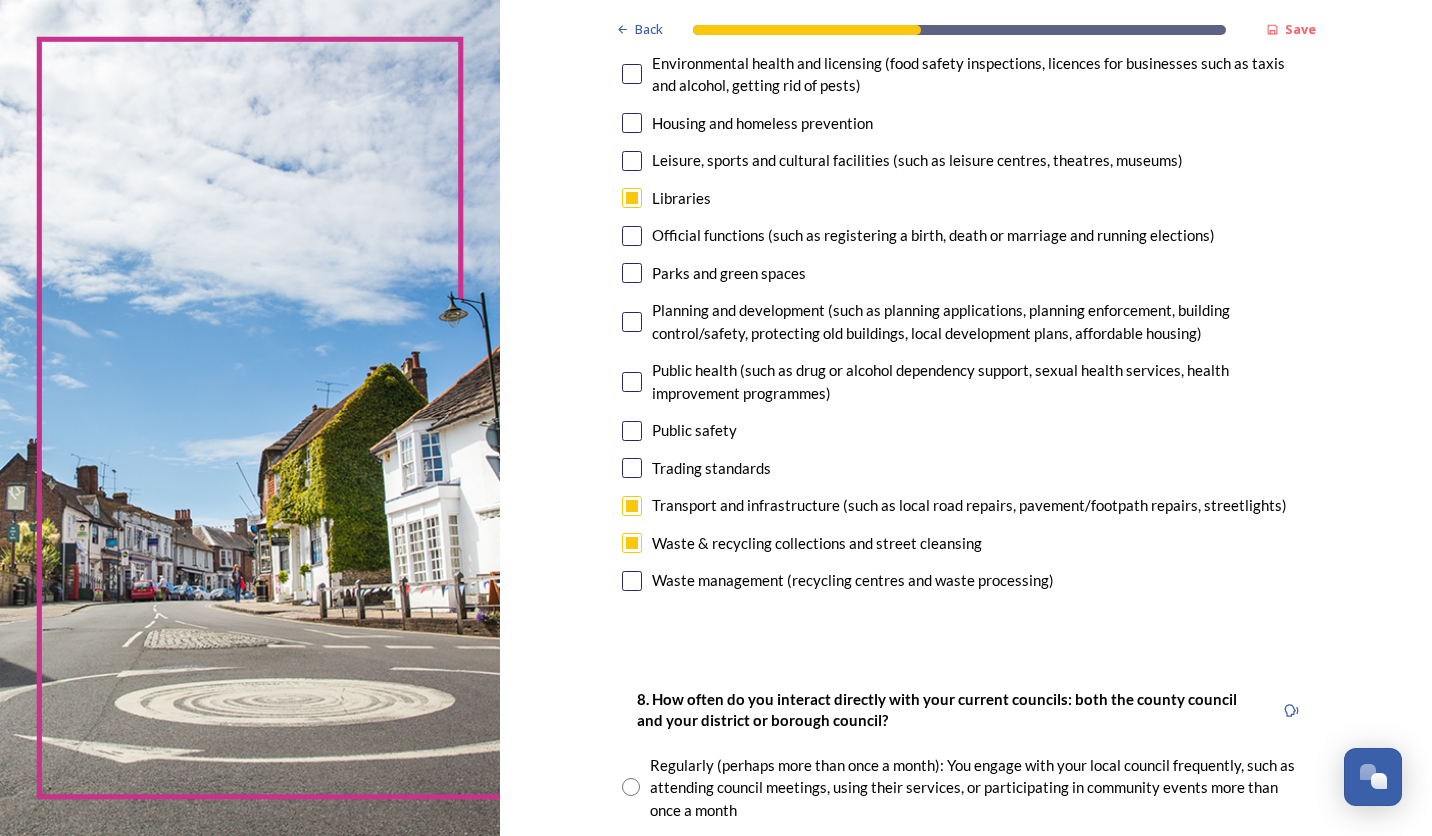 click at bounding box center [632, 468] 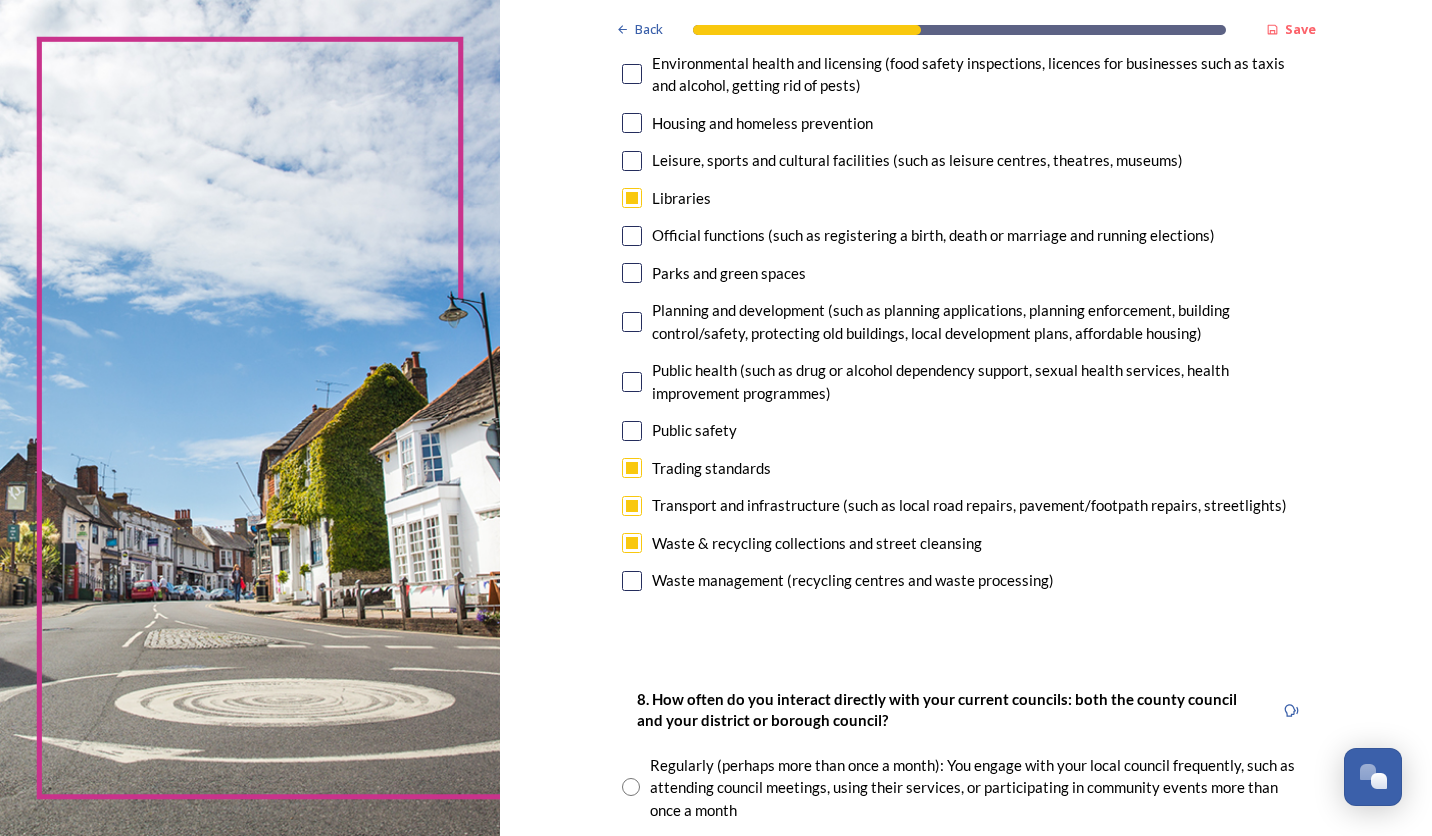 scroll, scrollTop: 378, scrollLeft: 0, axis: vertical 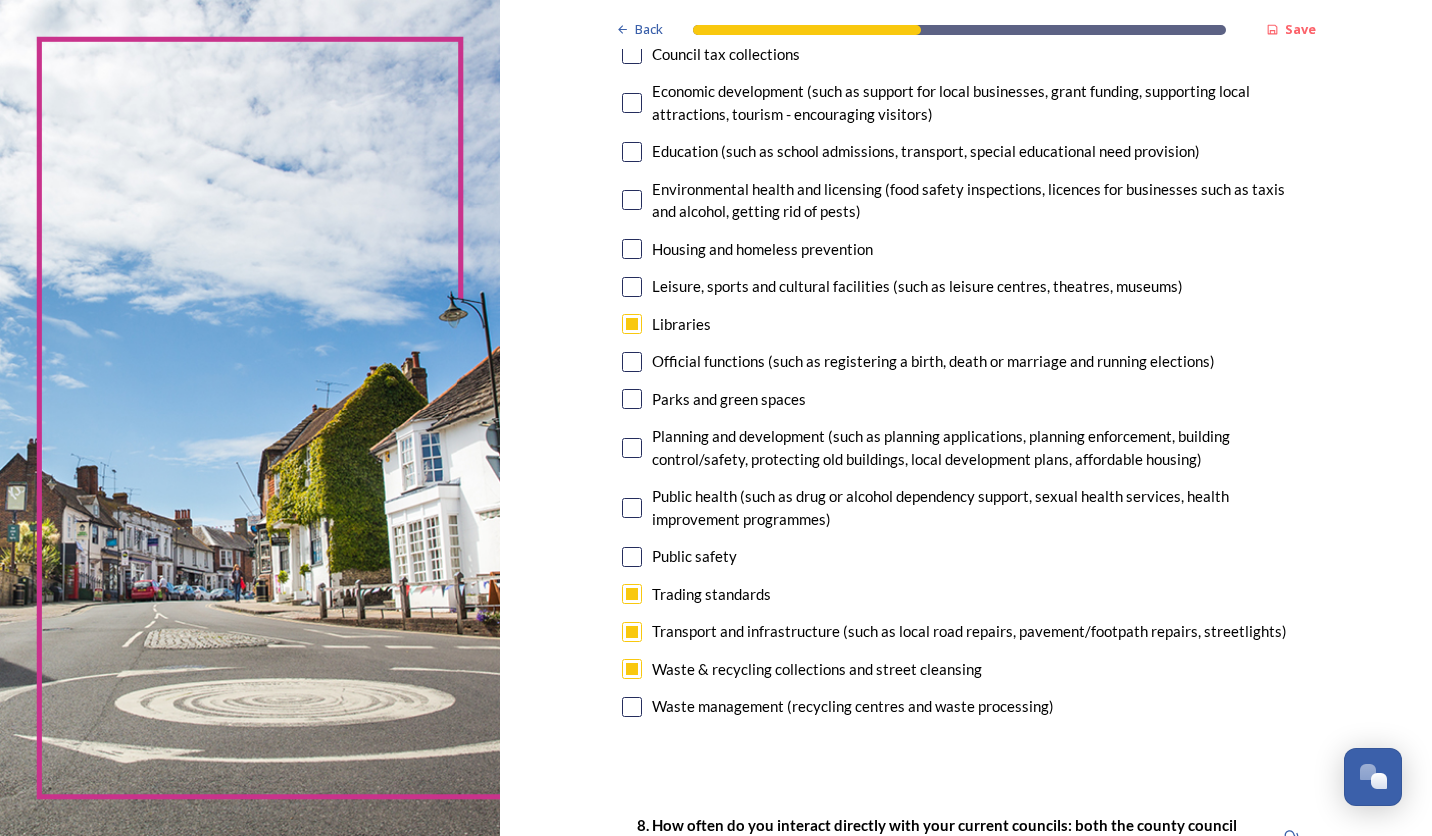 click at bounding box center [632, 448] 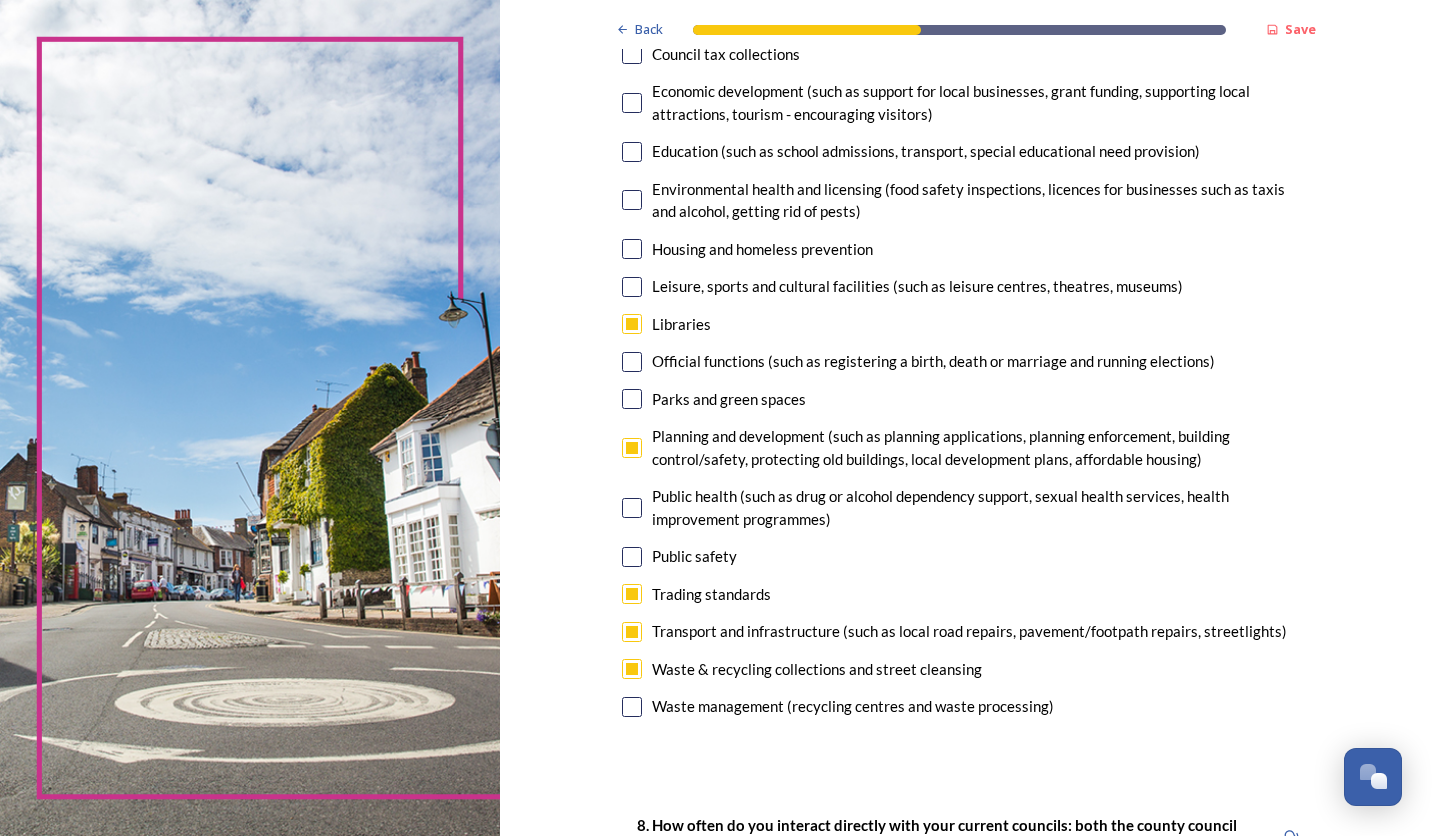 click at bounding box center [632, 594] 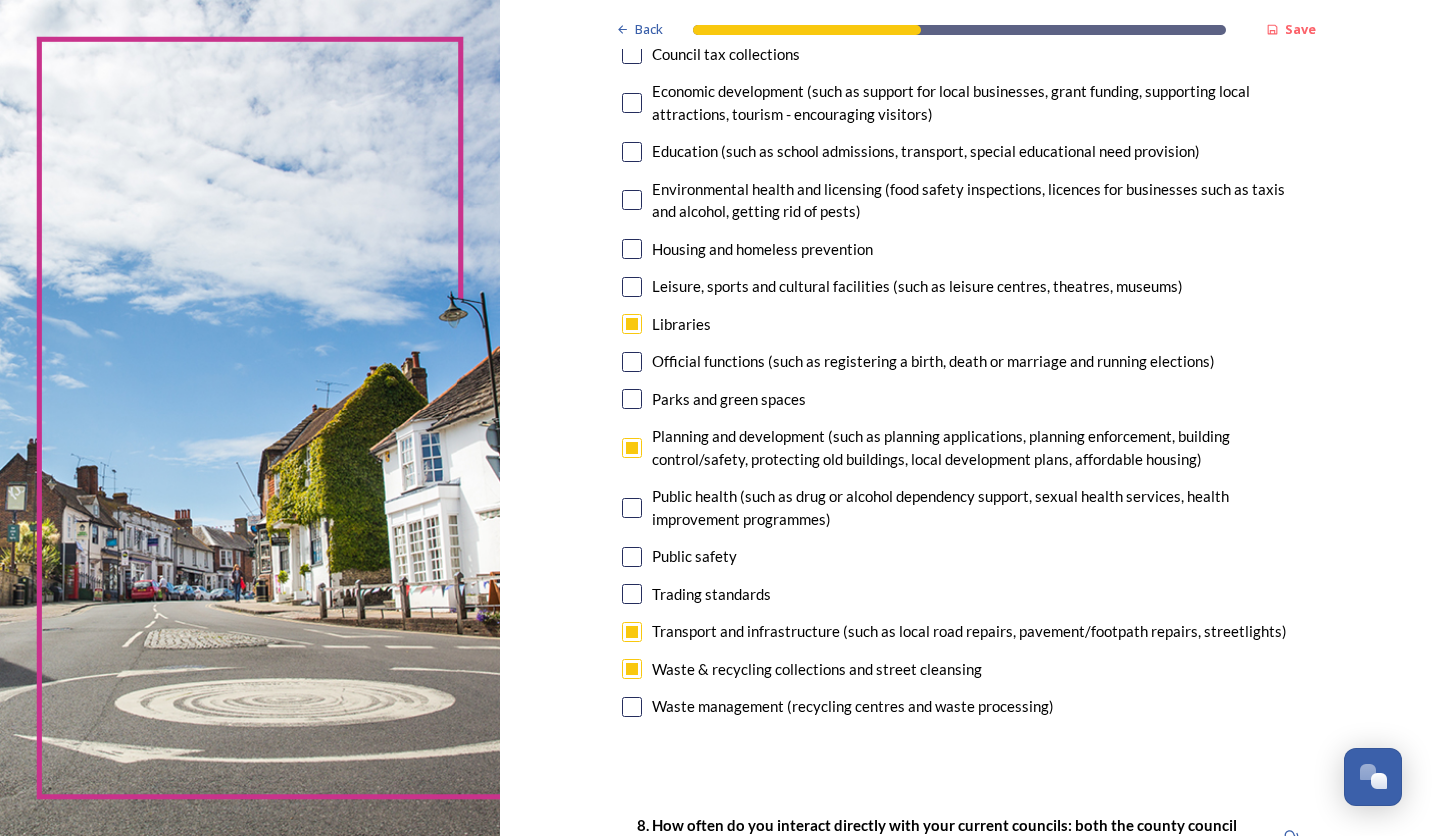 click at bounding box center [632, 399] 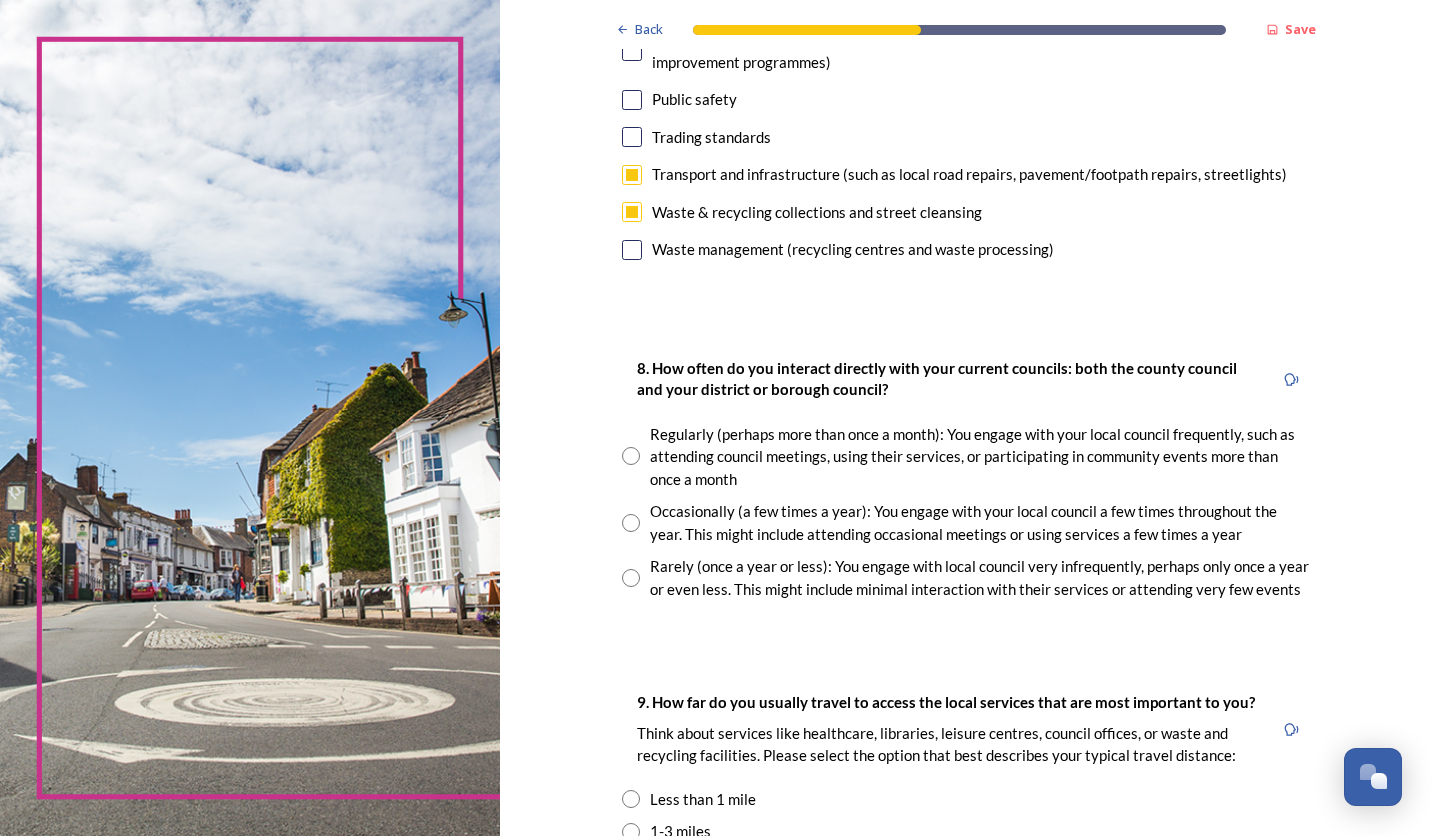 scroll, scrollTop: 882, scrollLeft: 0, axis: vertical 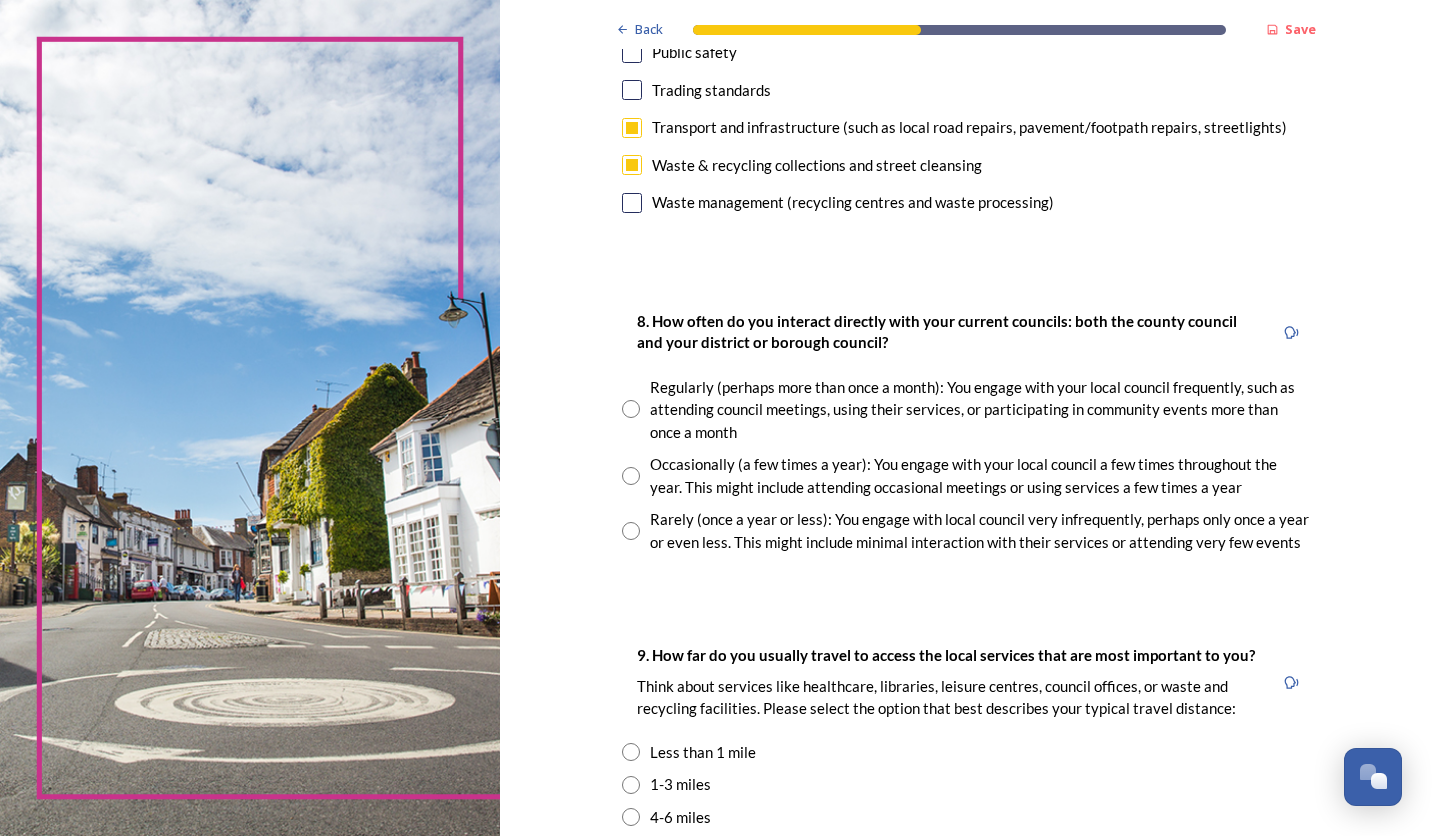 click at bounding box center [631, 409] 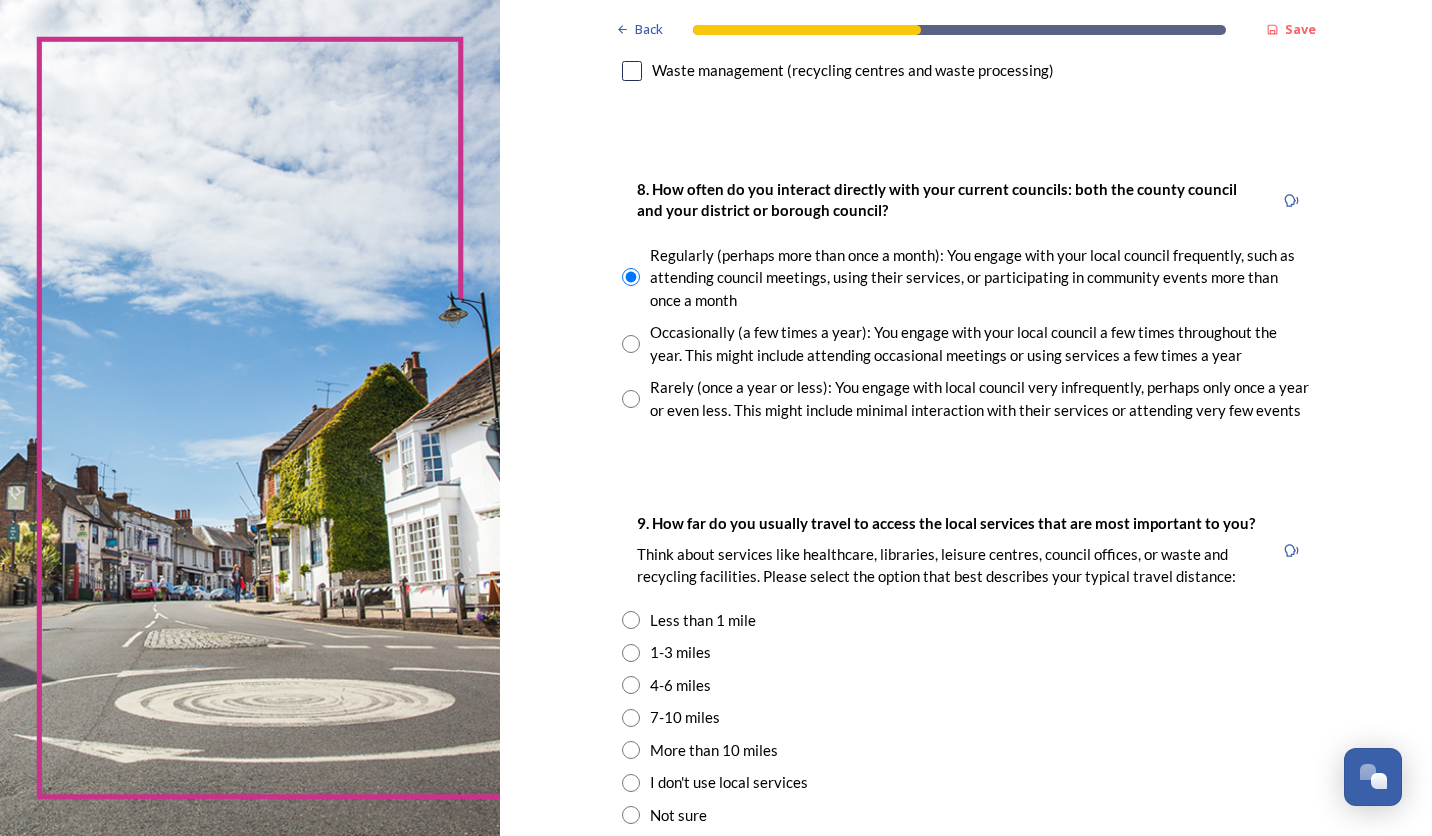 scroll, scrollTop: 1260, scrollLeft: 0, axis: vertical 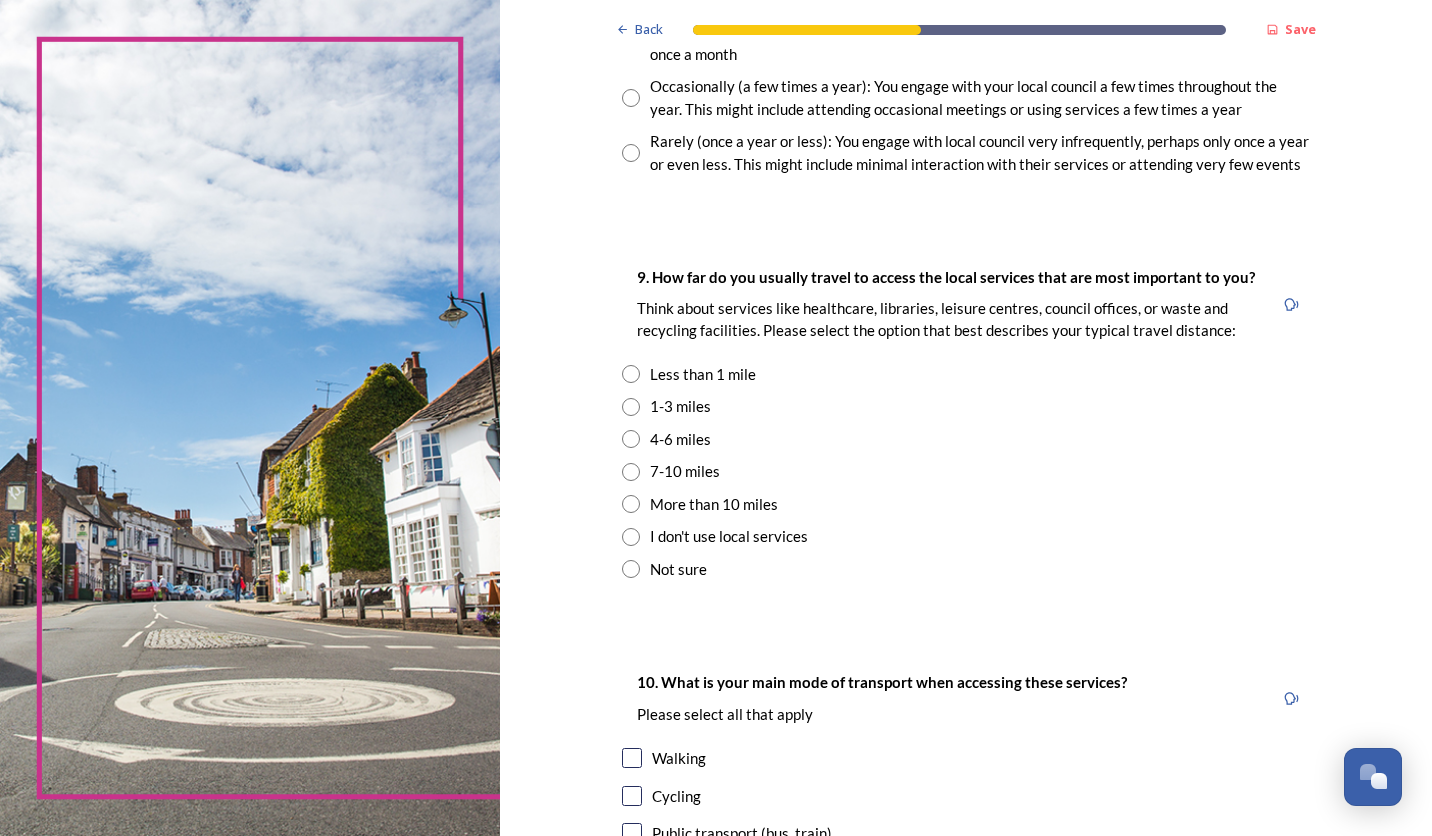 click at bounding box center (631, 407) 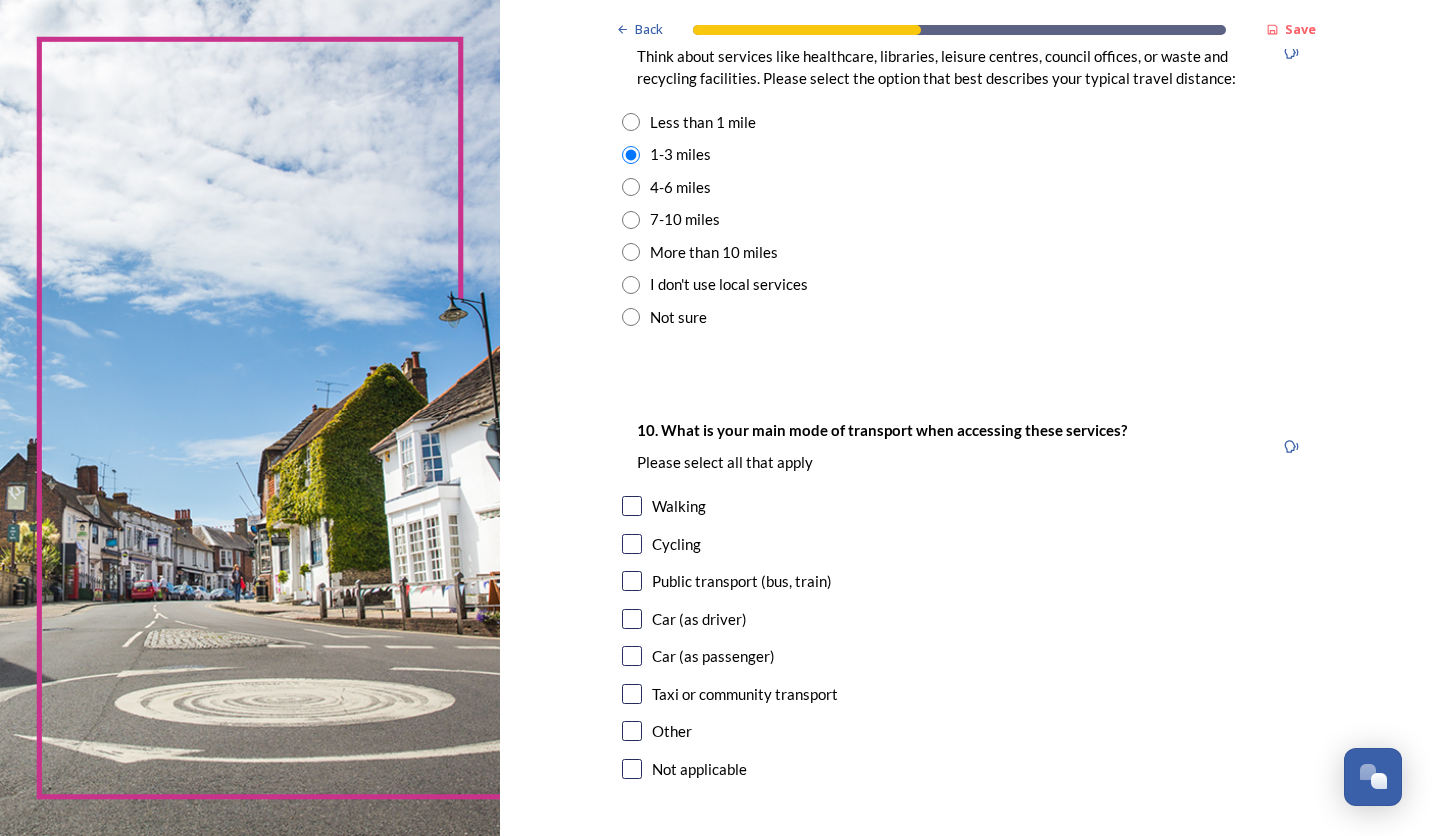 scroll, scrollTop: 1638, scrollLeft: 0, axis: vertical 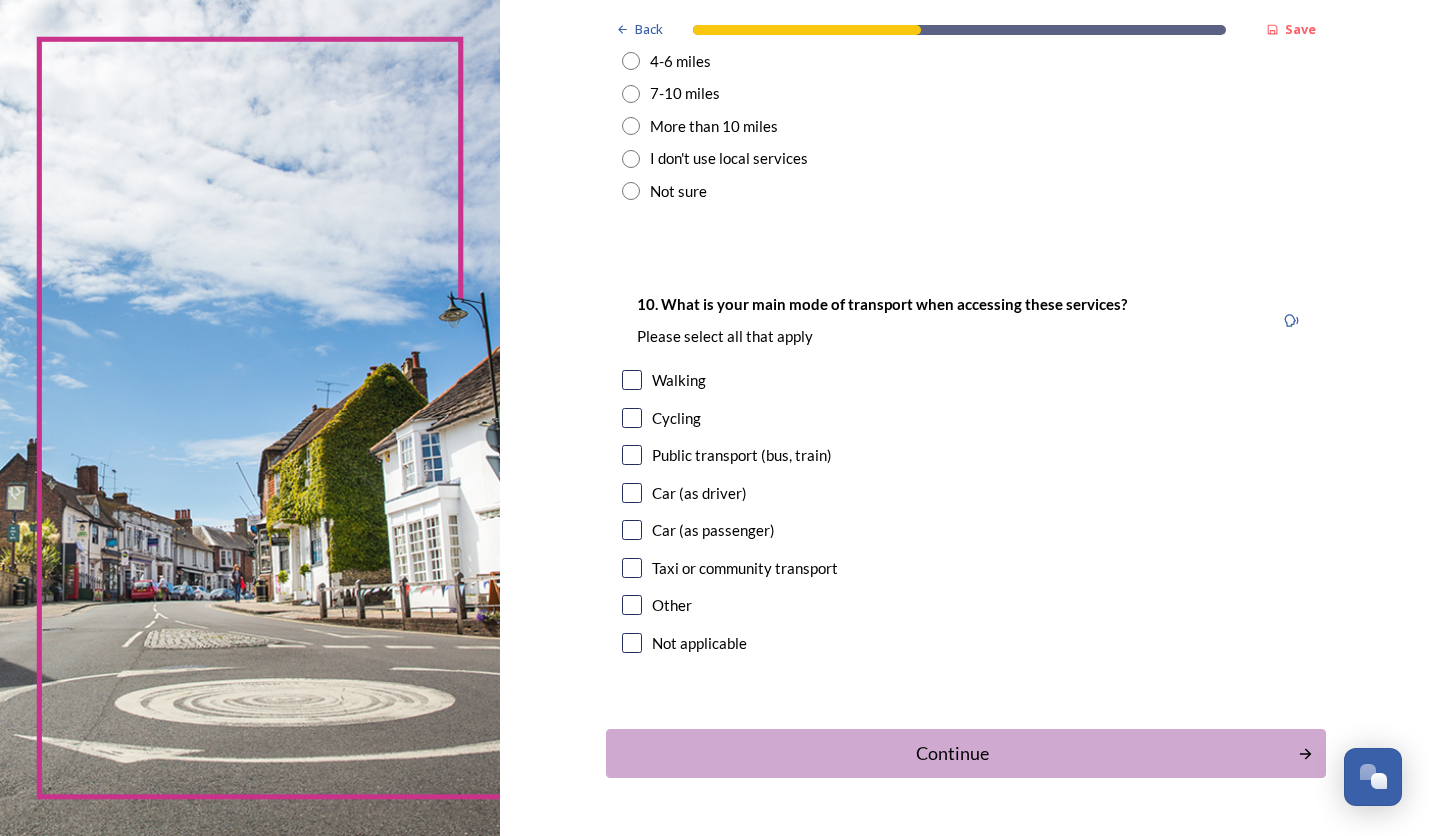 click at bounding box center (632, 418) 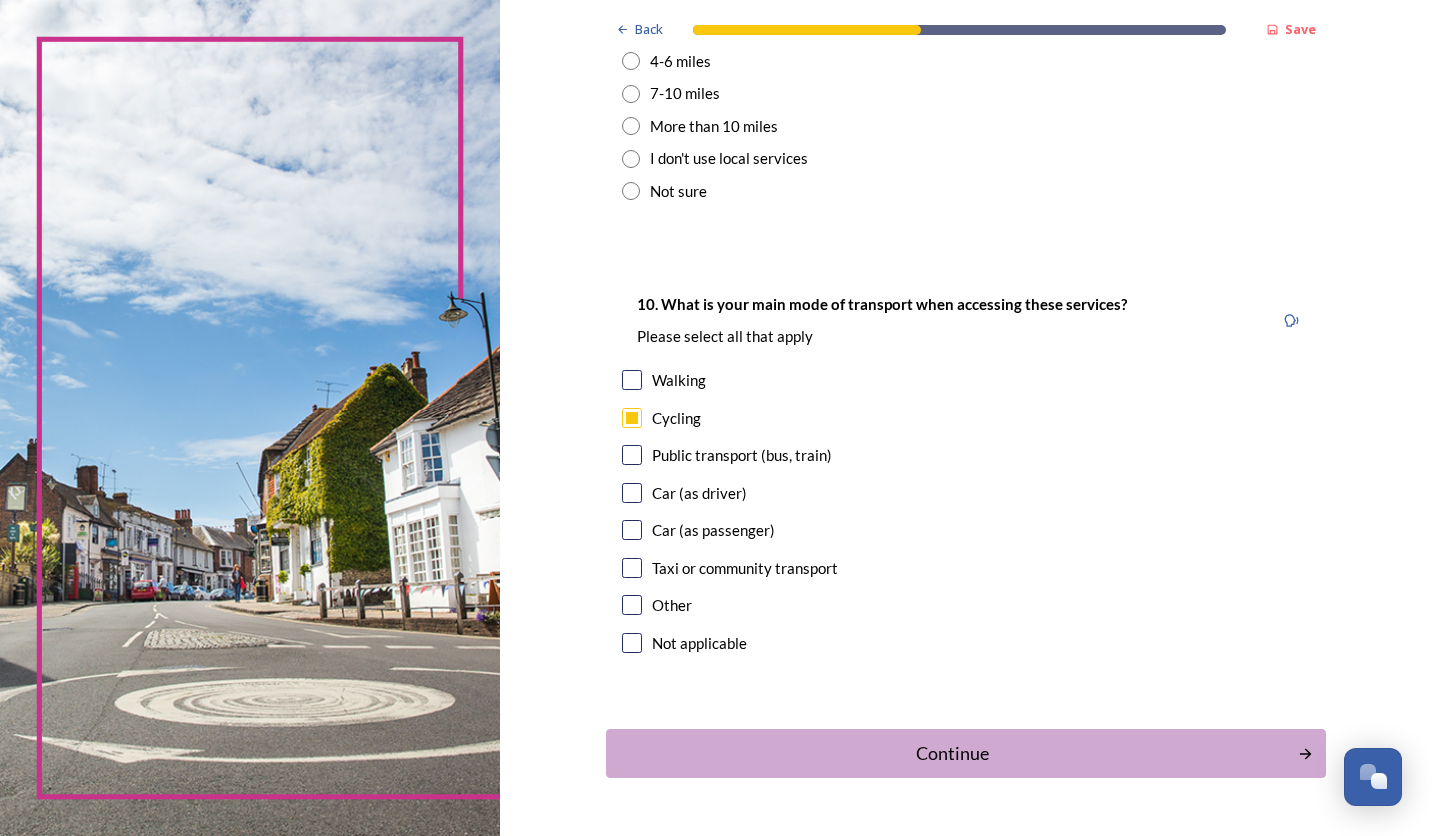 click at bounding box center (632, 380) 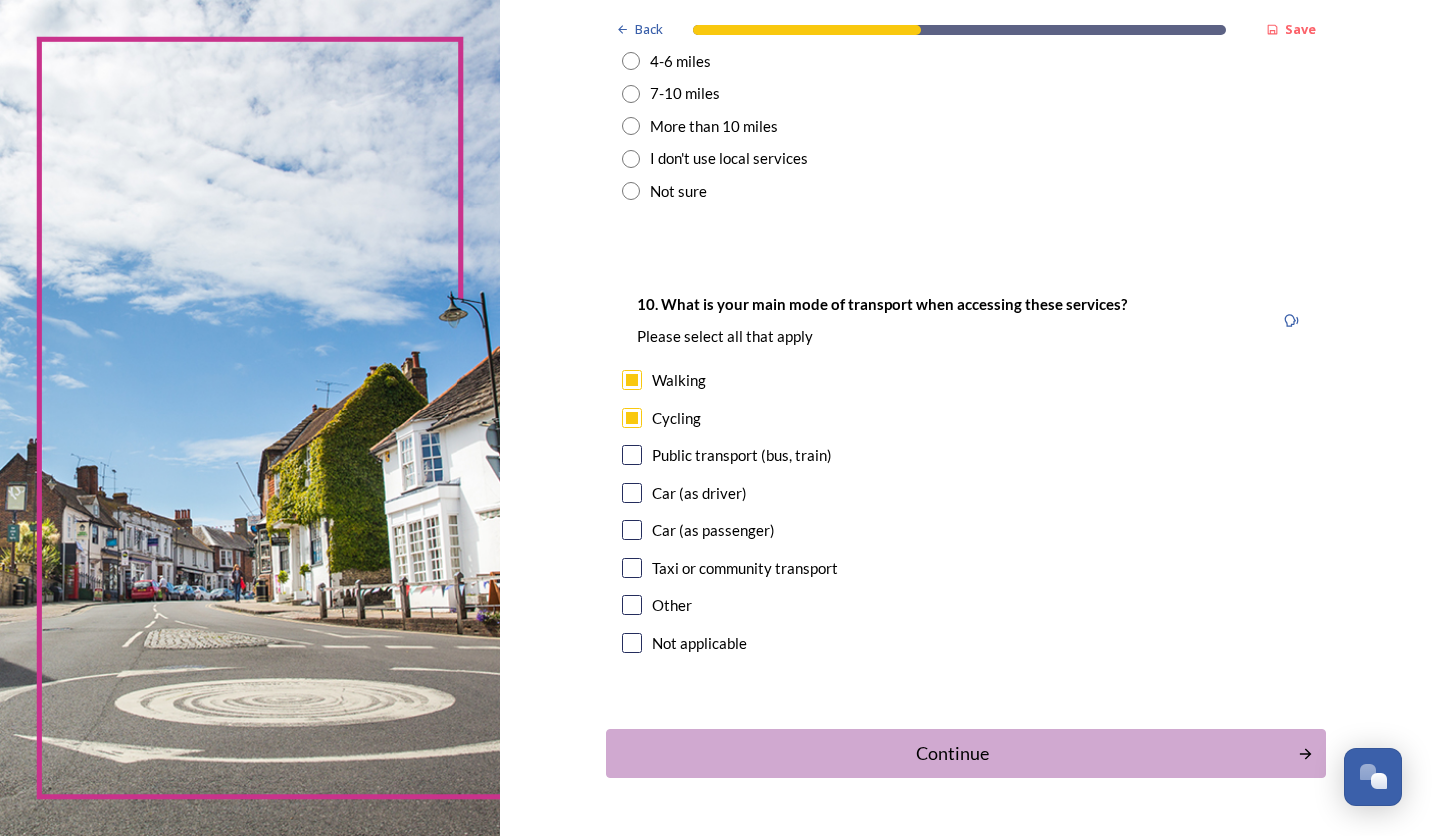 click at bounding box center [632, 455] 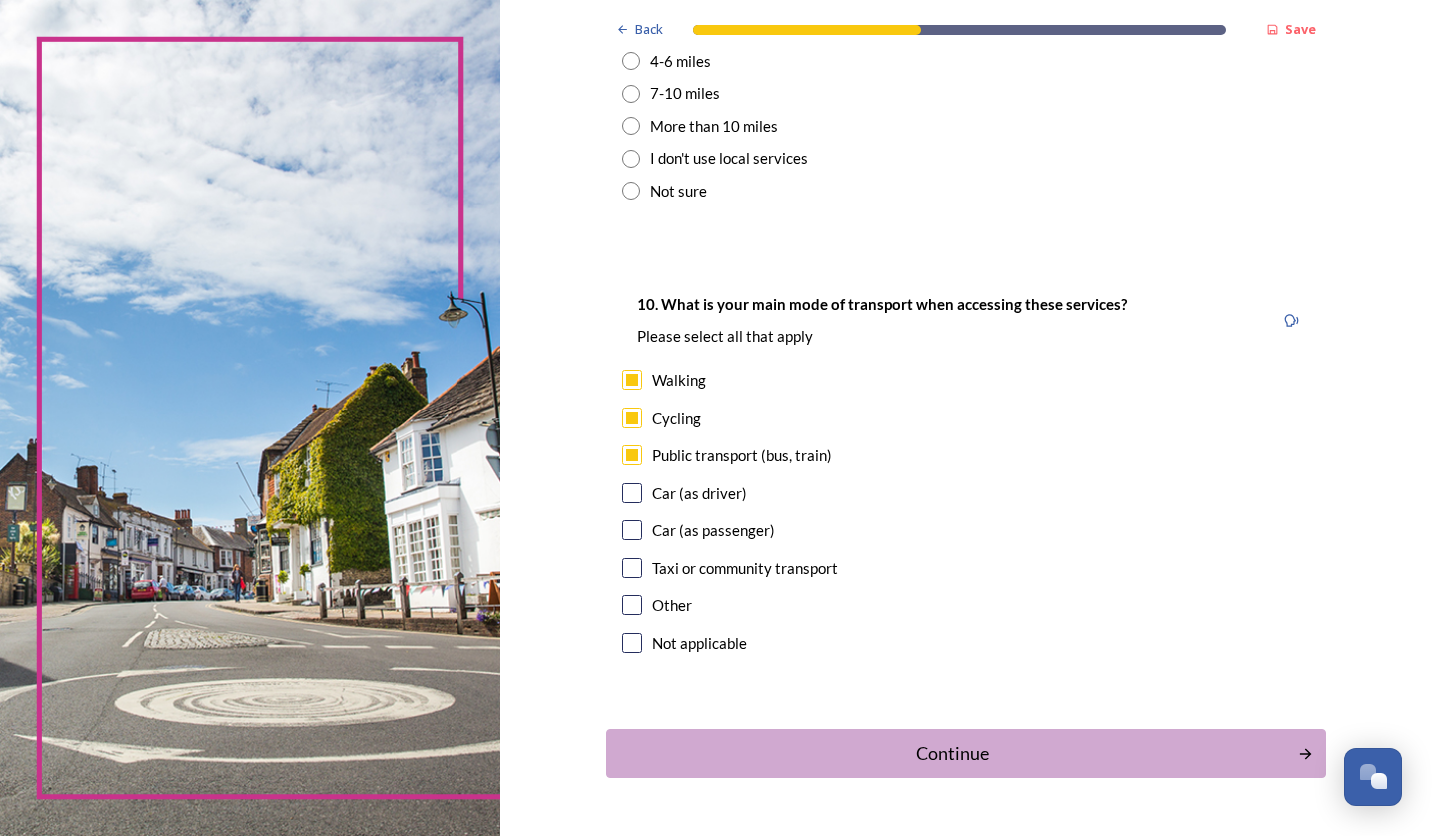 click at bounding box center [632, 493] 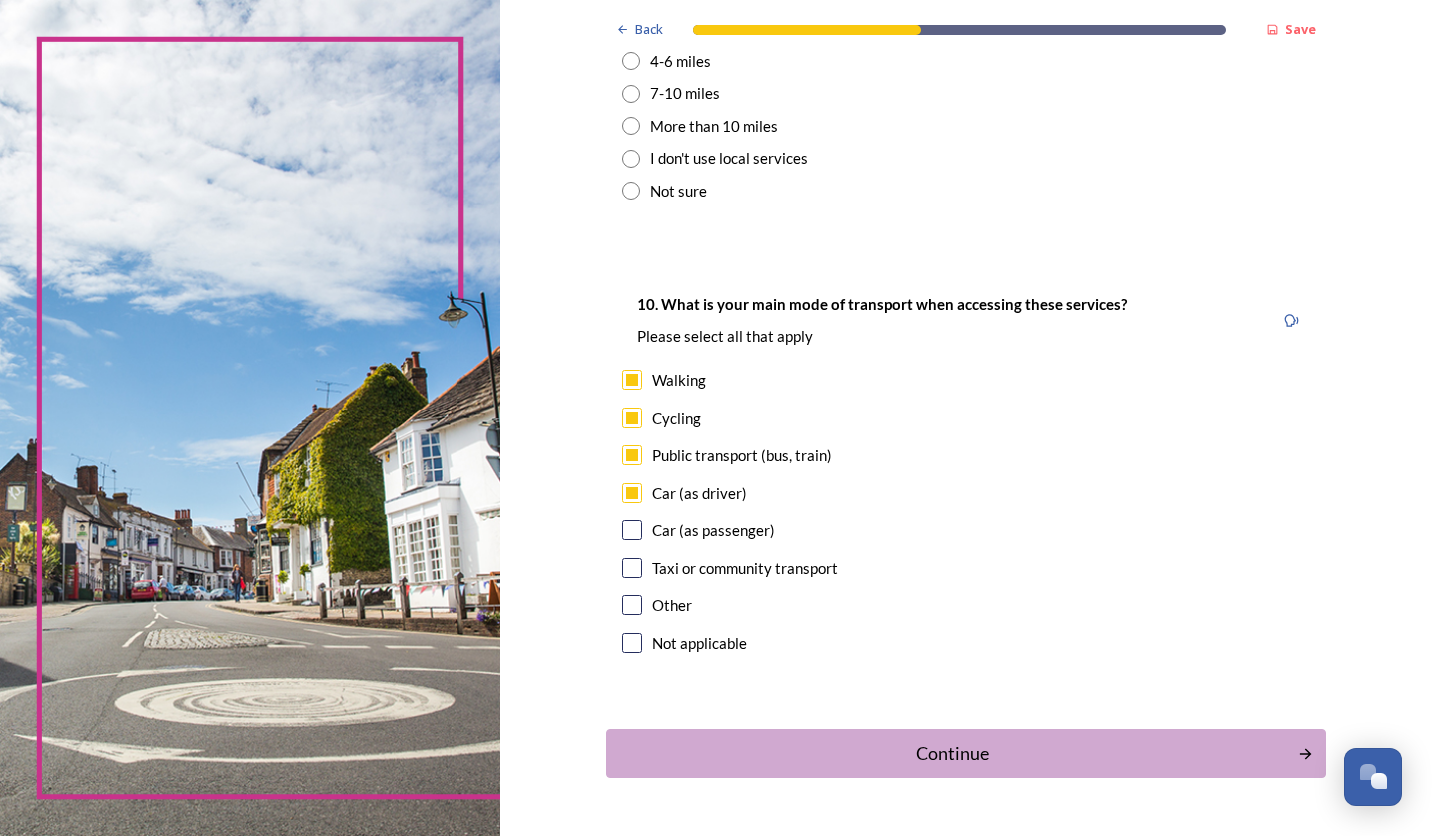 click at bounding box center [632, 530] 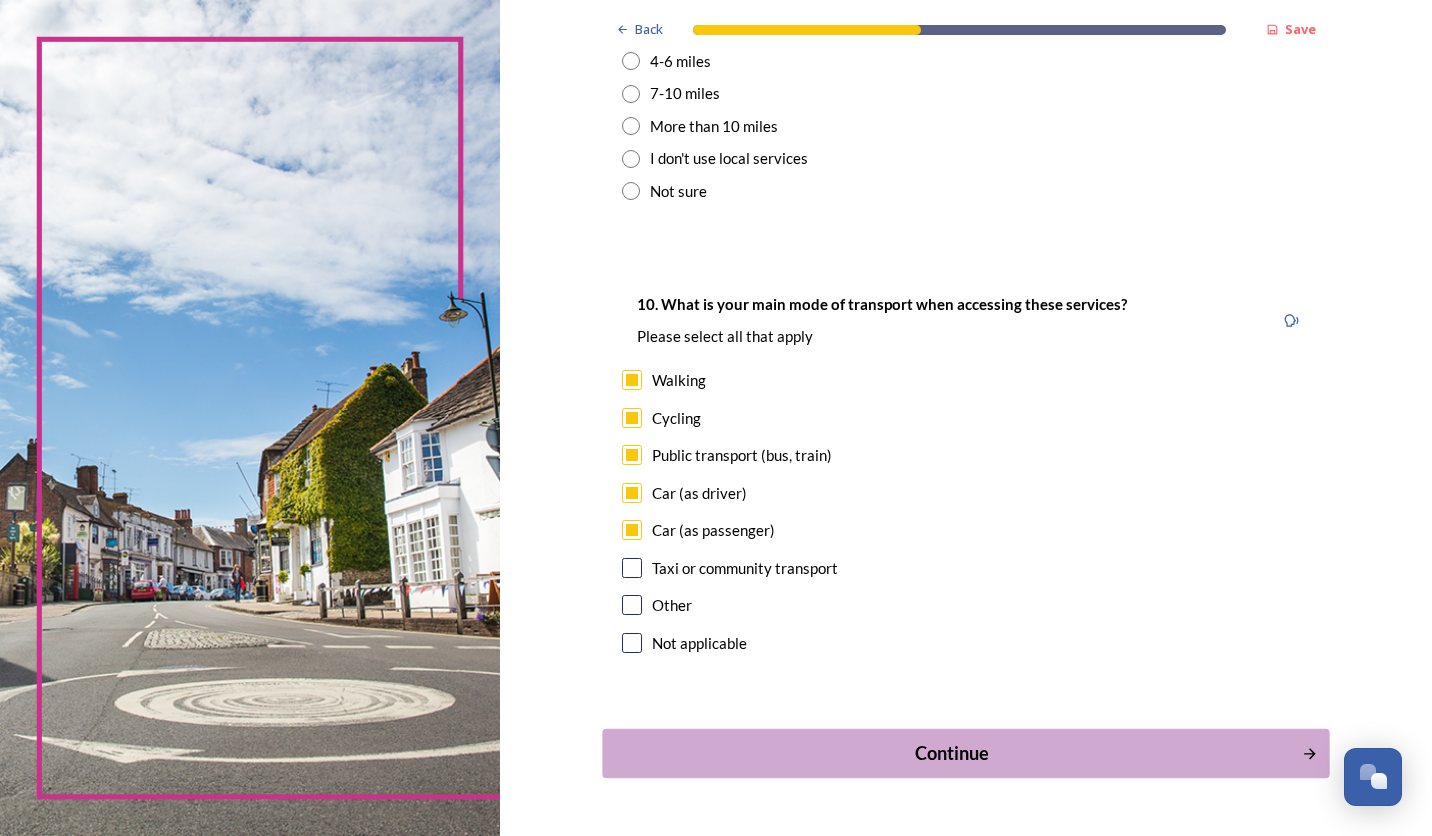 click on "Continue" at bounding box center [951, 753] 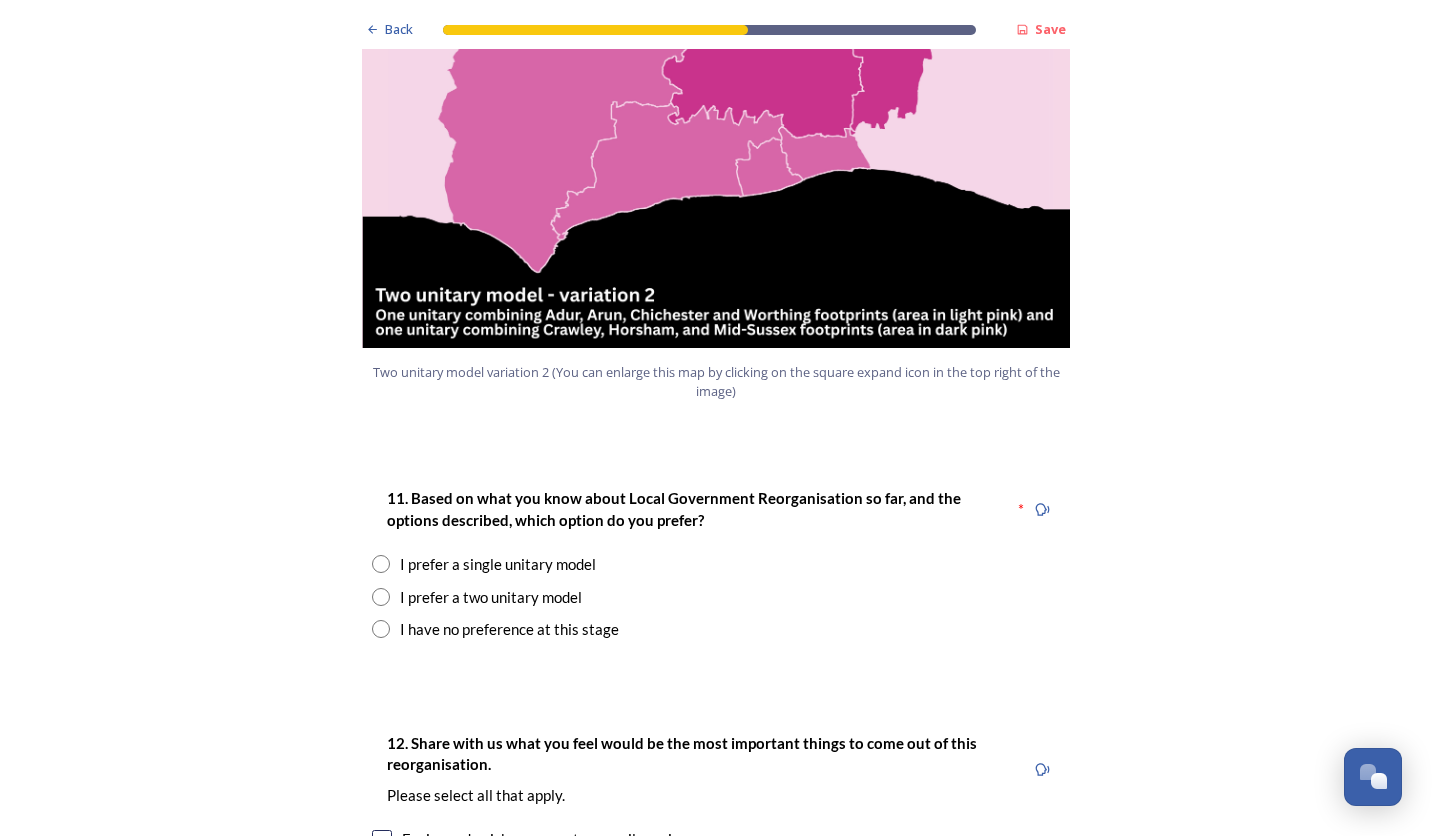 scroll, scrollTop: 2268, scrollLeft: 0, axis: vertical 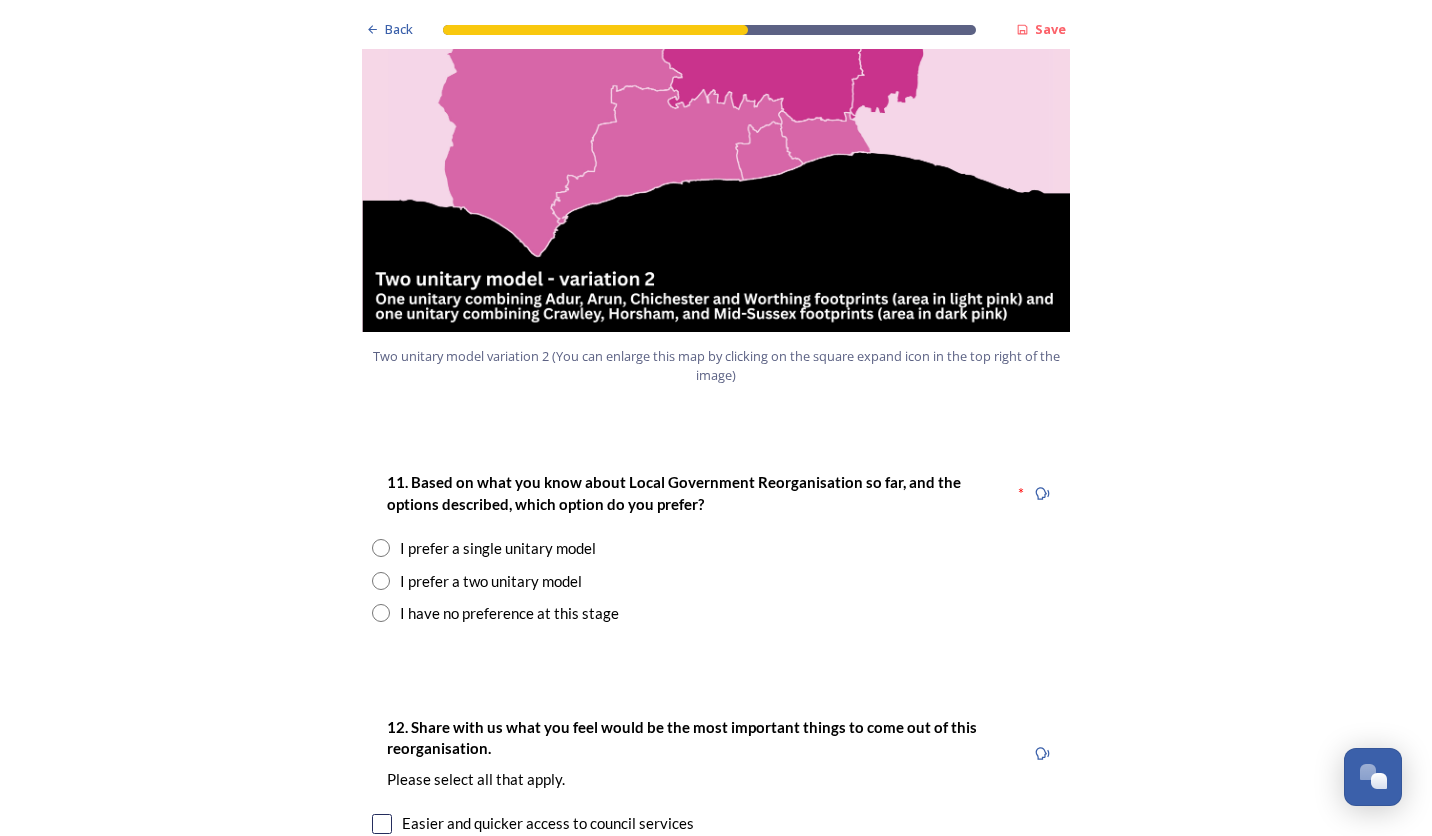 click at bounding box center (381, 581) 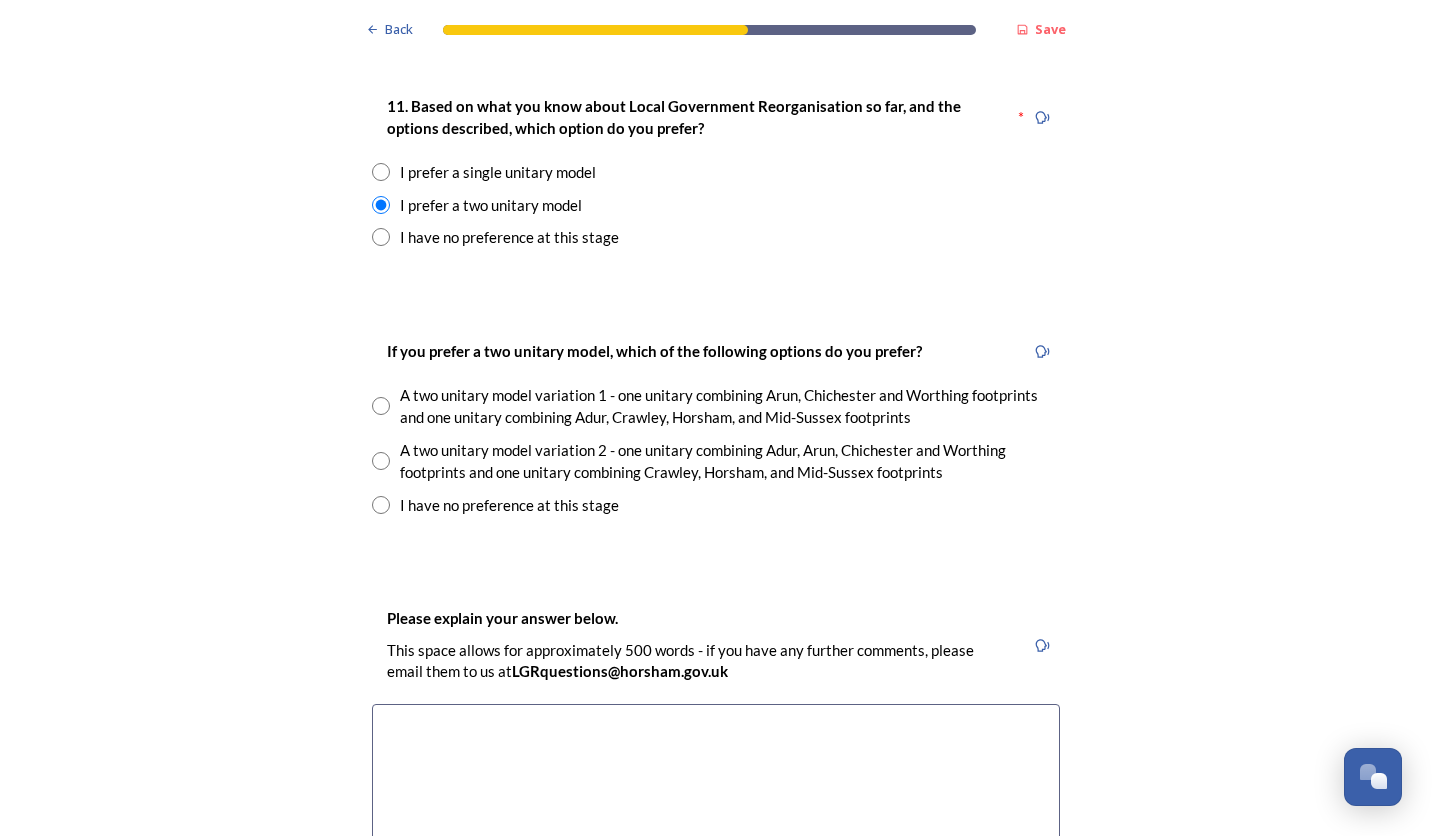 scroll, scrollTop: 2646, scrollLeft: 0, axis: vertical 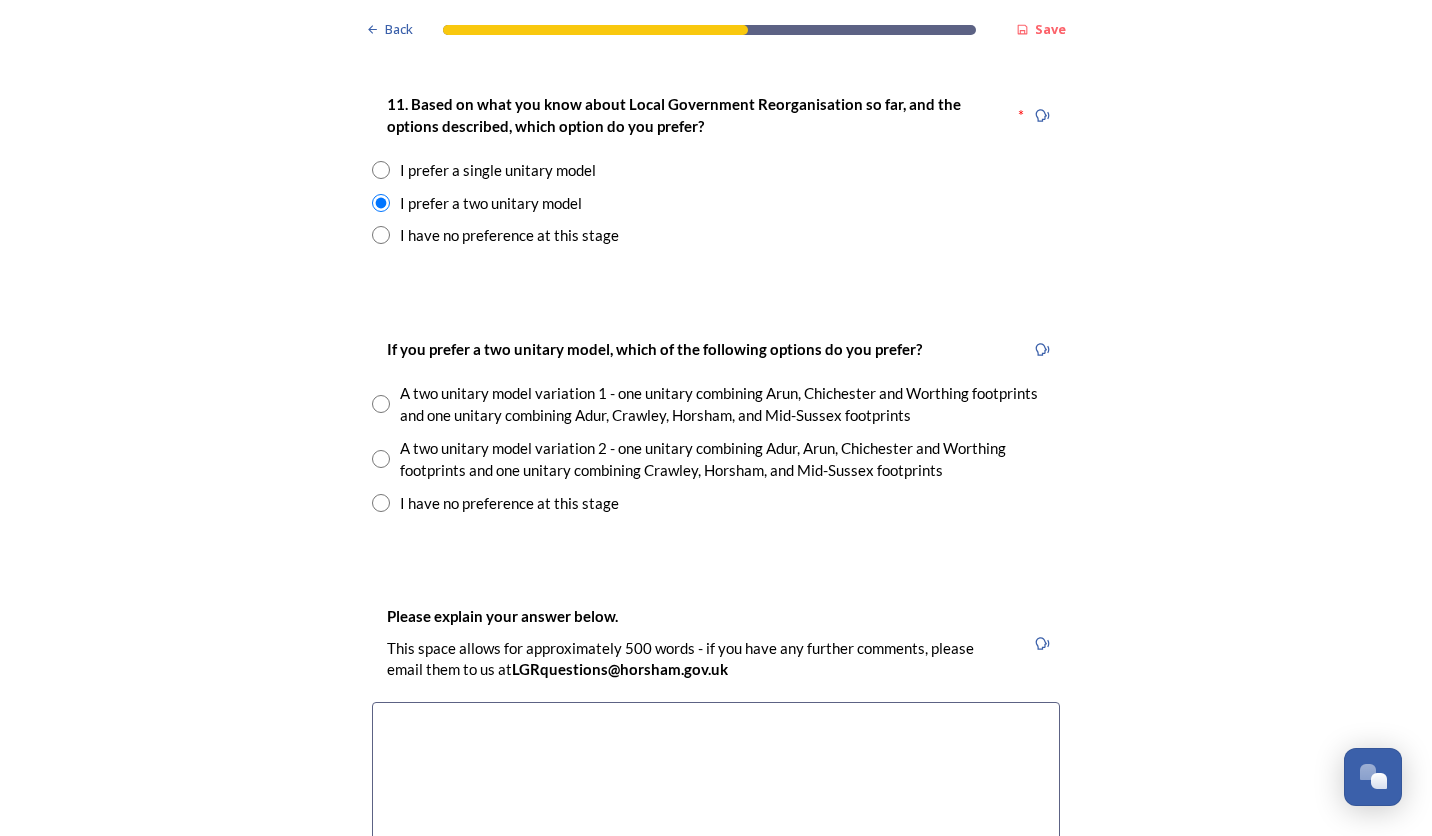 click at bounding box center [381, 459] 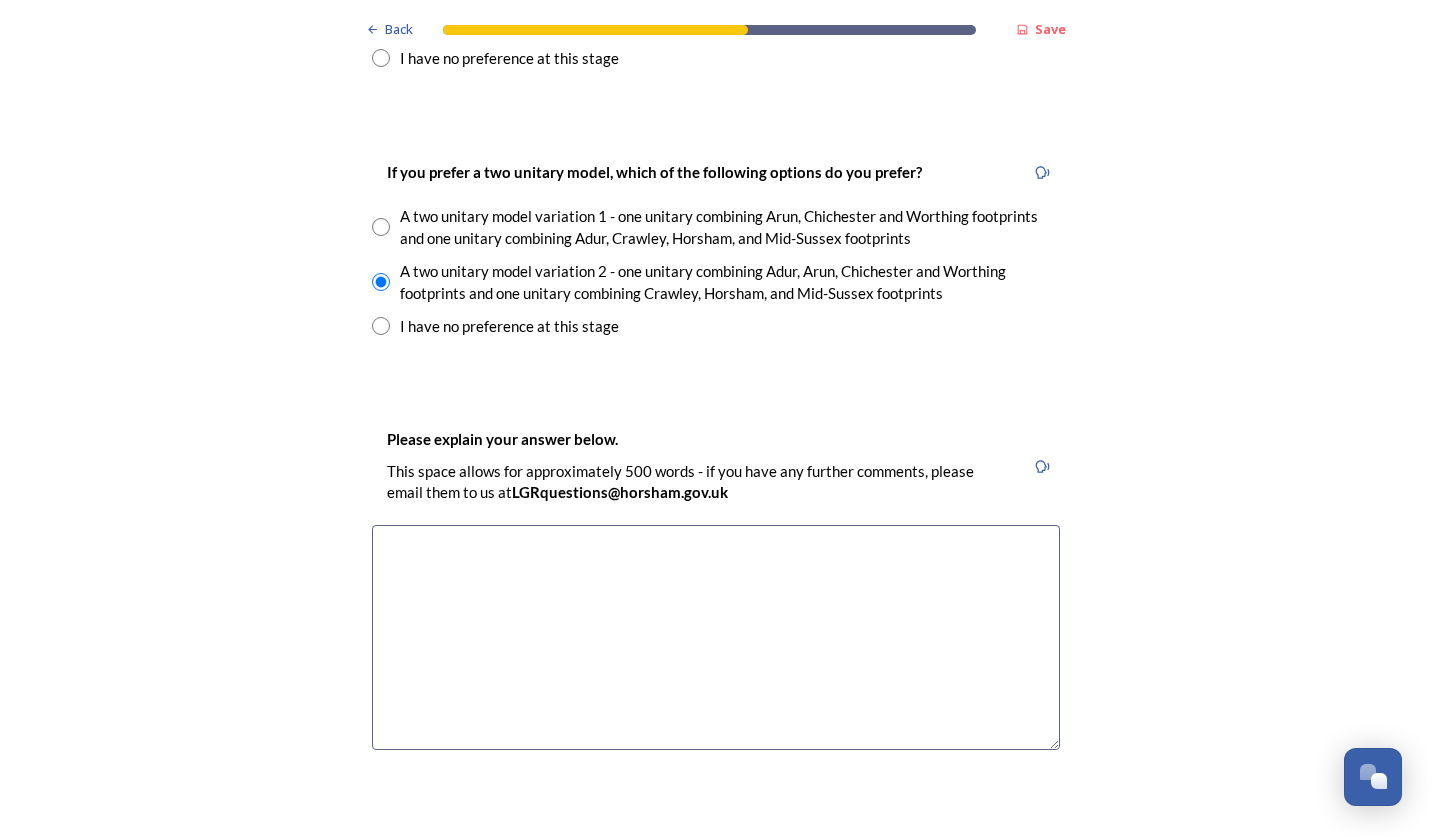 scroll, scrollTop: 2898, scrollLeft: 0, axis: vertical 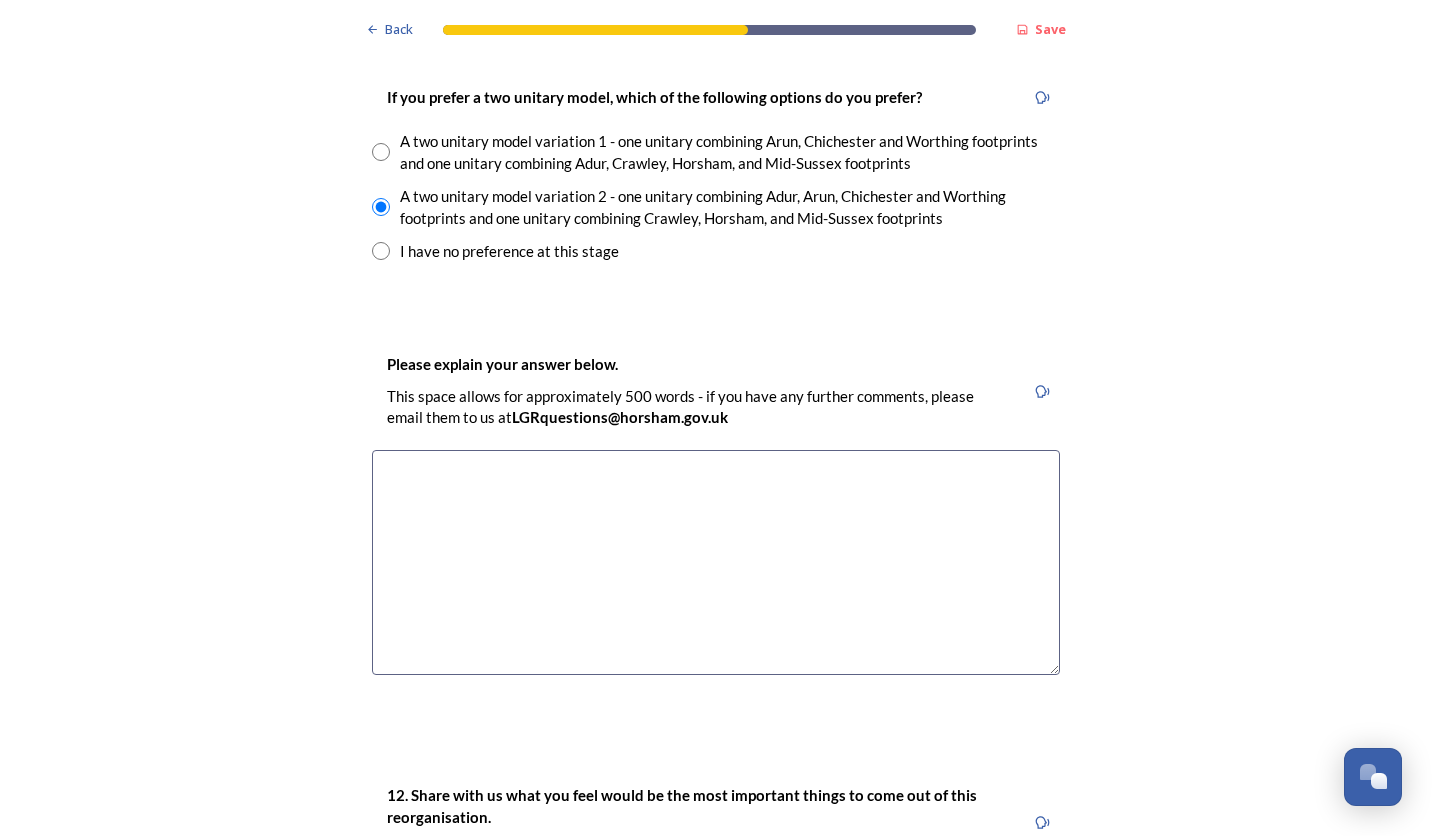 click at bounding box center (716, 562) 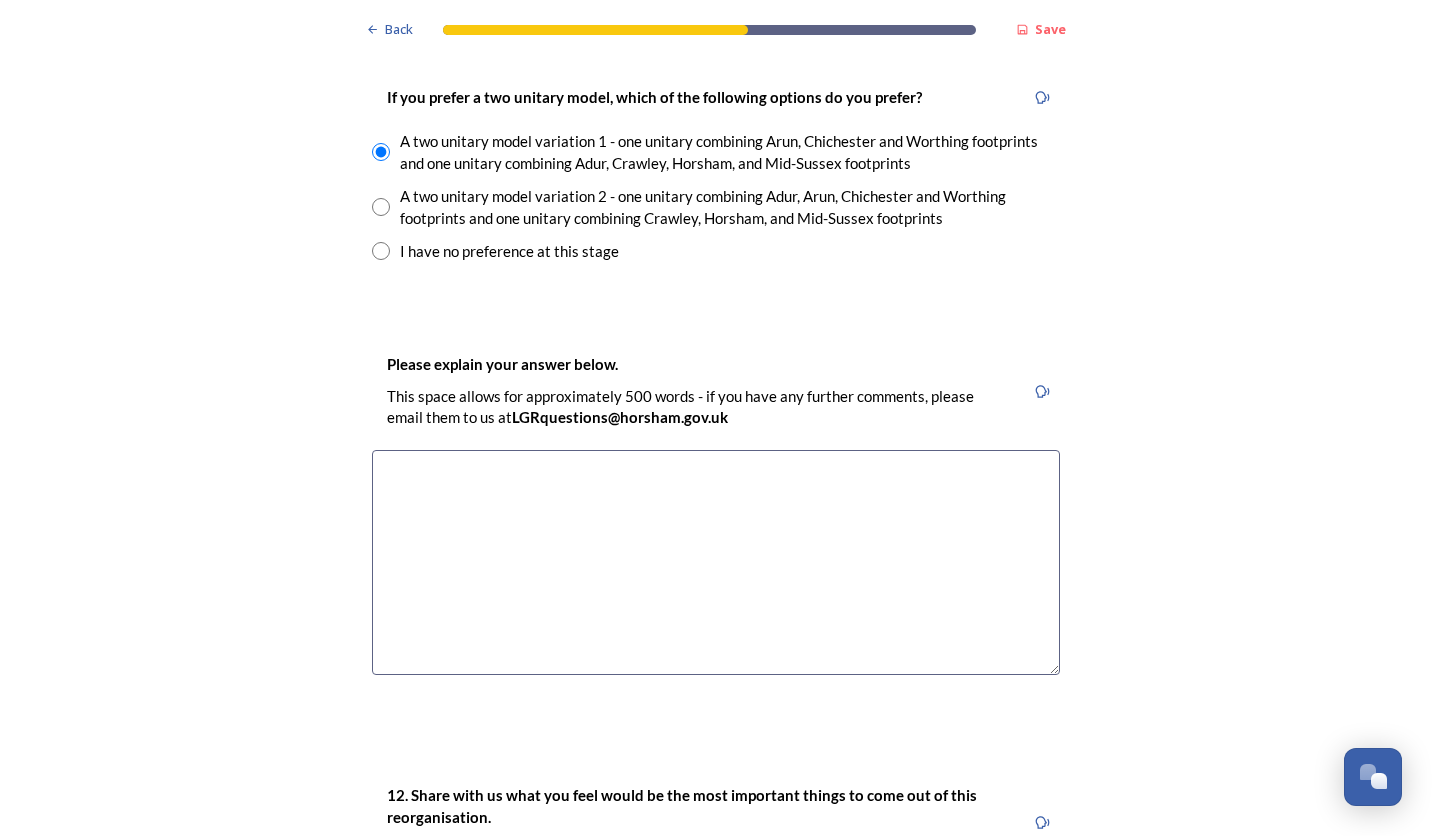 click at bounding box center [716, 562] 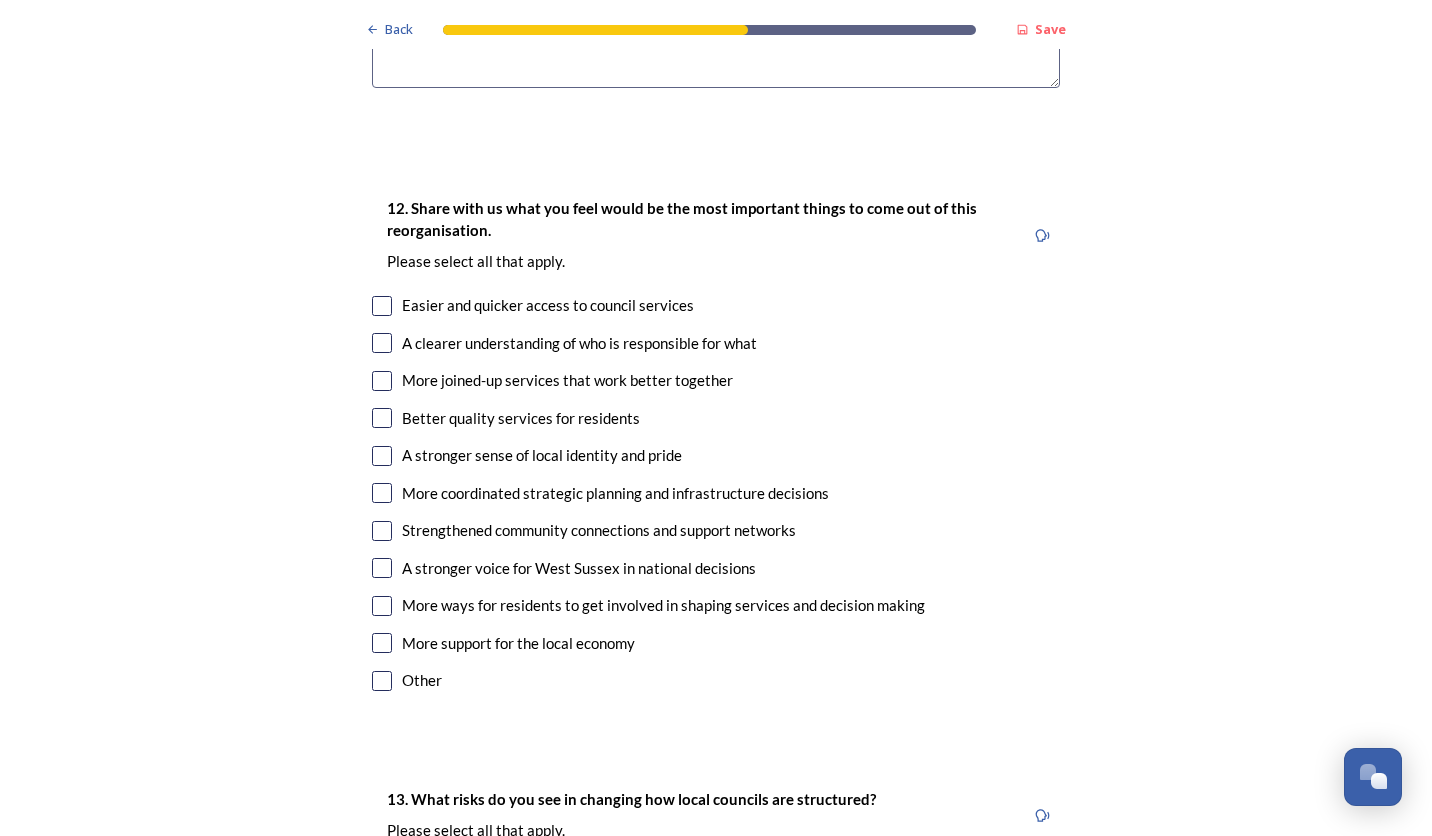 scroll, scrollTop: 3528, scrollLeft: 0, axis: vertical 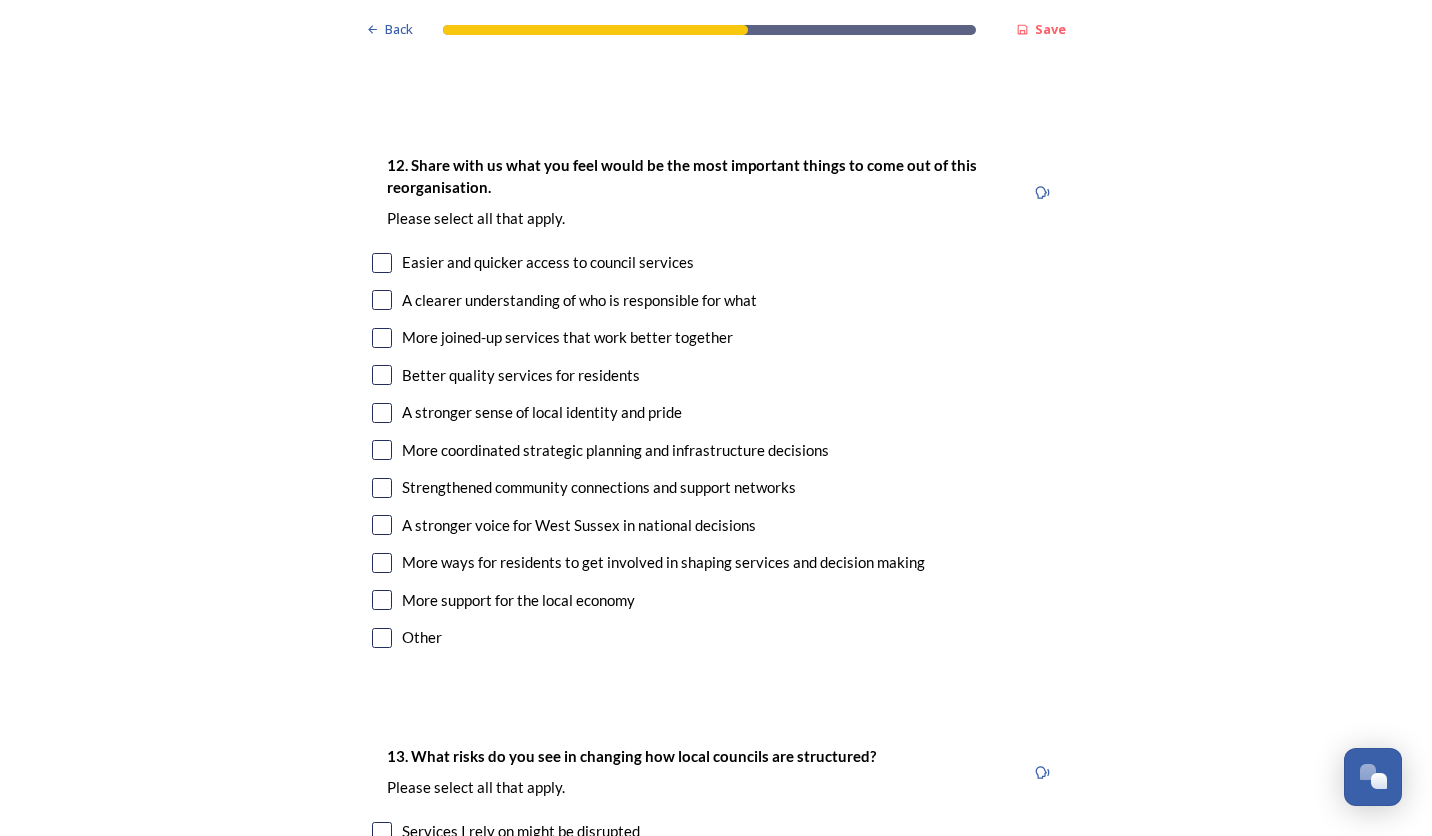 type on "Area 1 has similar communities" 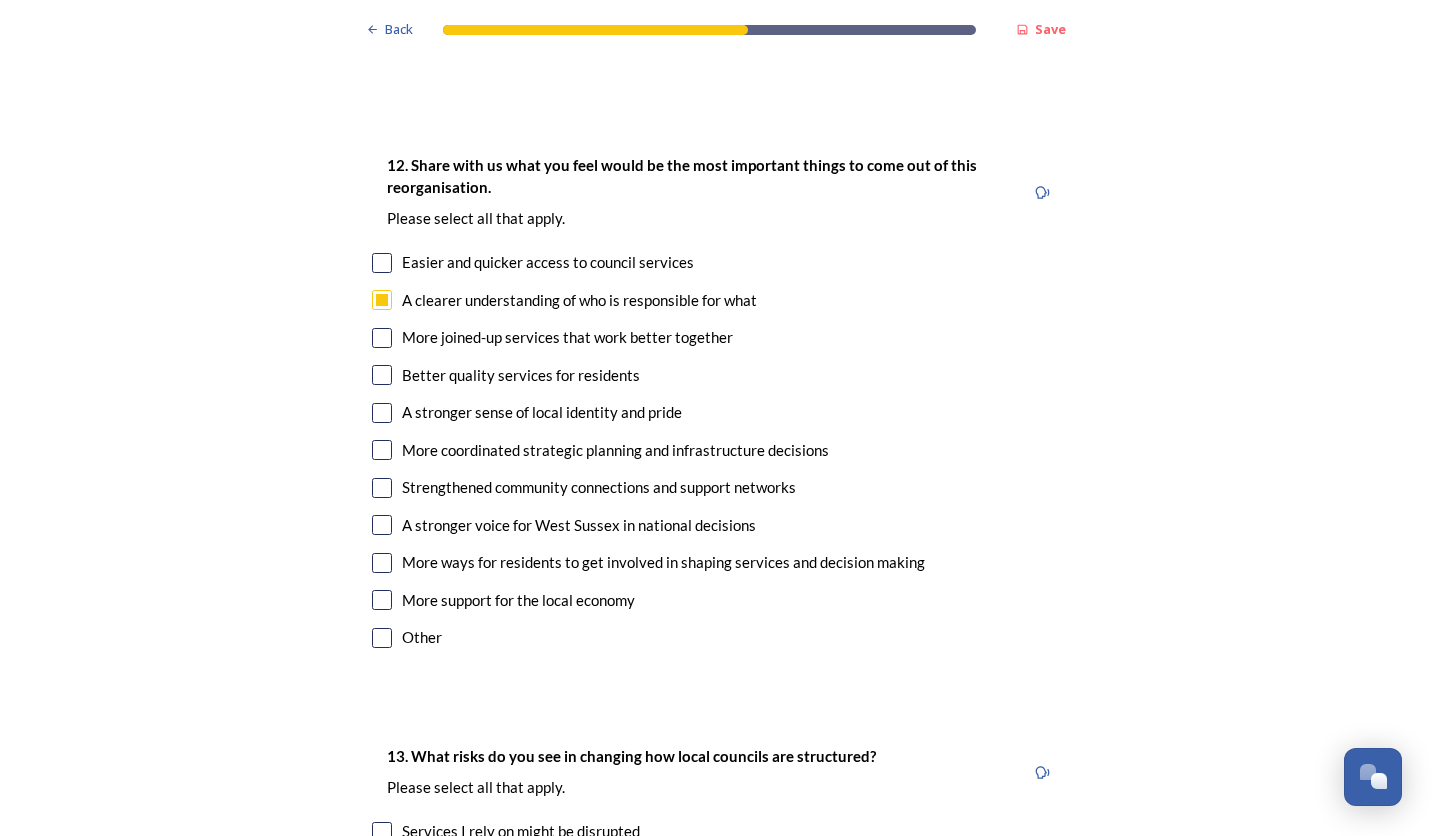 click at bounding box center [382, 338] 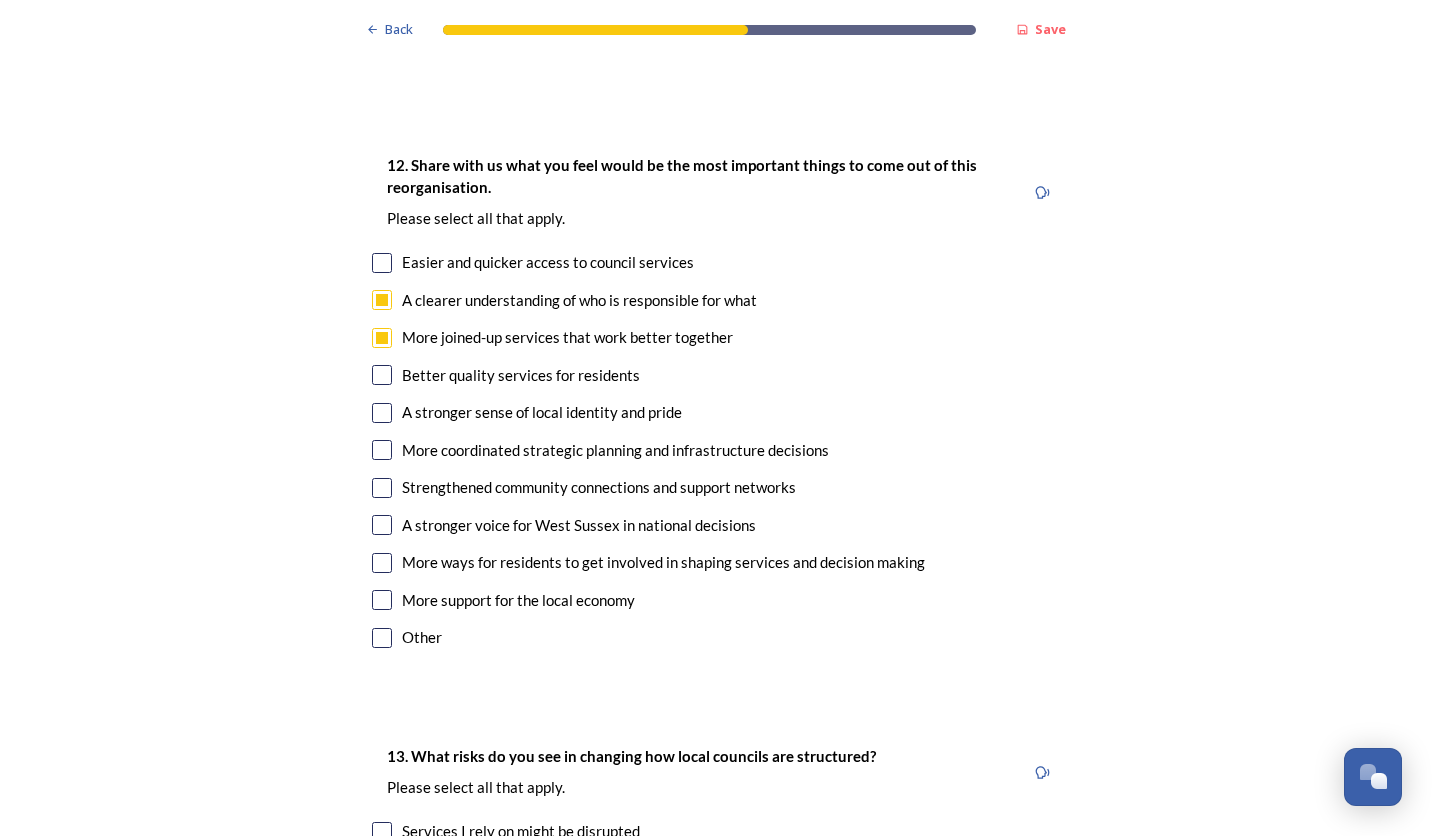 click at bounding box center (382, 375) 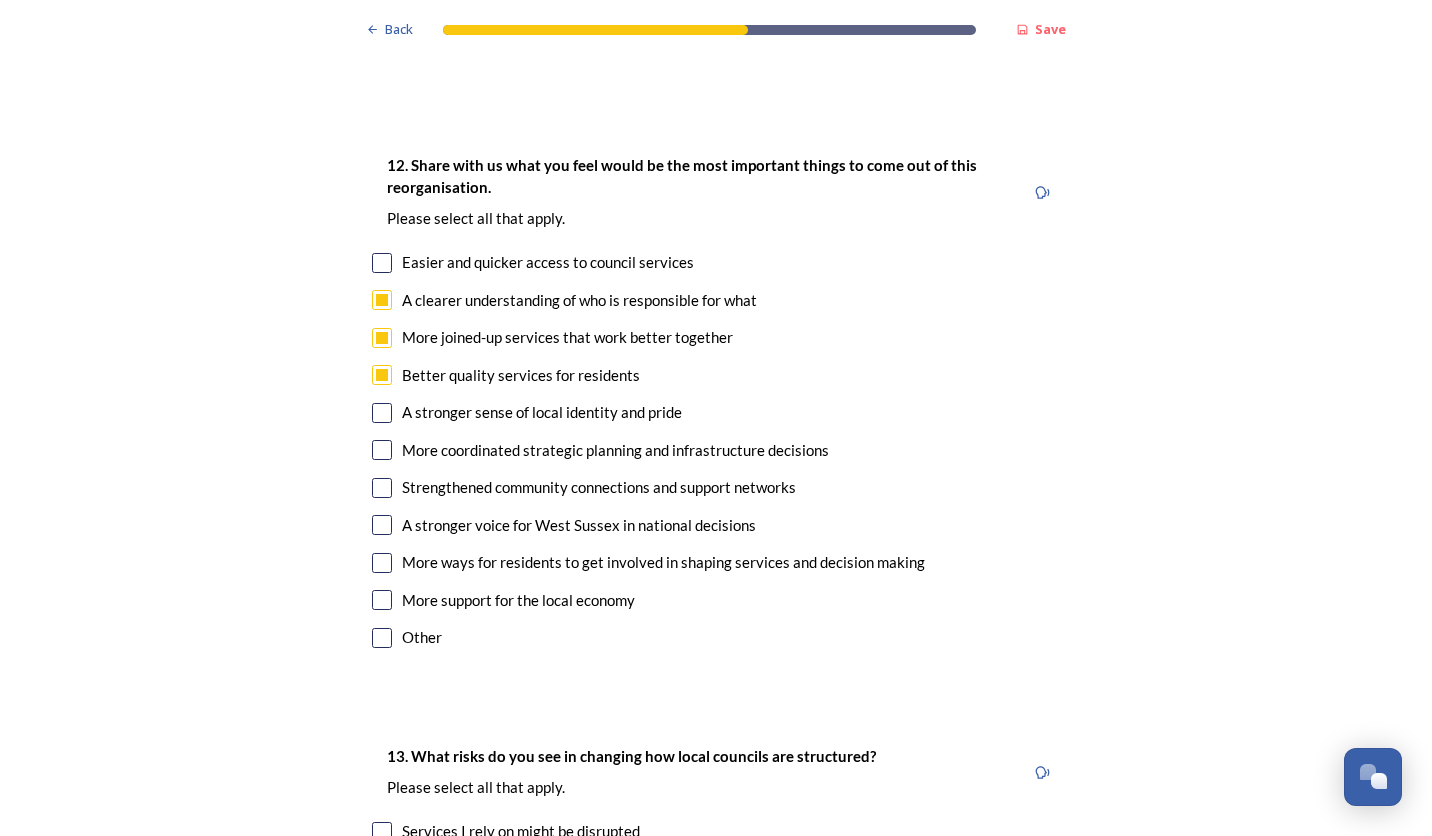 click at bounding box center (382, 413) 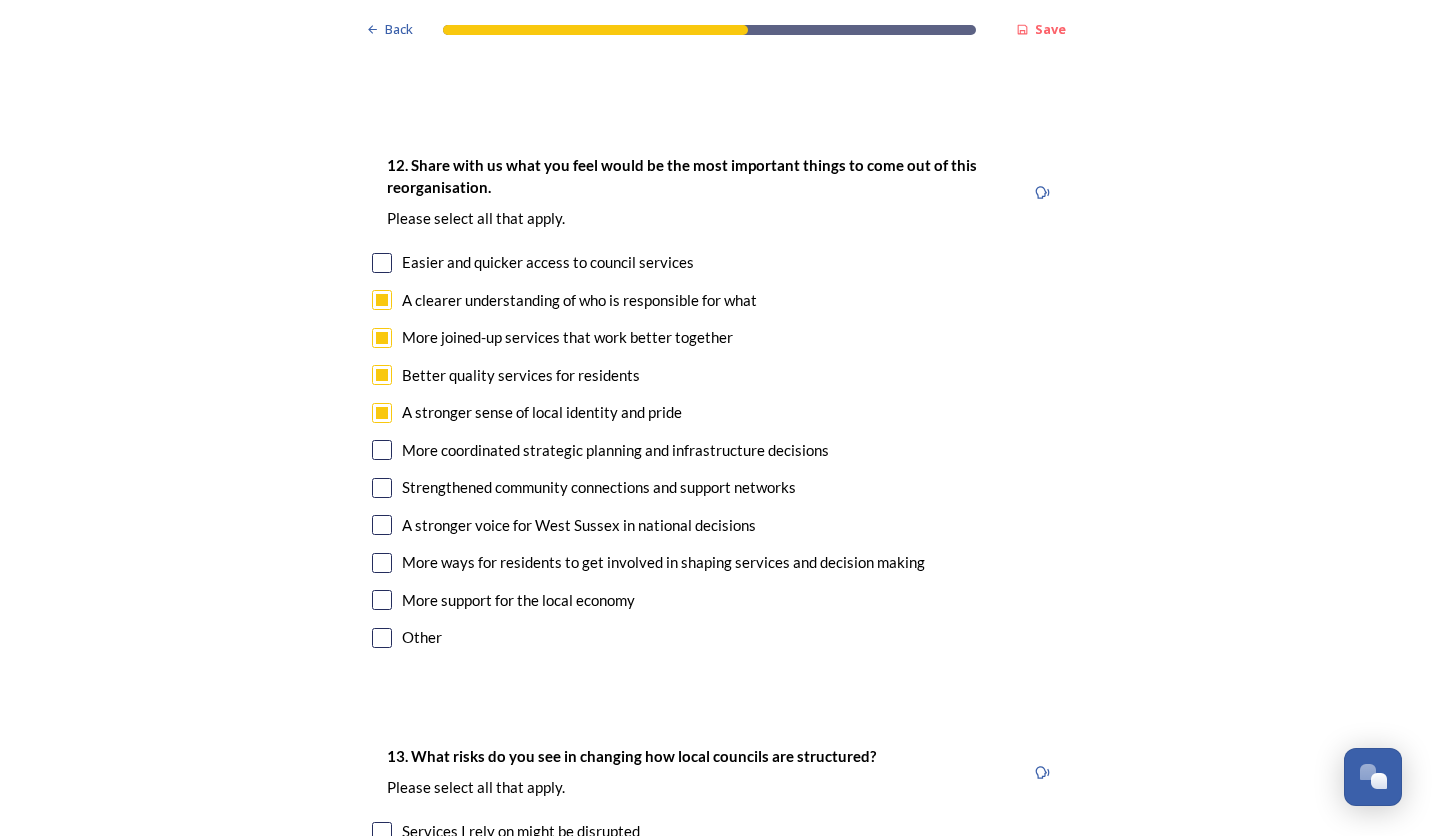 click at bounding box center (382, 450) 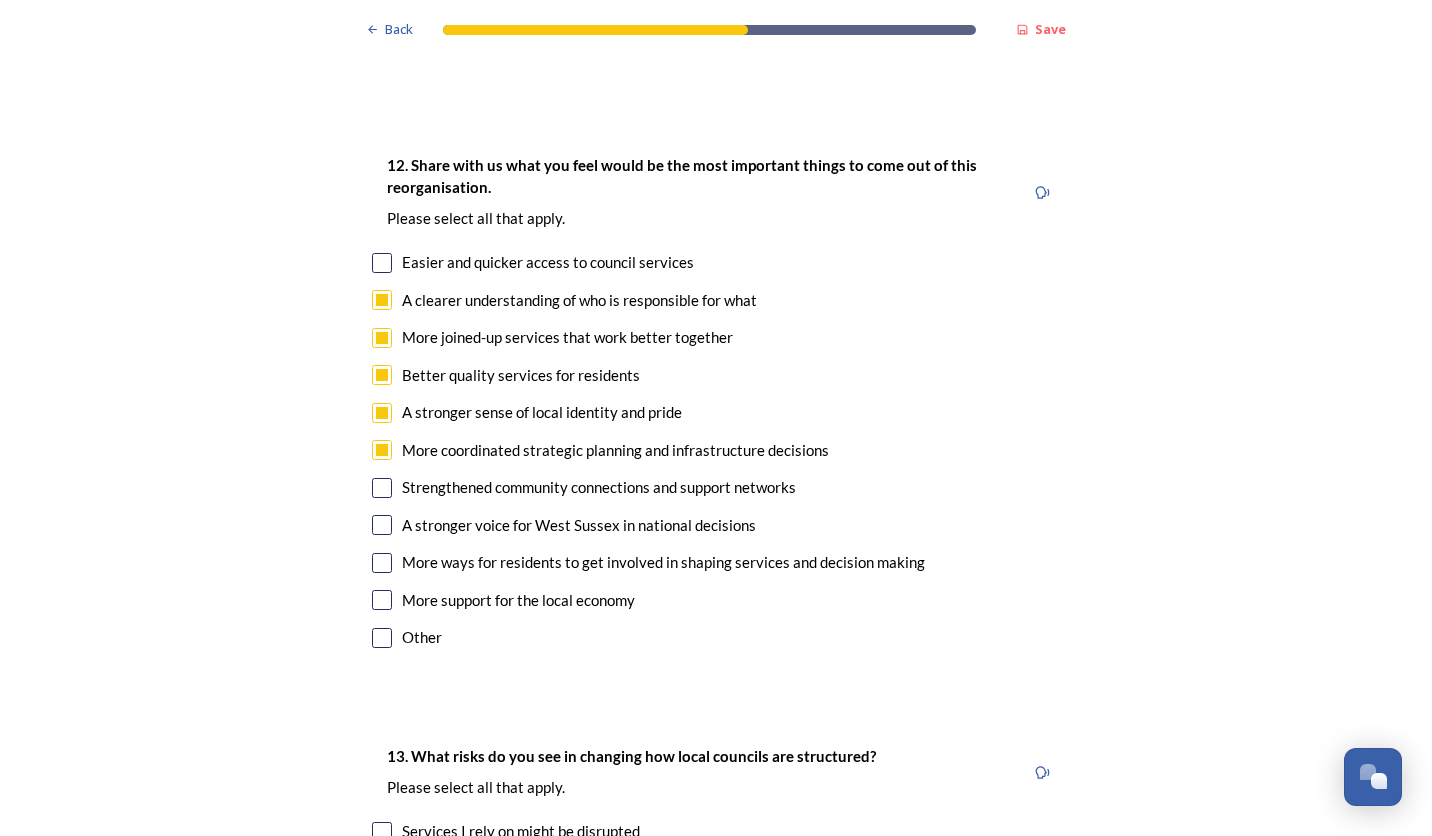 click at bounding box center (382, 488) 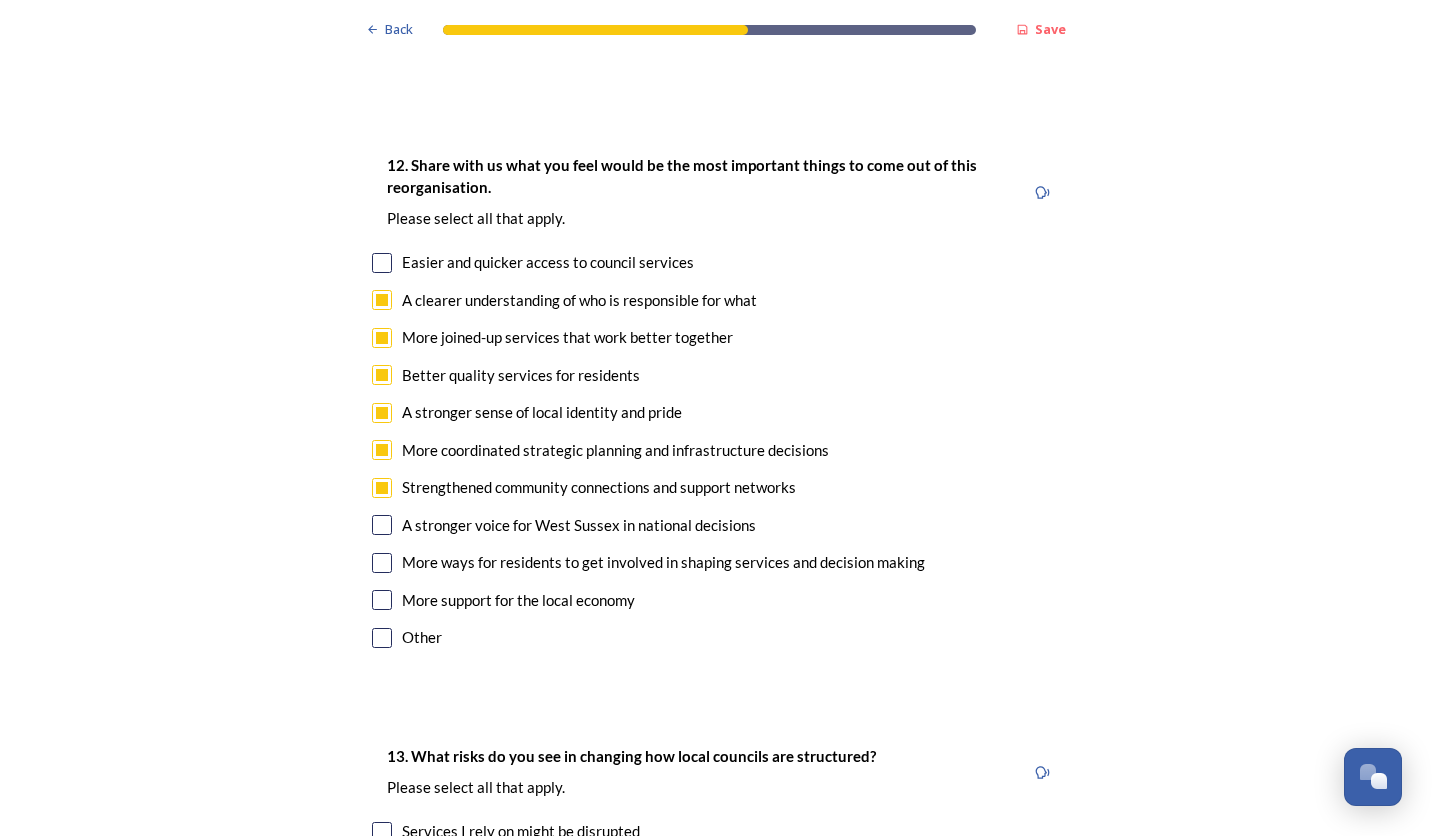 click at bounding box center (382, 525) 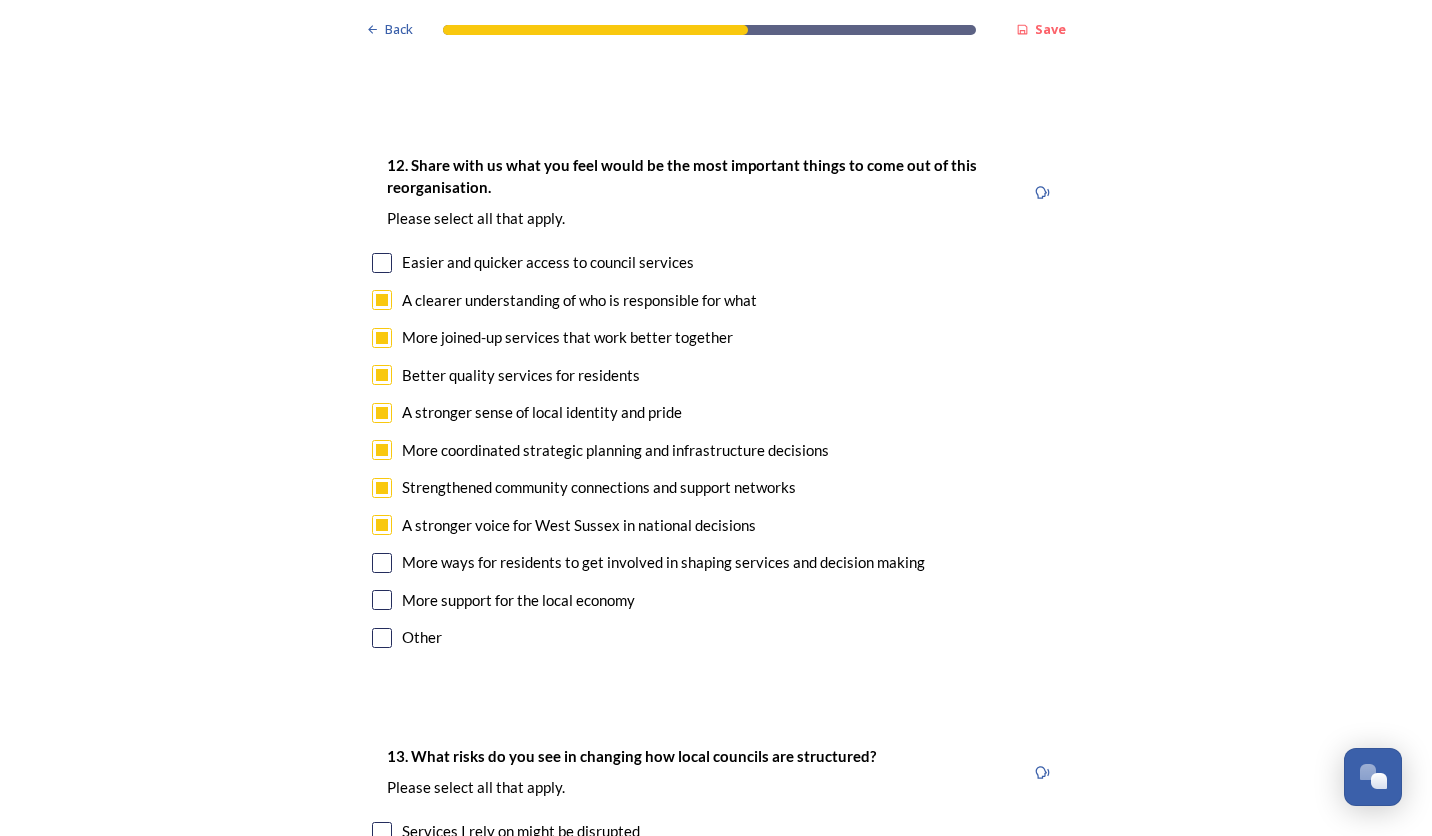click at bounding box center [382, 563] 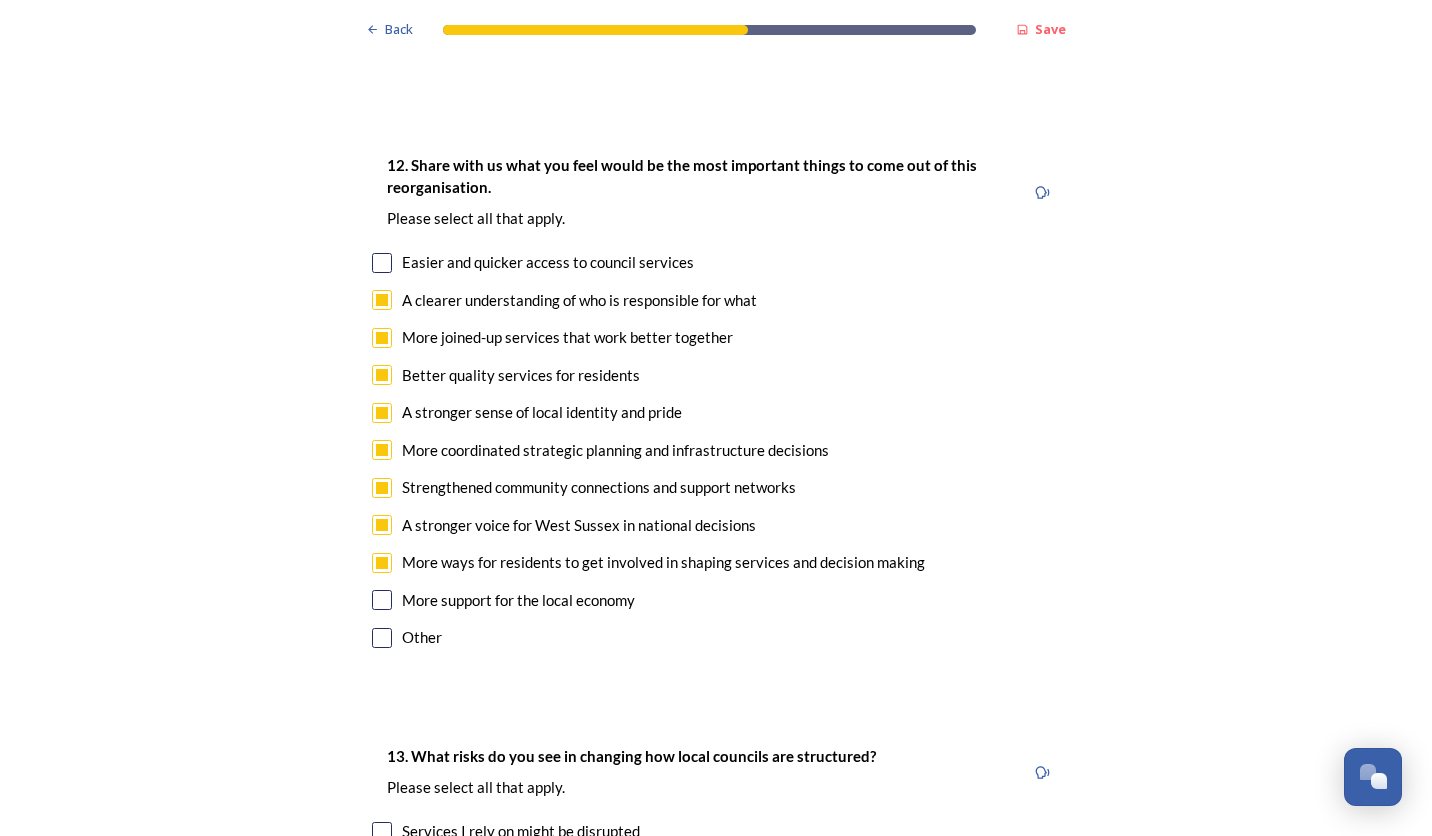 click at bounding box center (382, 263) 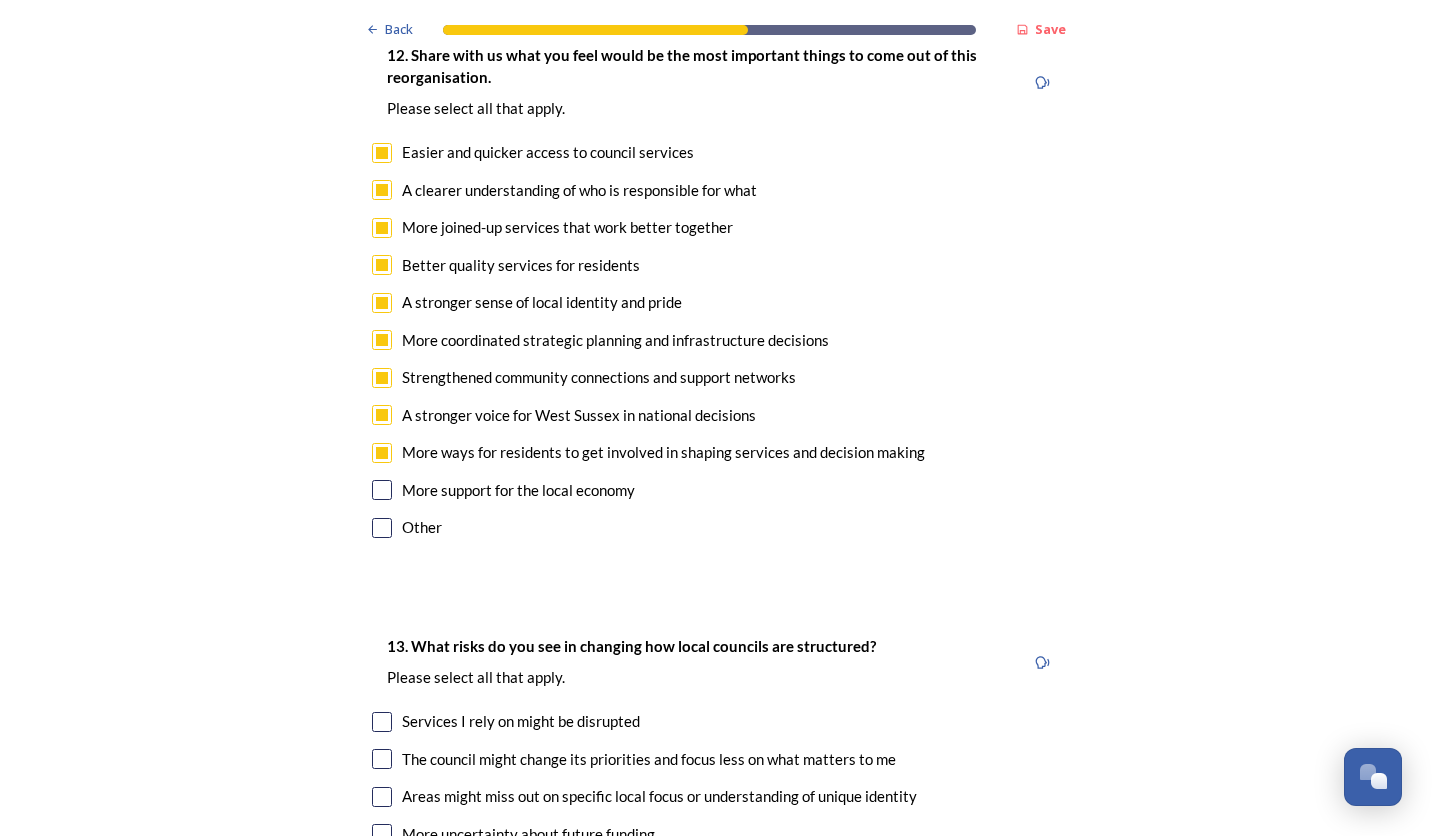 scroll, scrollTop: 3780, scrollLeft: 0, axis: vertical 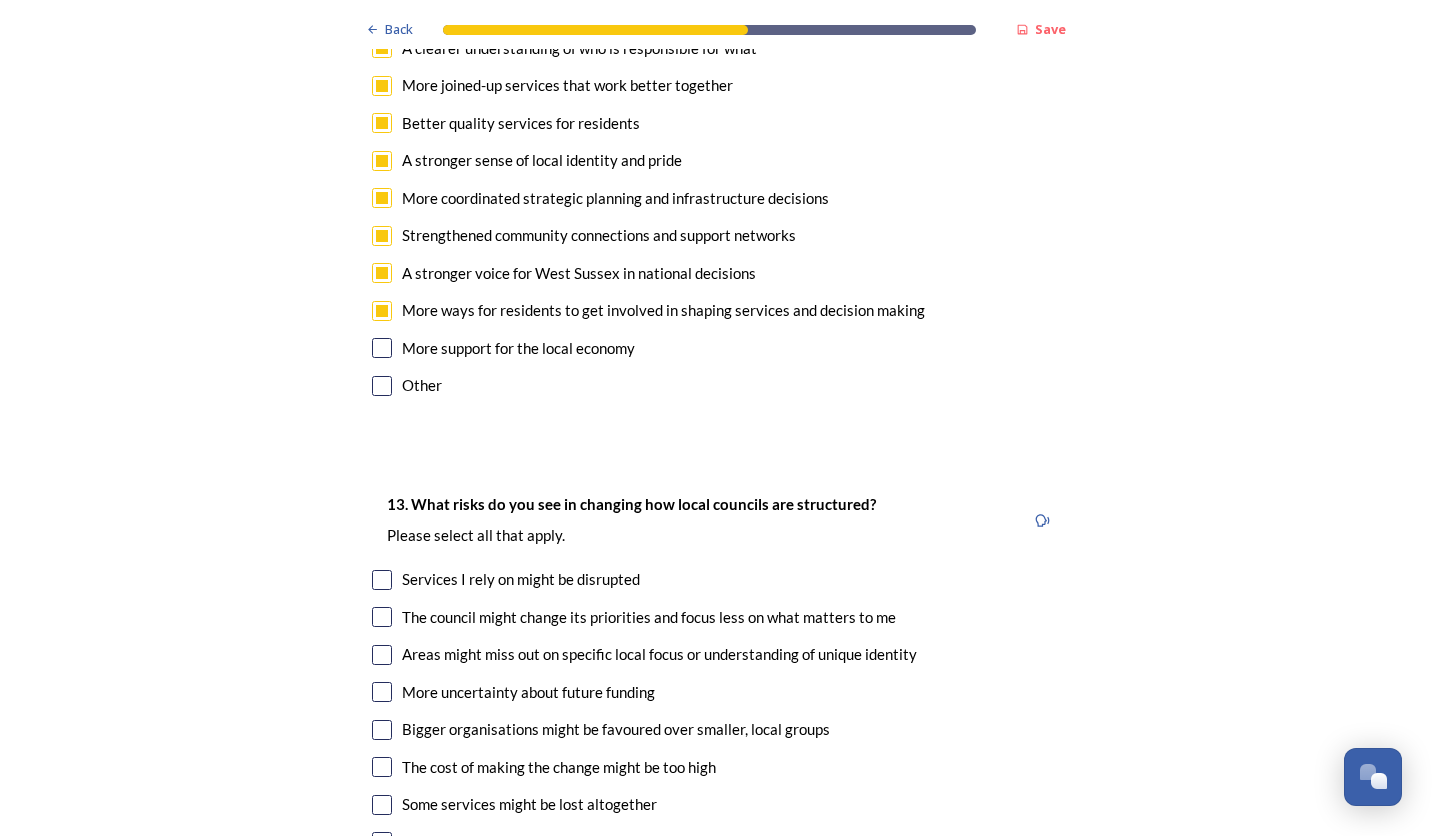 click at bounding box center (382, 348) 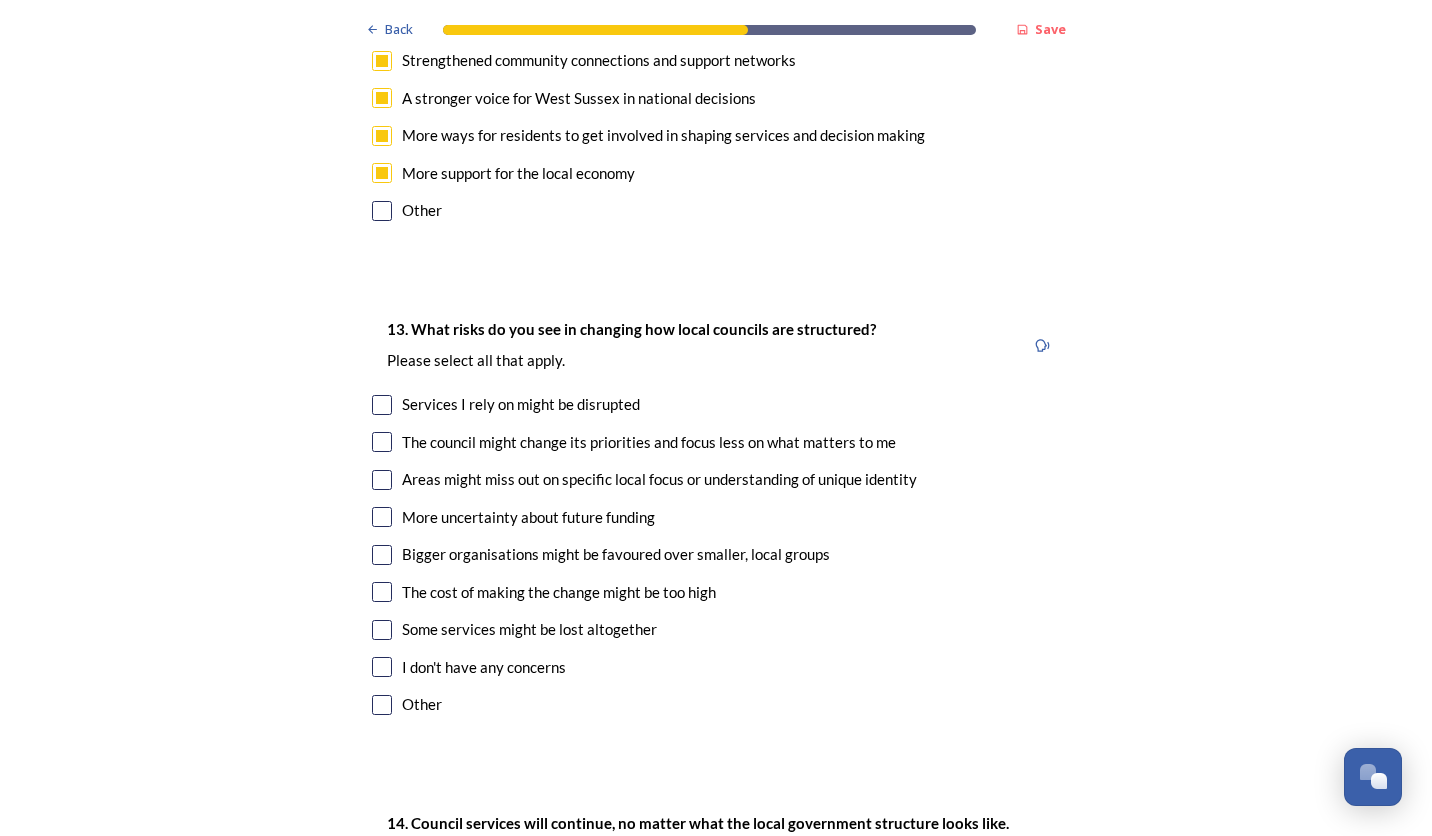 scroll, scrollTop: 4158, scrollLeft: 0, axis: vertical 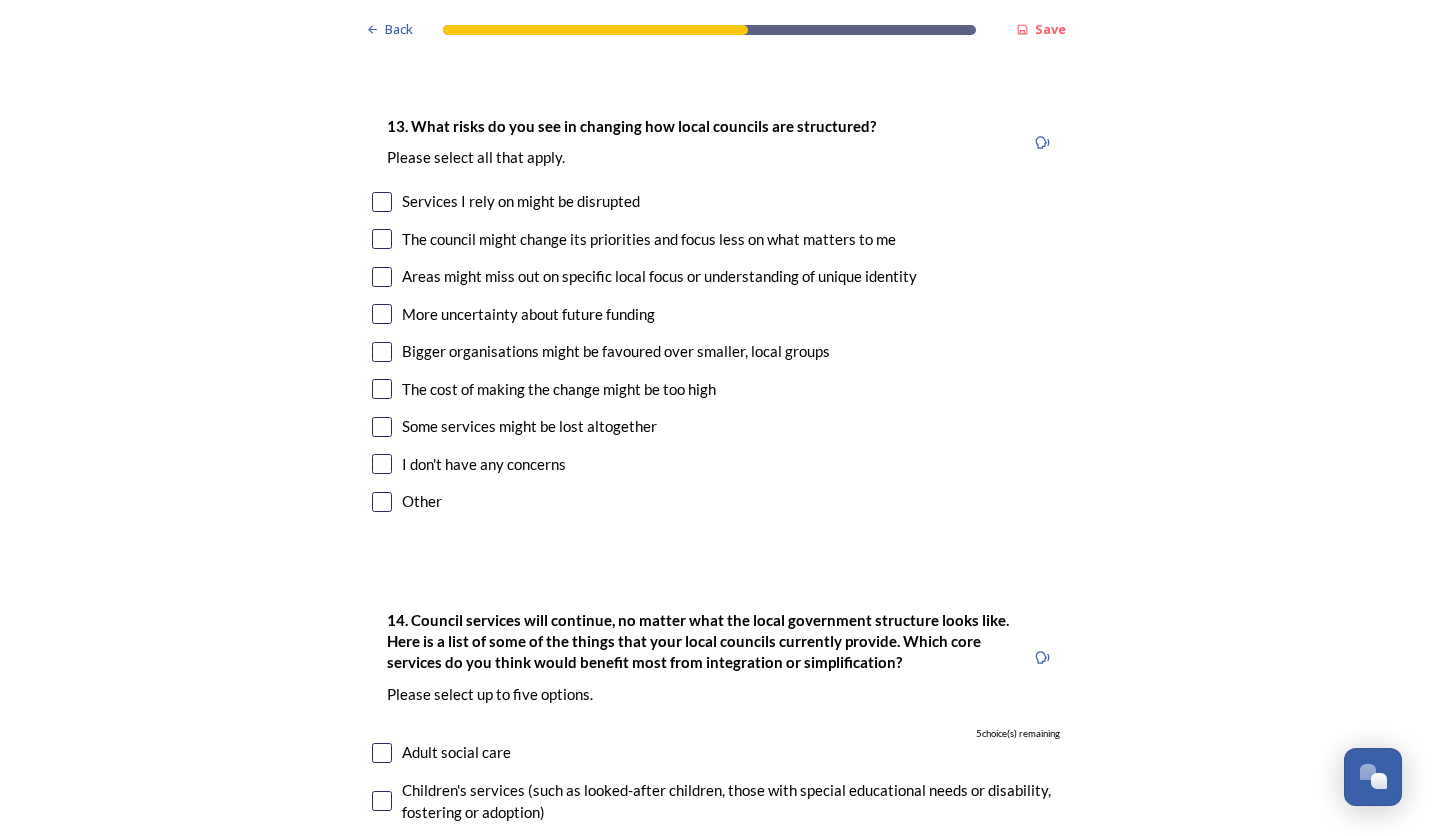 click at bounding box center [382, 389] 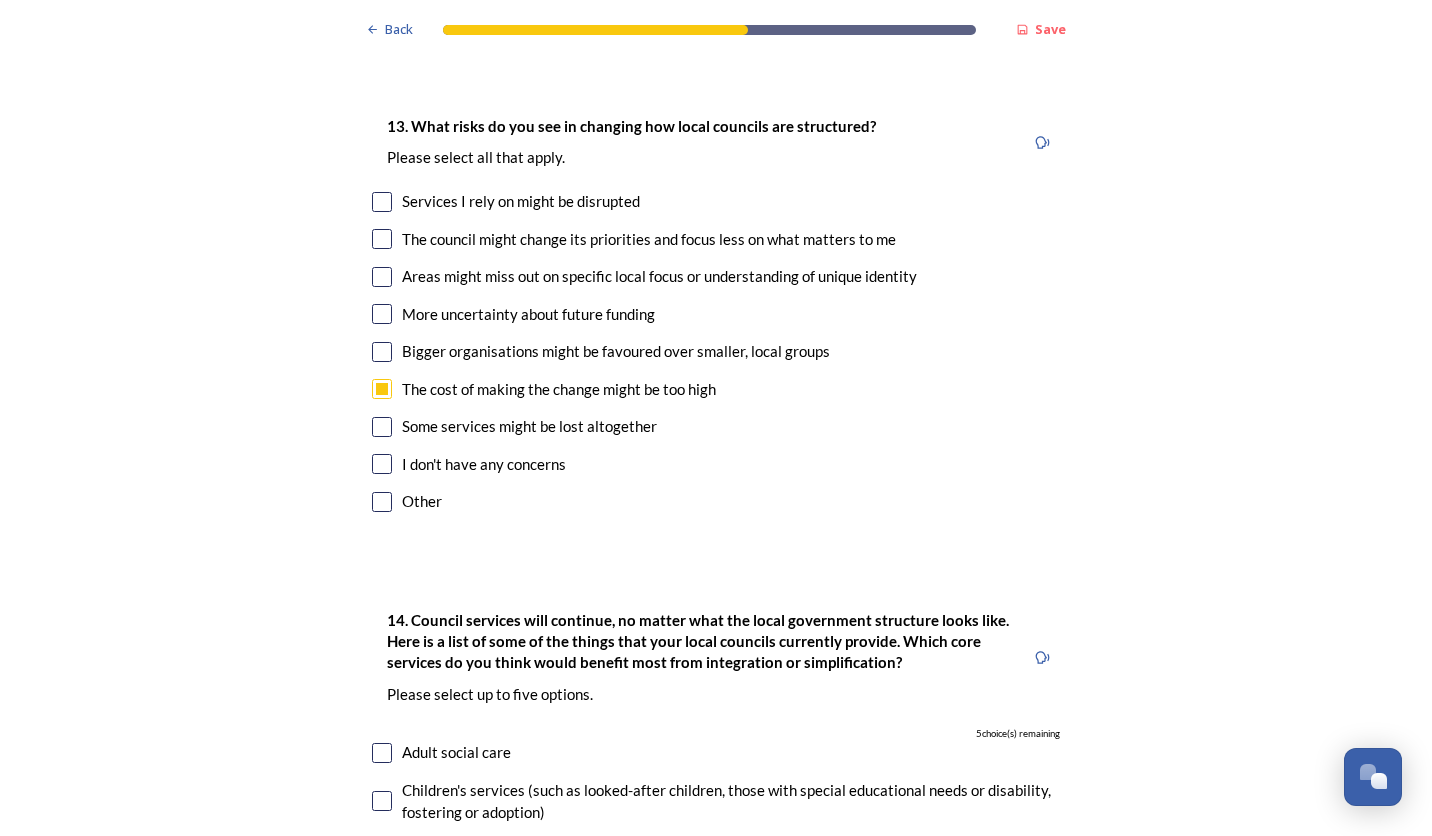click at bounding box center [382, 427] 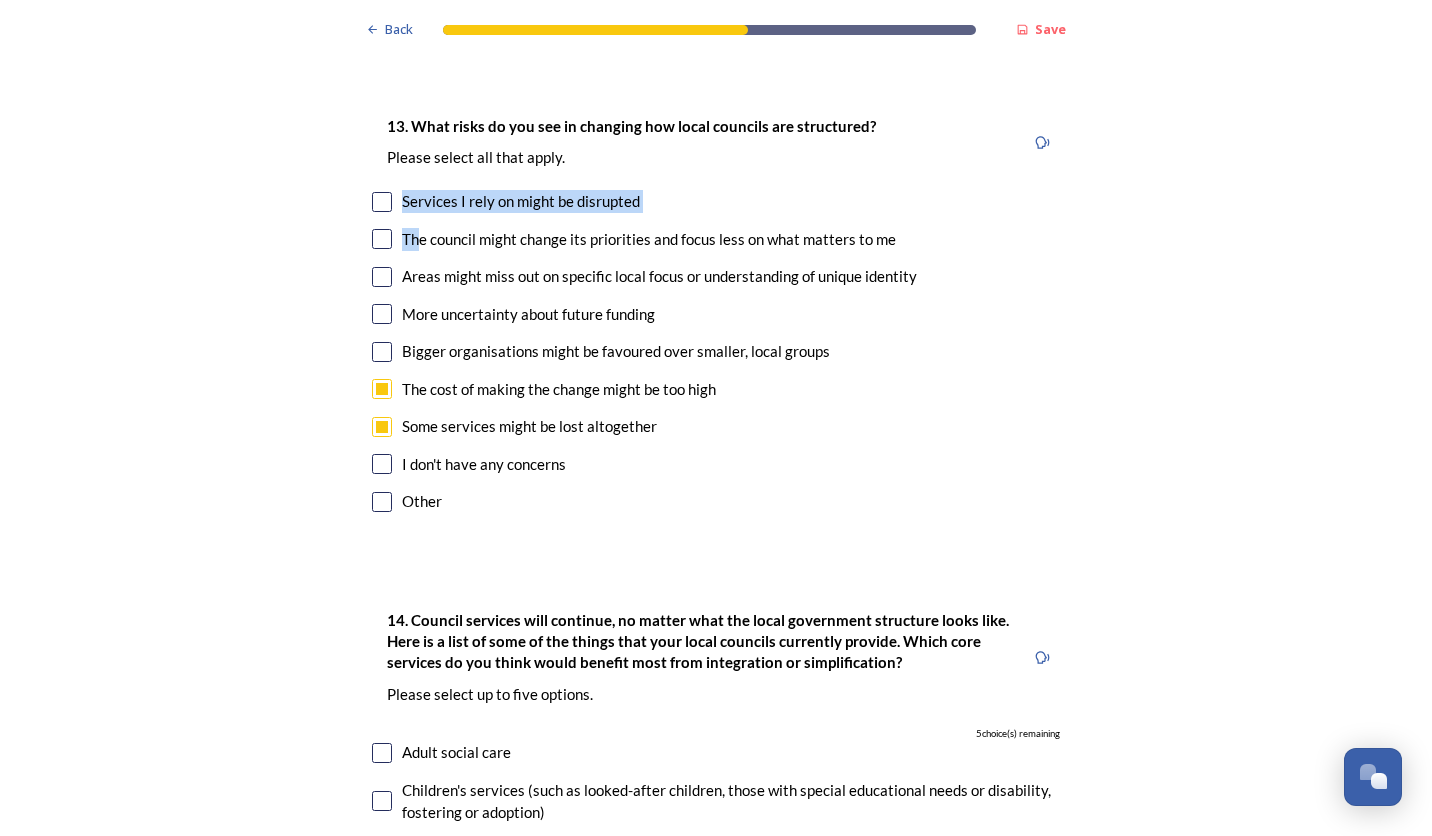 drag, startPoint x: 382, startPoint y: 198, endPoint x: 409, endPoint y: 222, distance: 36.124783 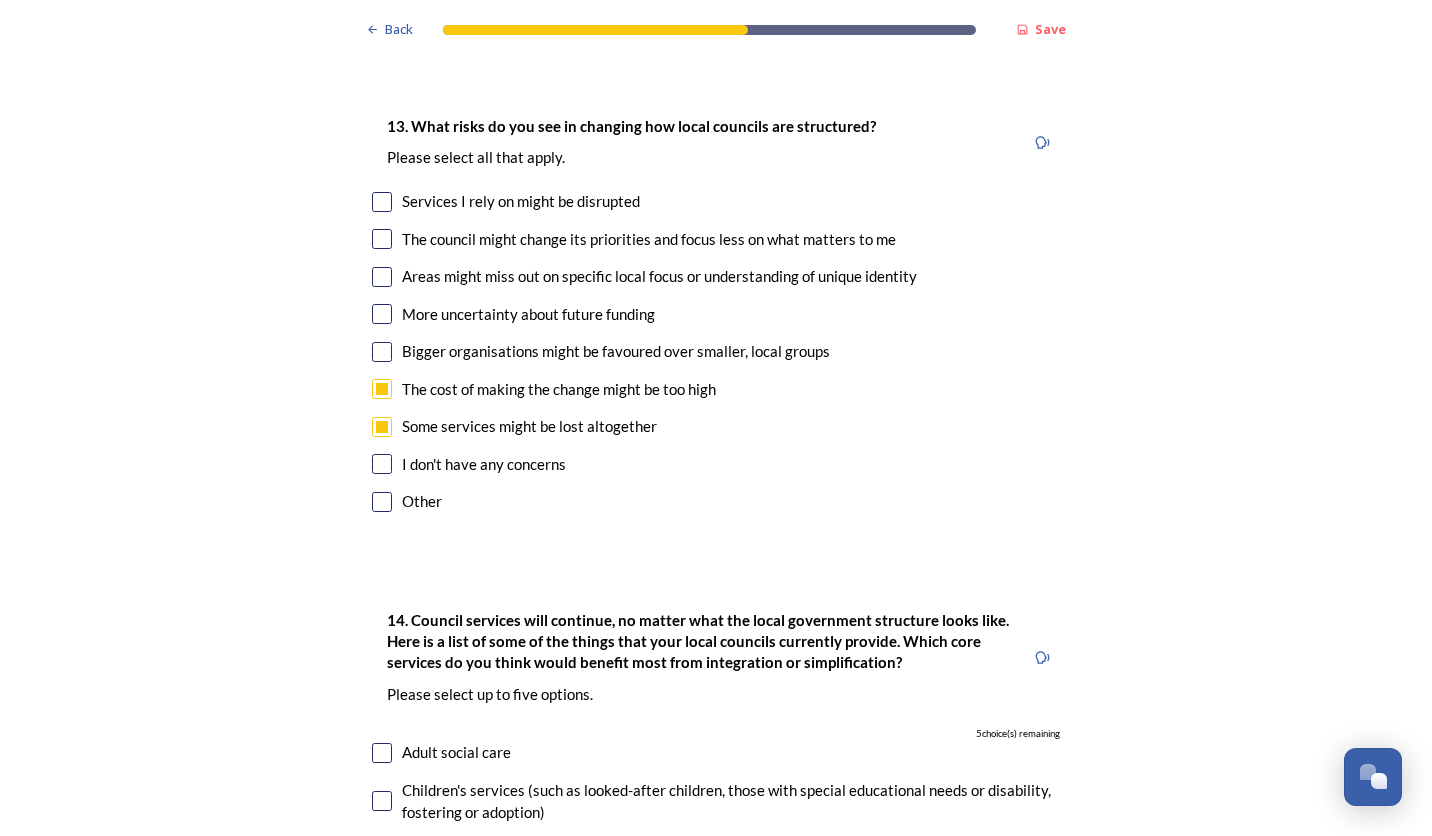 click at bounding box center (382, 202) 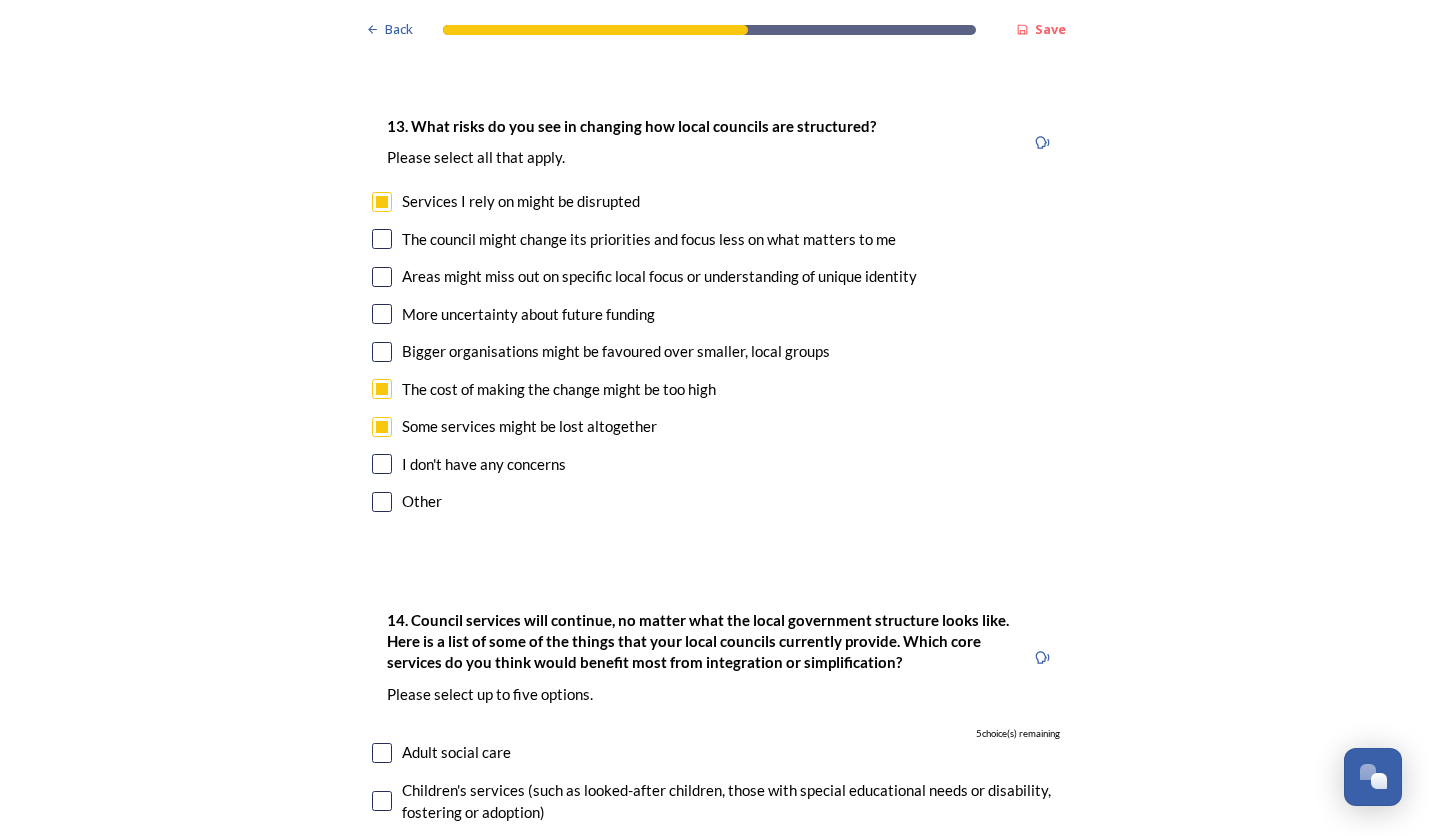 click at bounding box center (382, 202) 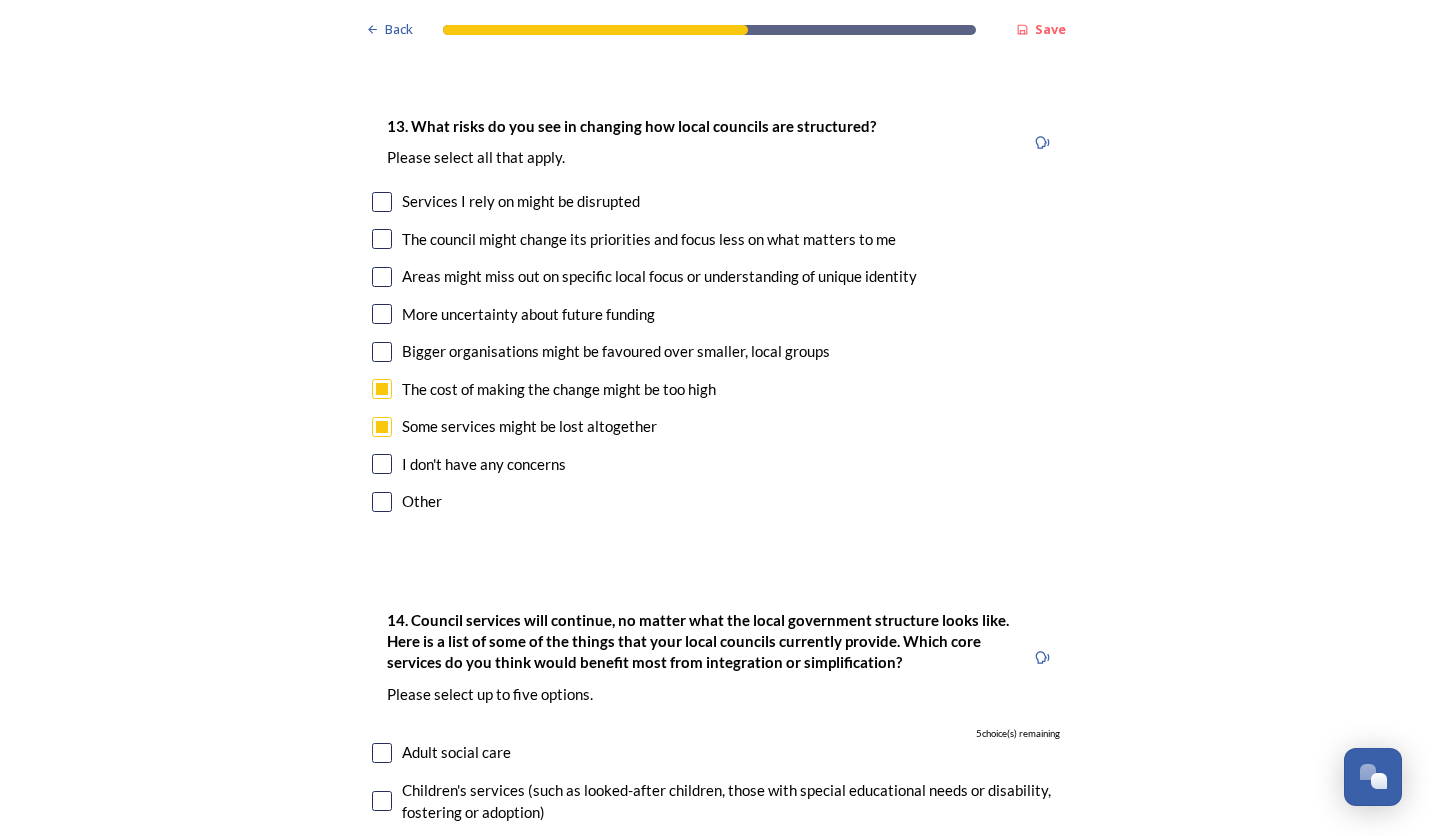 click at bounding box center [382, 277] 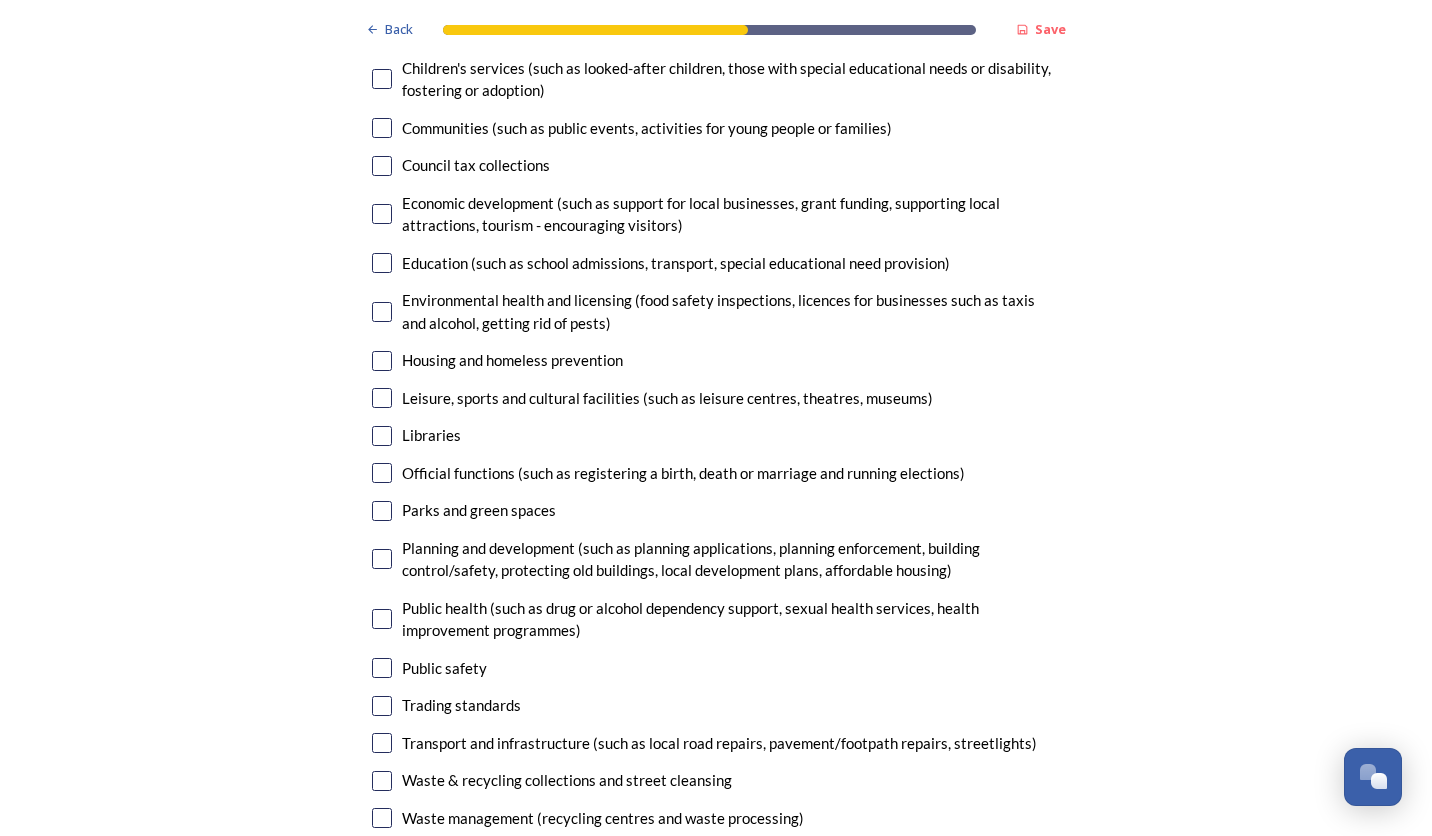 scroll, scrollTop: 4914, scrollLeft: 0, axis: vertical 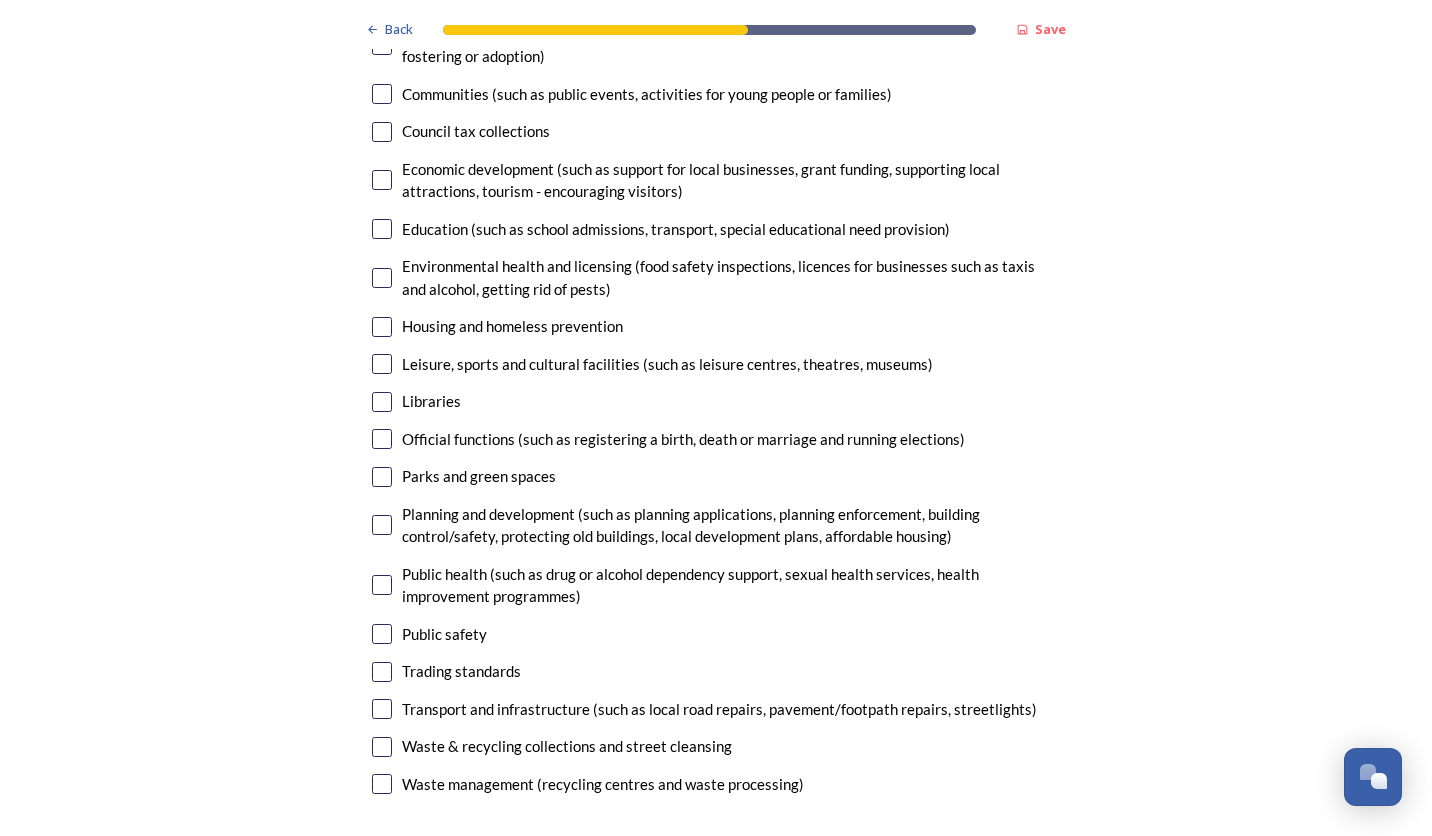 click at bounding box center (382, 402) 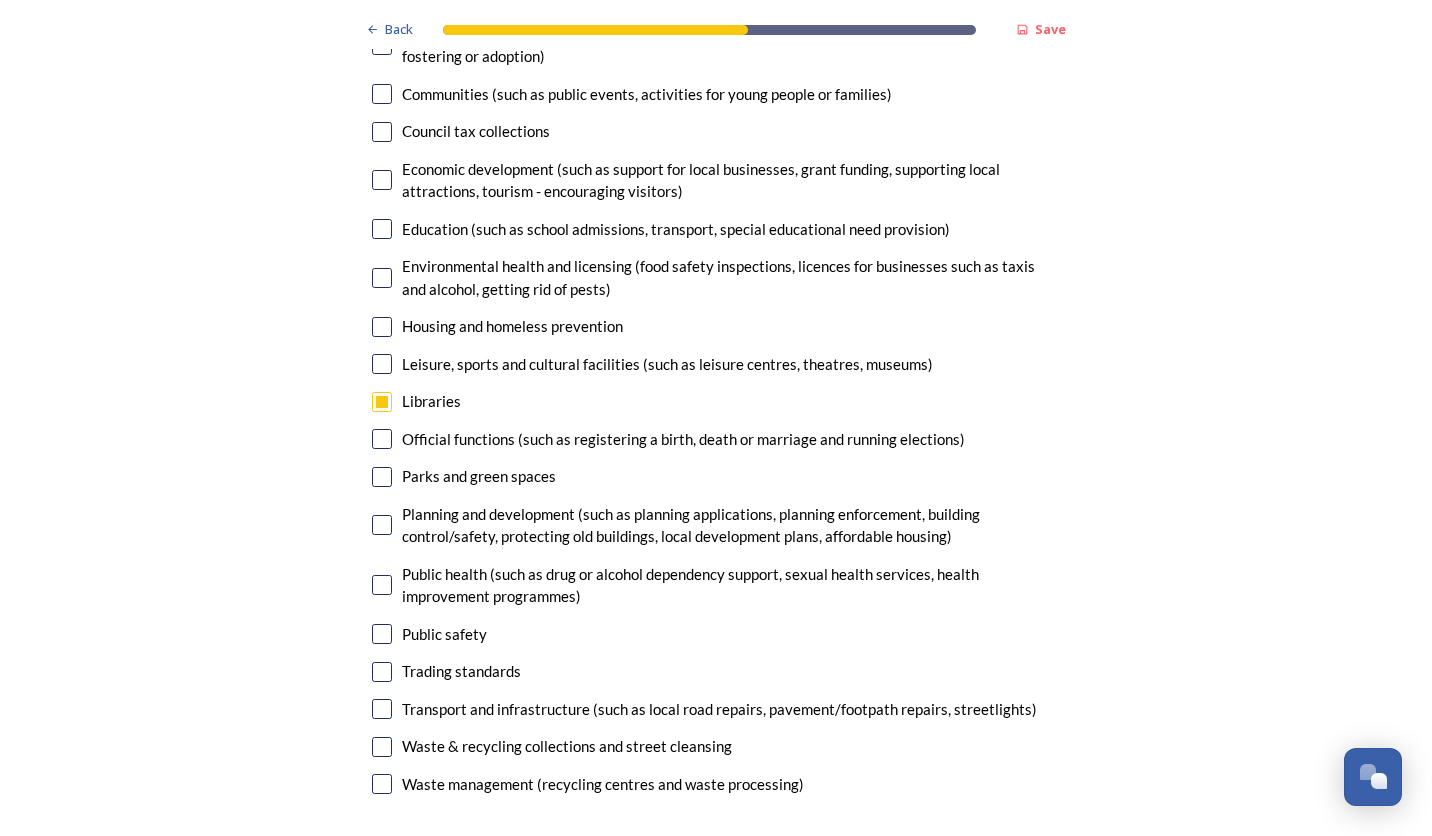 click at bounding box center (382, 709) 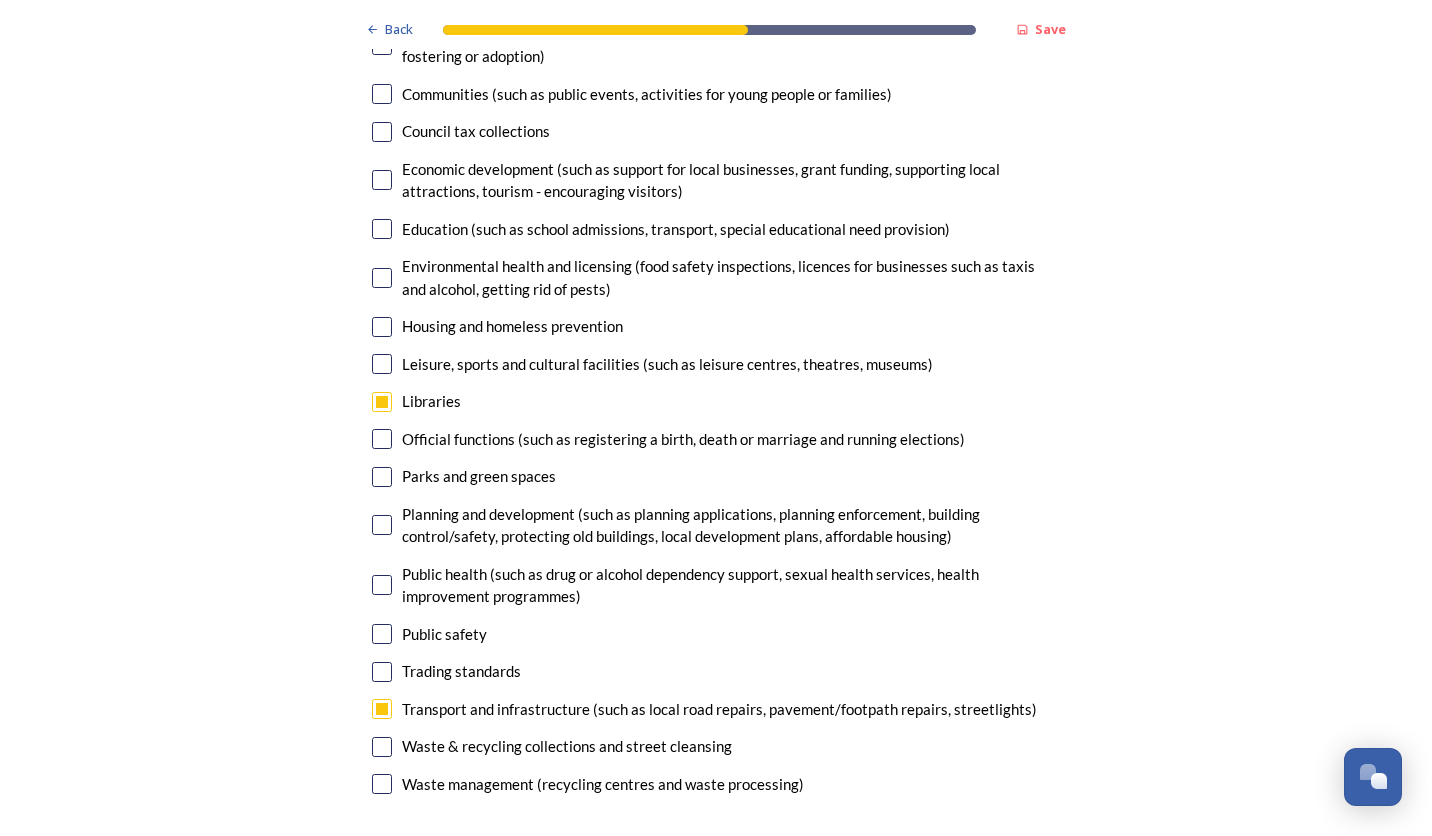 click at bounding box center (382, 747) 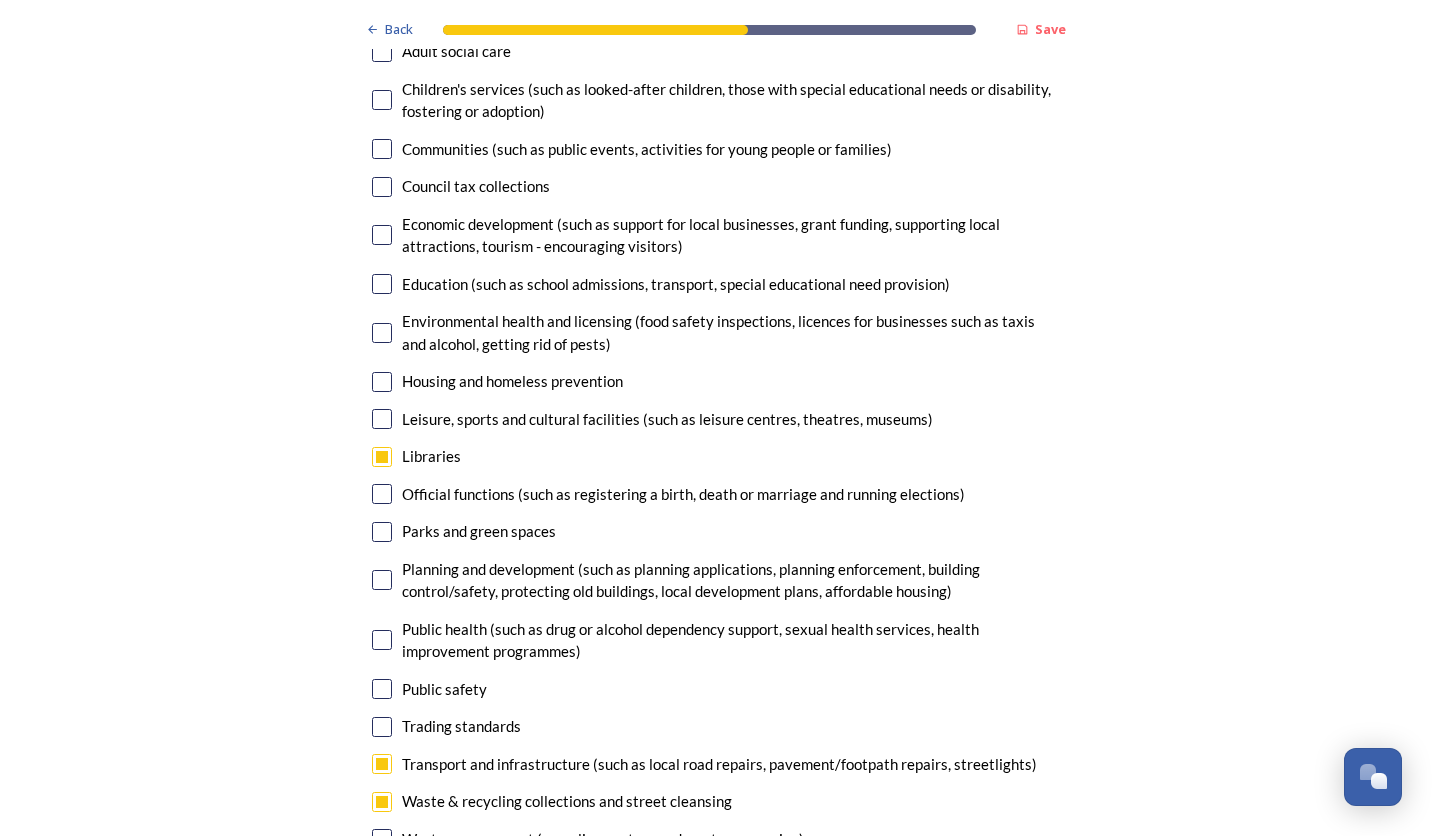 scroll, scrollTop: 4914, scrollLeft: 0, axis: vertical 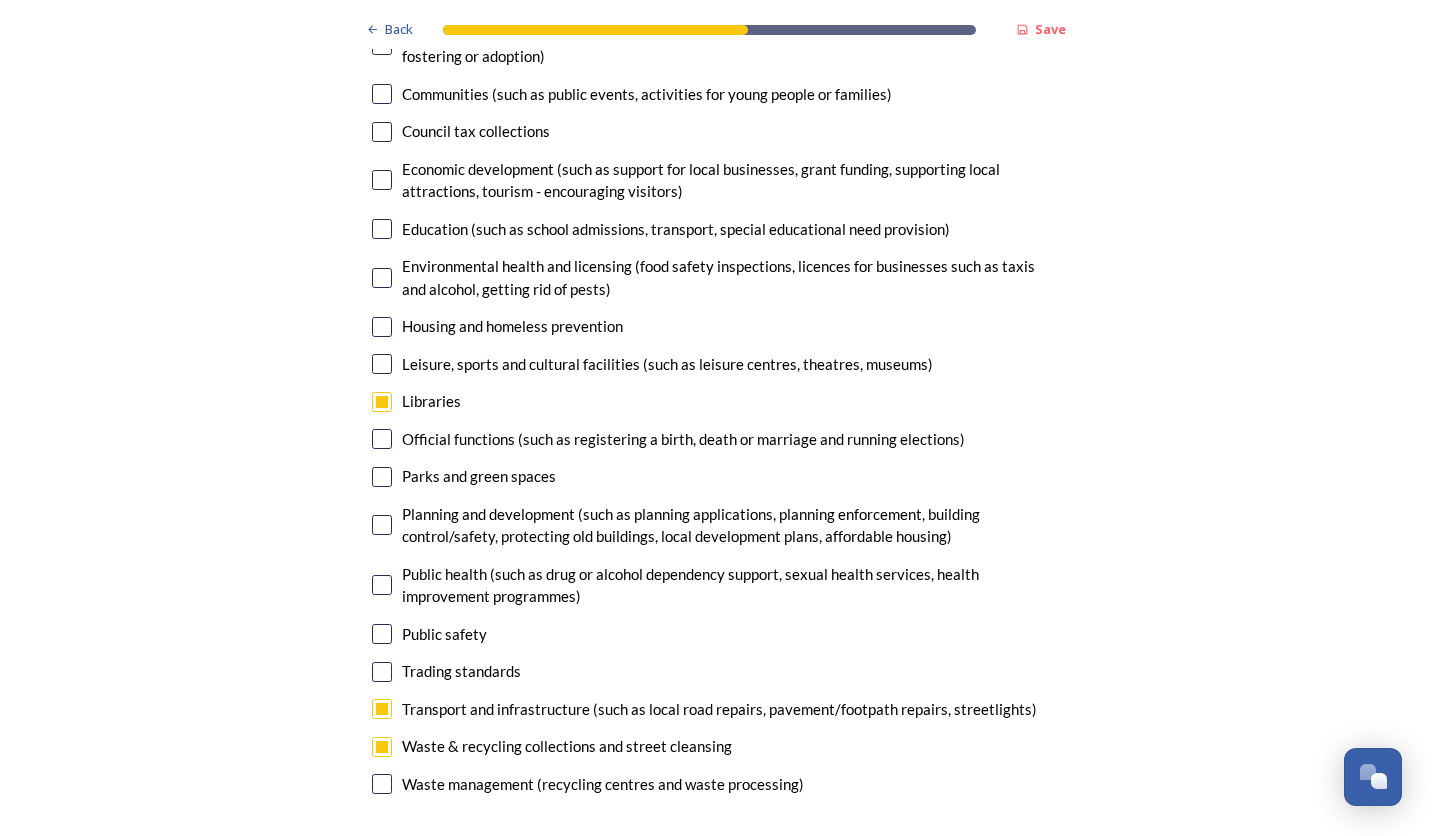 click at bounding box center (382, 525) 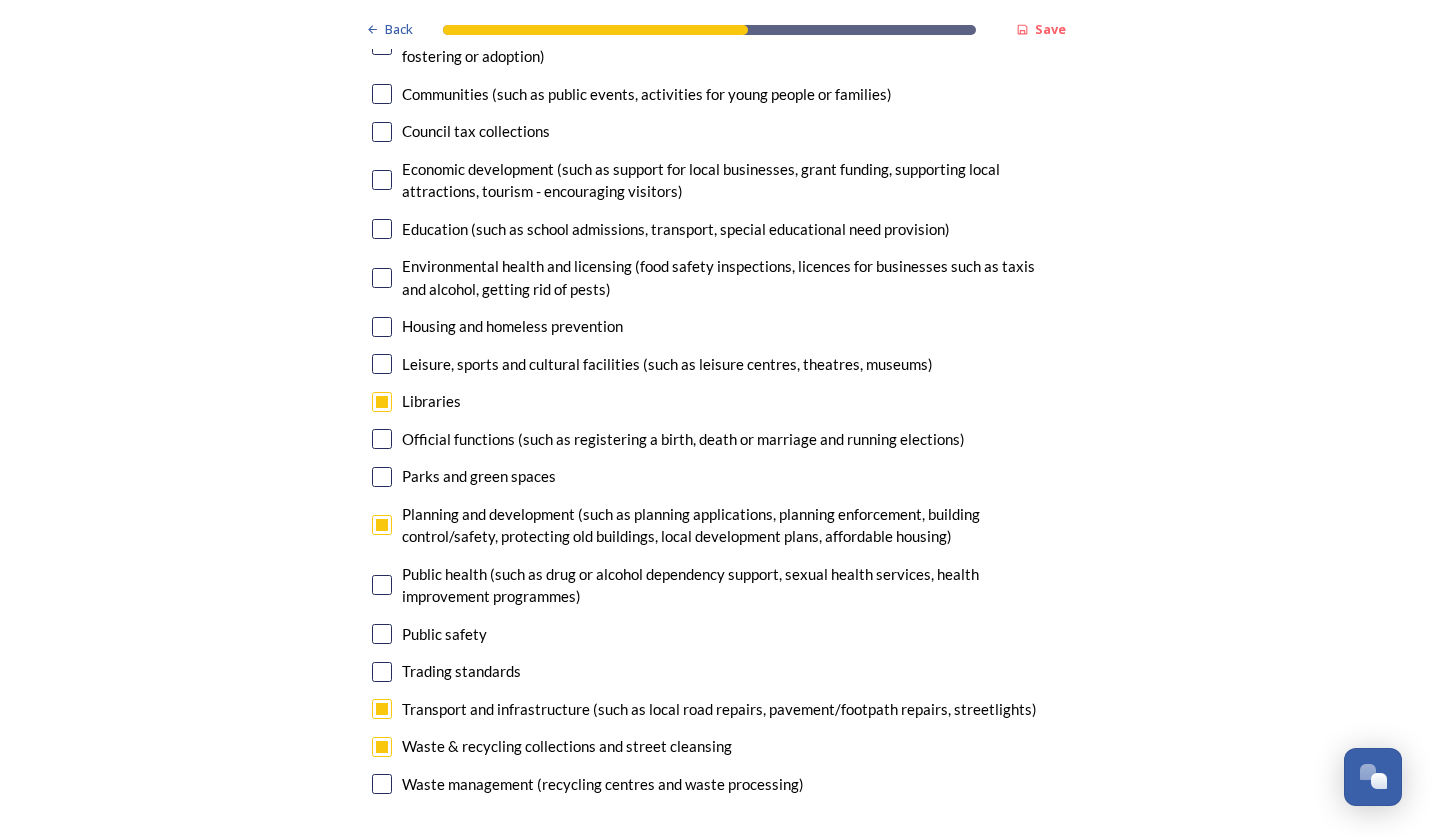 click at bounding box center [382, 585] 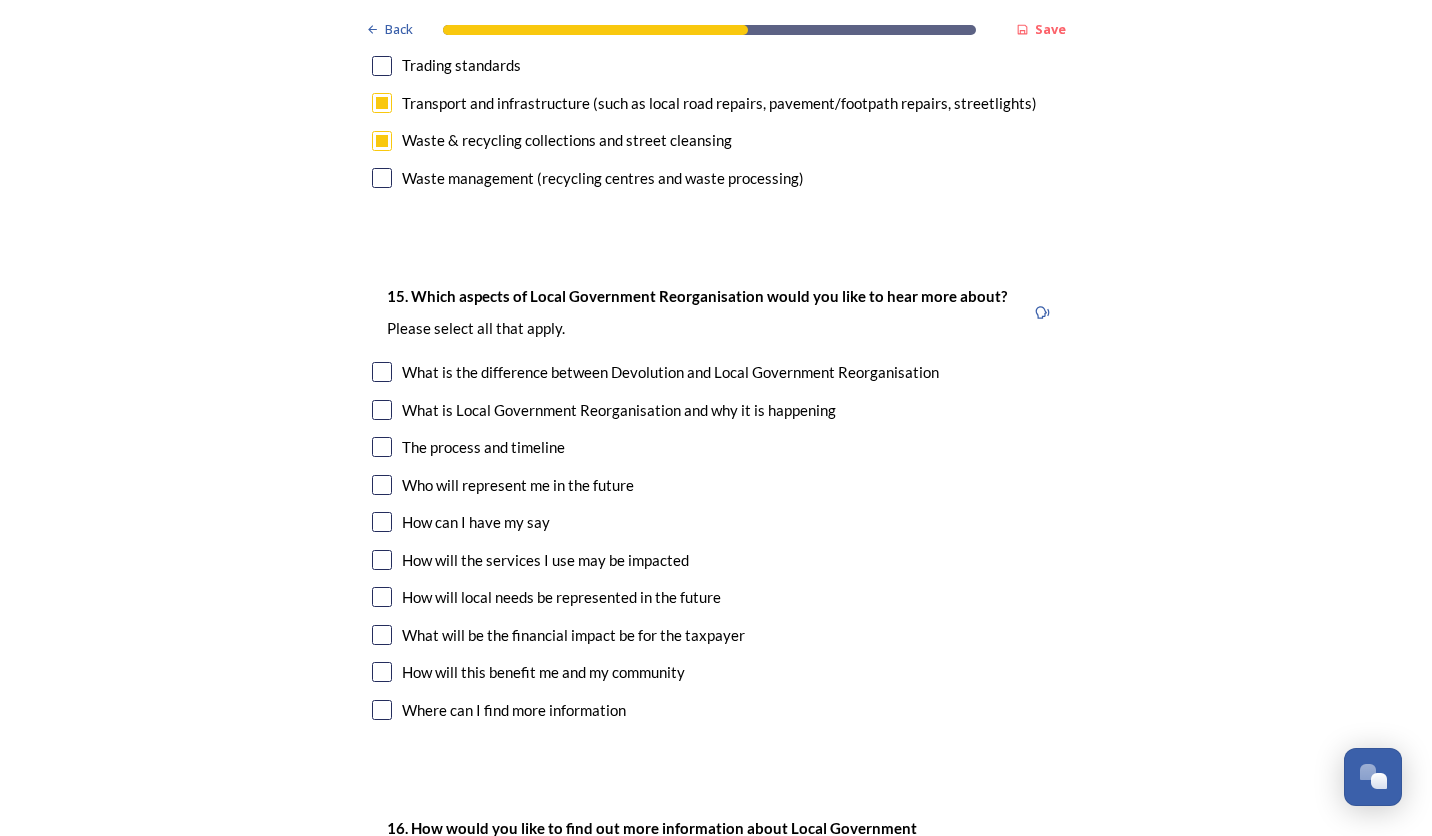 scroll, scrollTop: 5544, scrollLeft: 0, axis: vertical 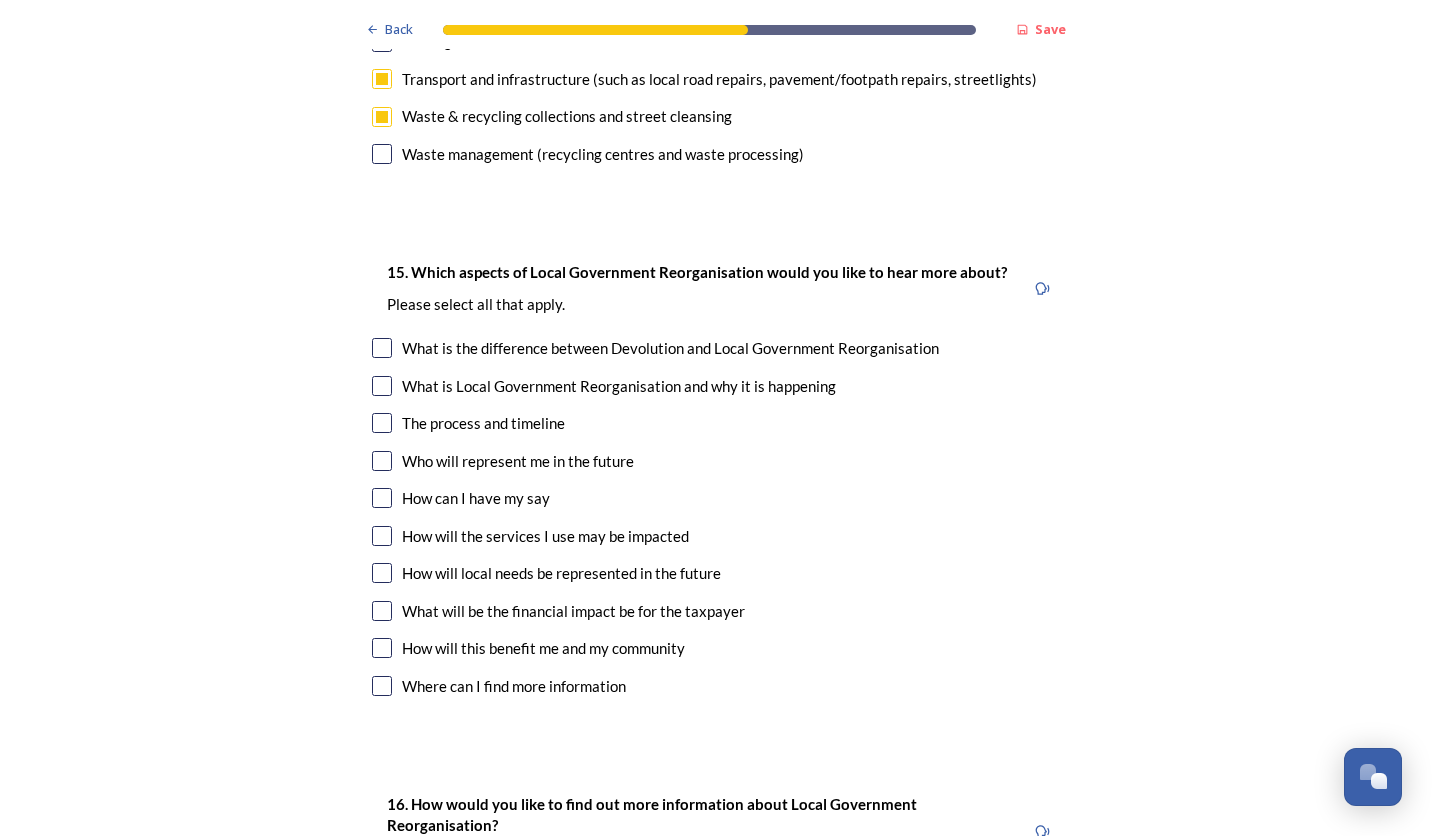 click at bounding box center [382, 498] 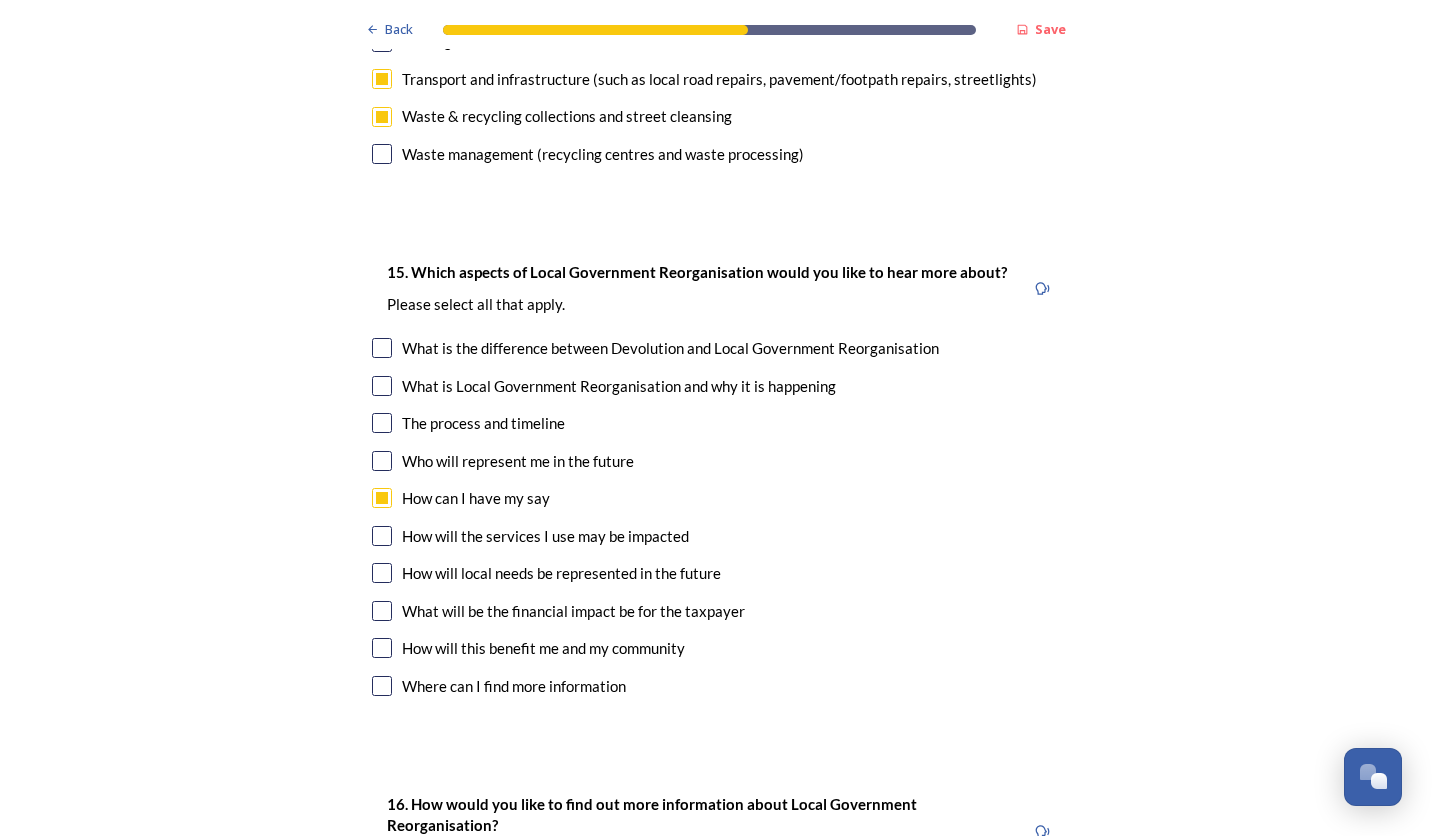 click at bounding box center [382, 536] 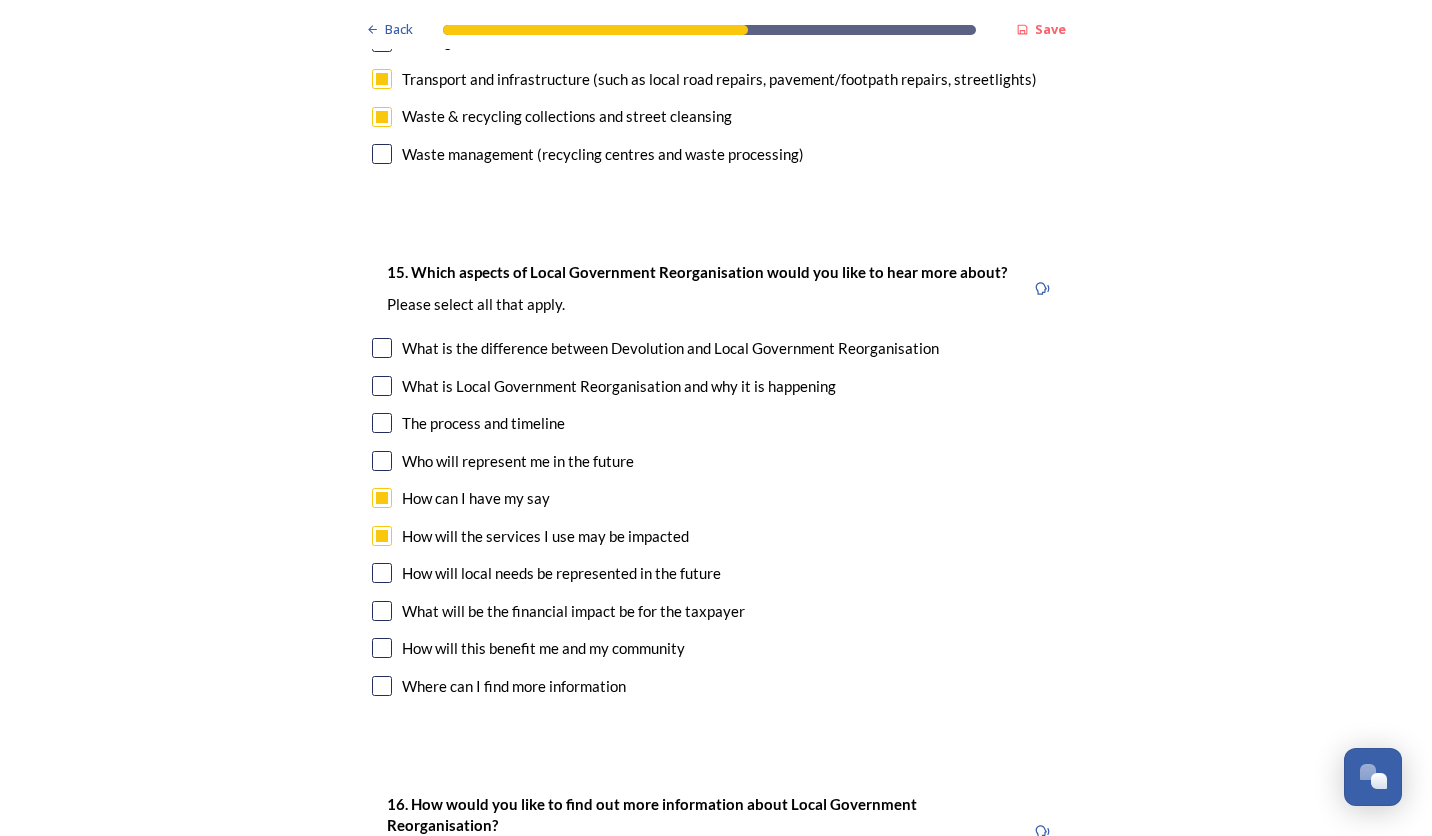 click at bounding box center (382, 461) 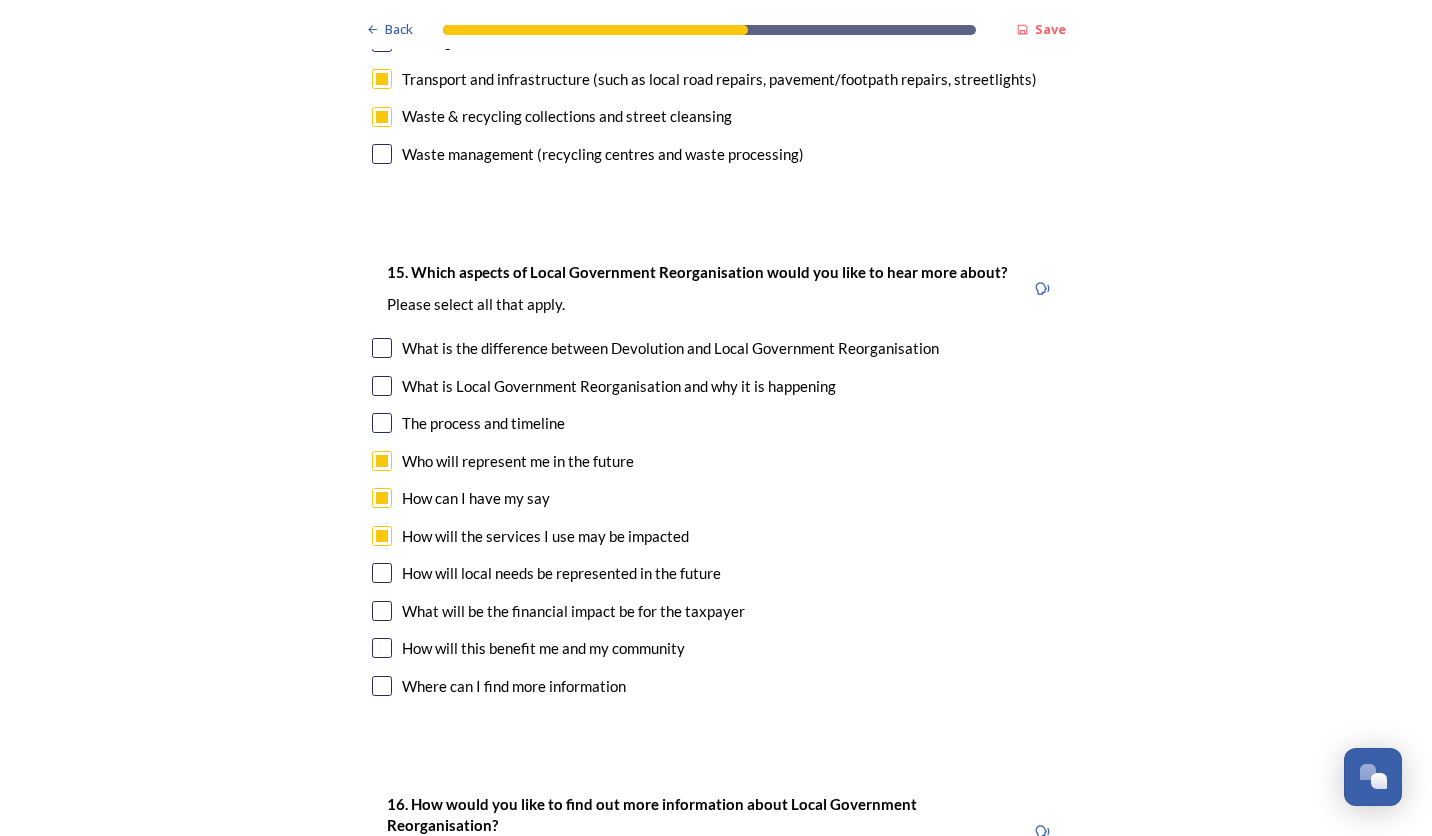 scroll, scrollTop: 5670, scrollLeft: 0, axis: vertical 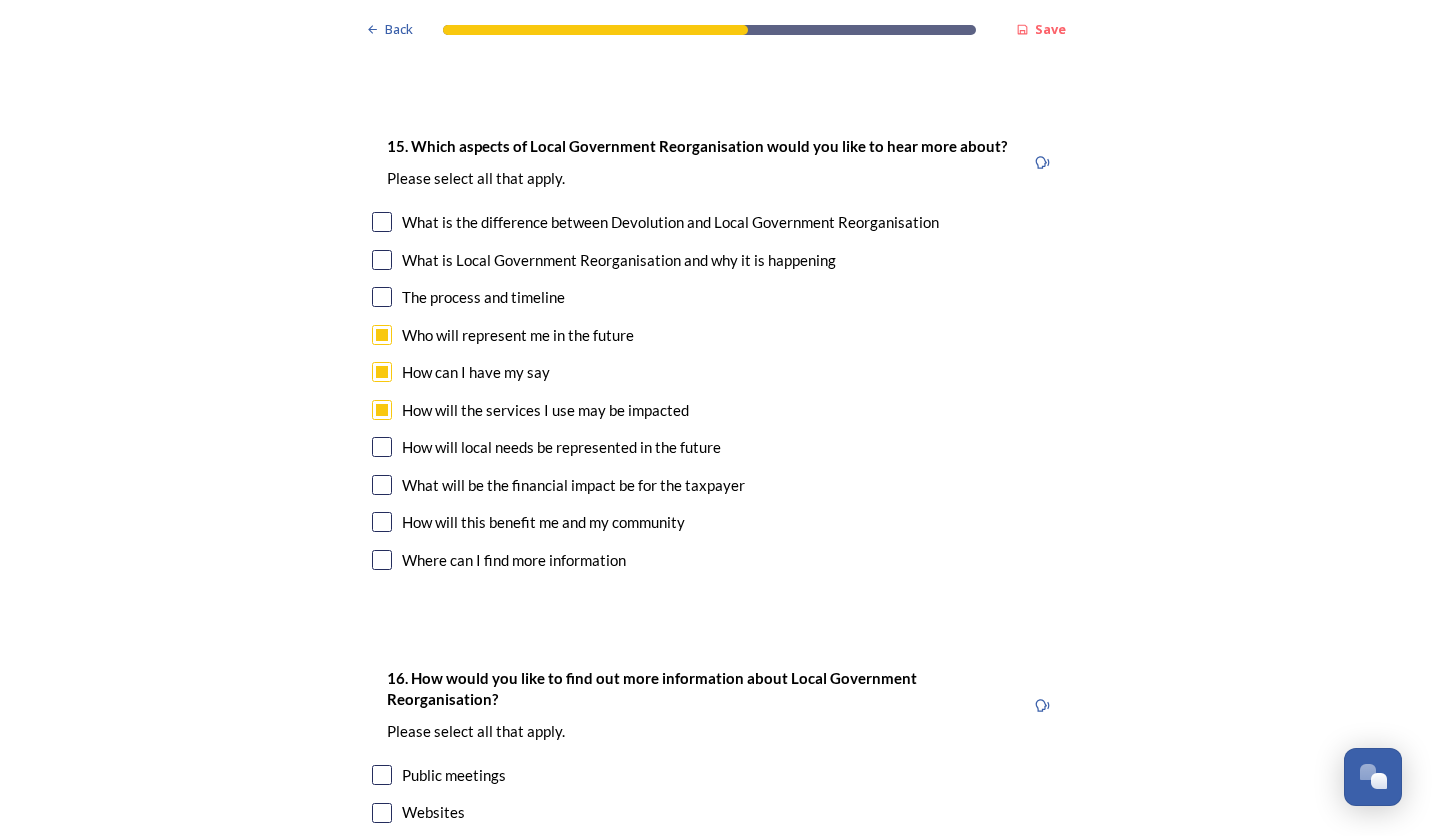 click at bounding box center [382, 560] 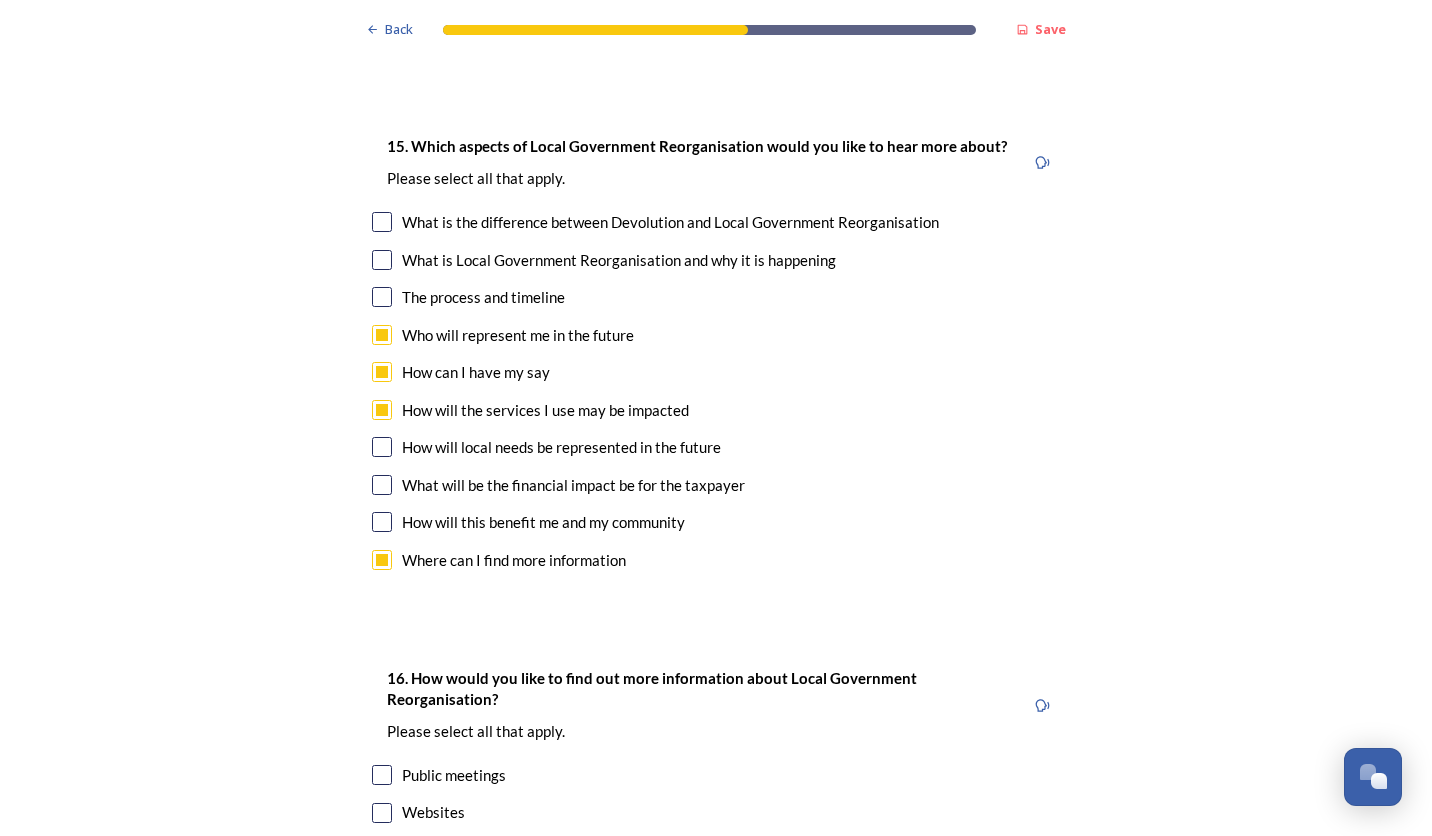 click at bounding box center [382, 447] 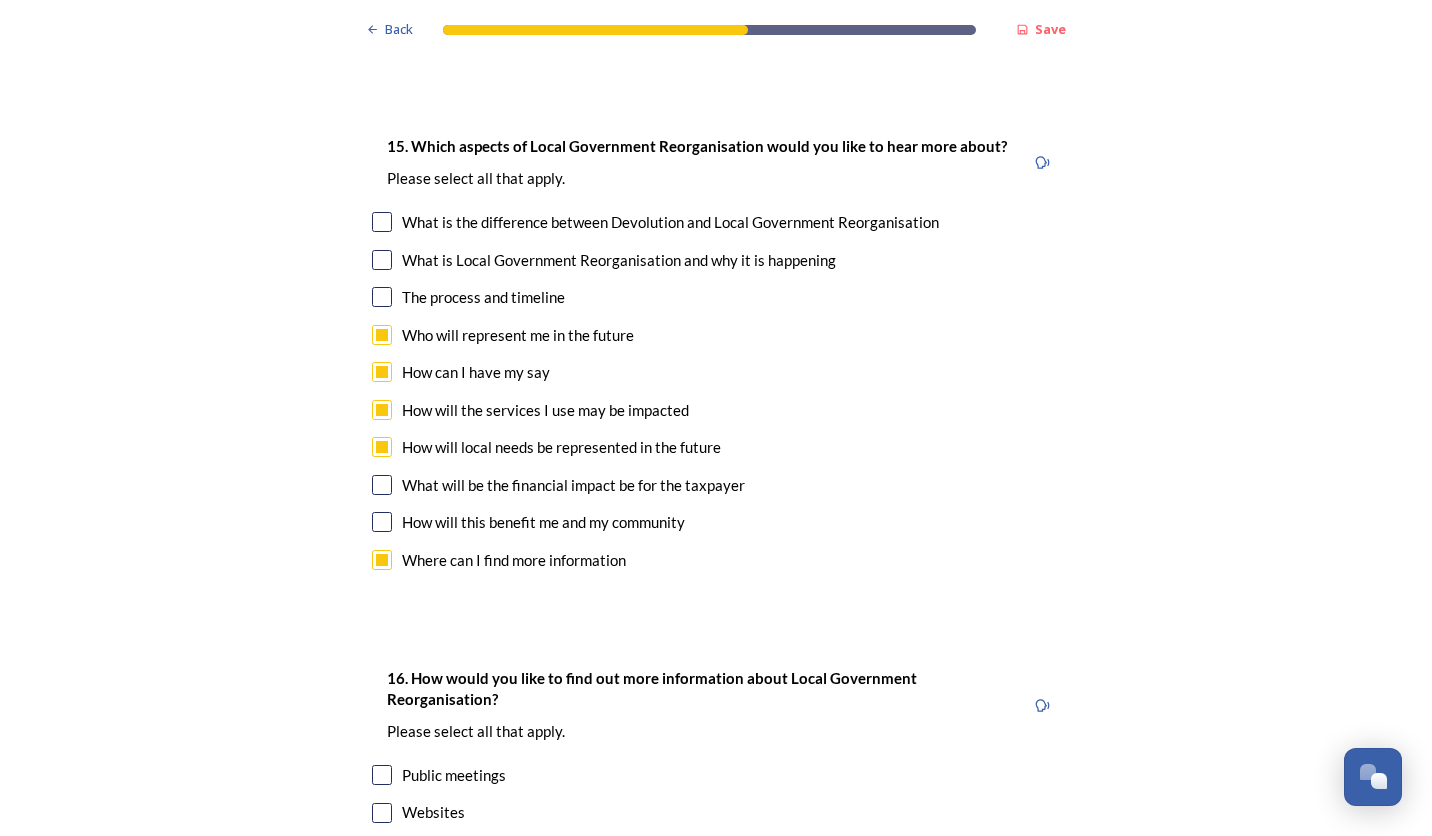 click at bounding box center (382, 485) 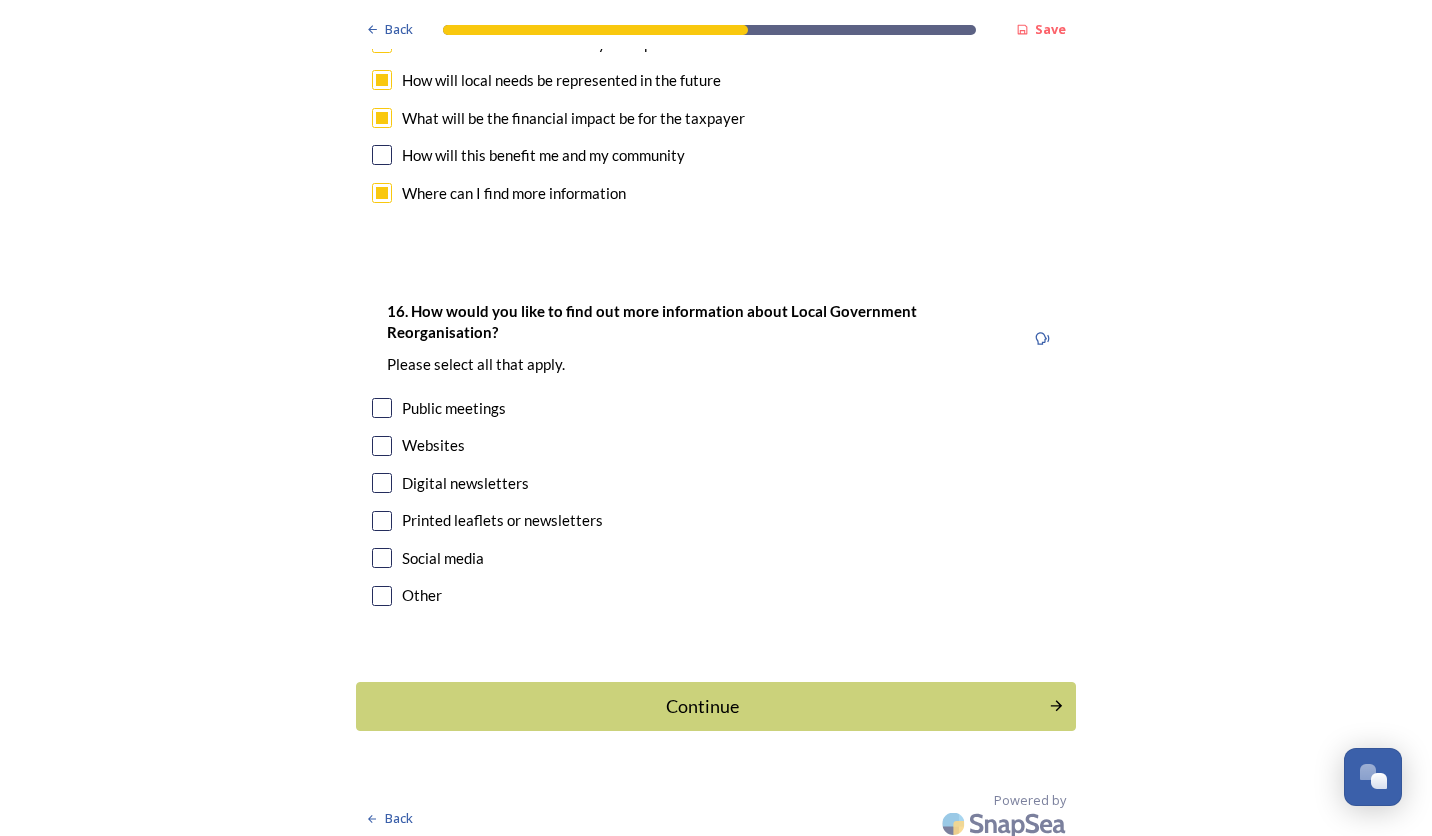 scroll, scrollTop: 6045, scrollLeft: 0, axis: vertical 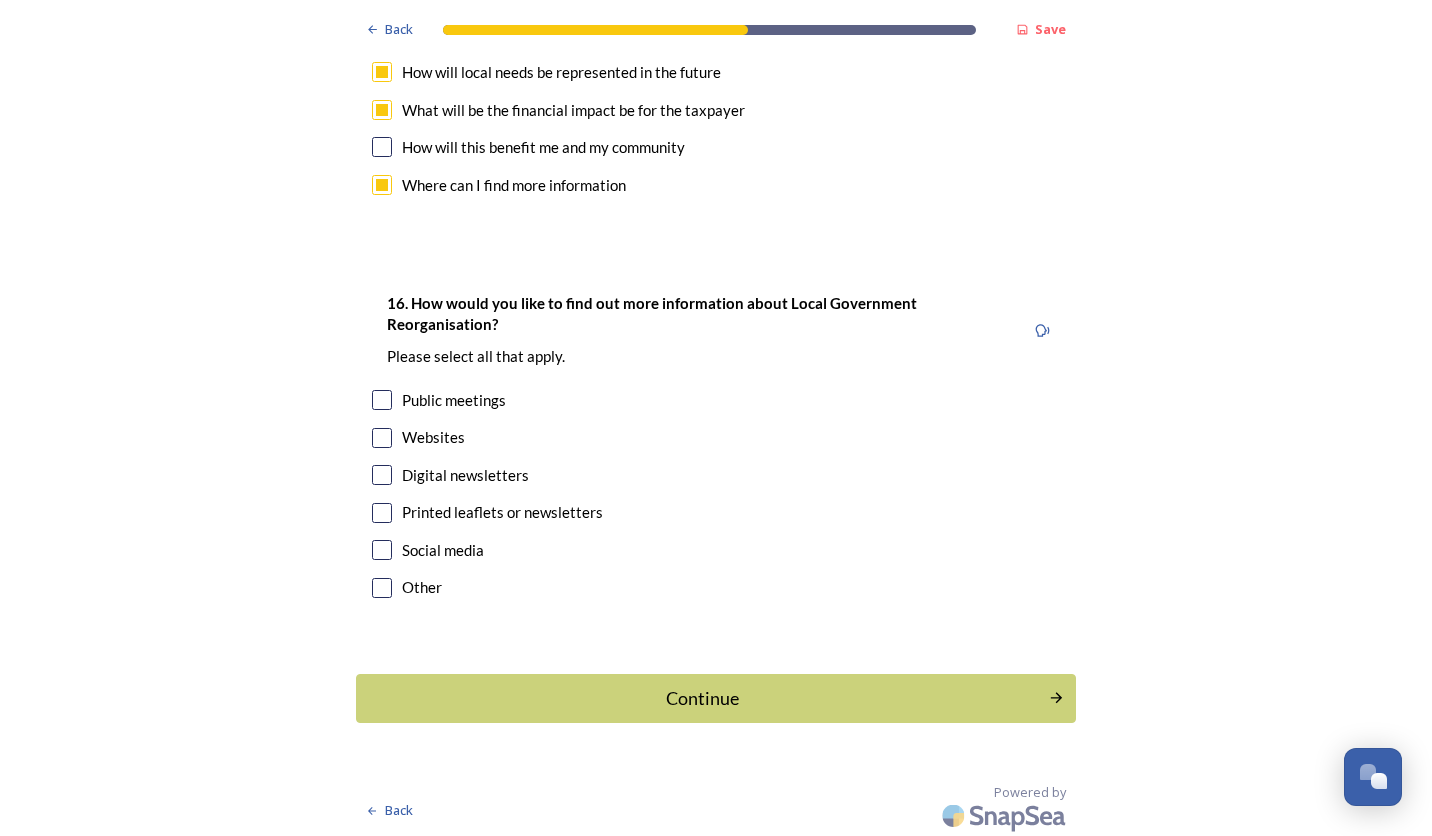 click at bounding box center (382, 400) 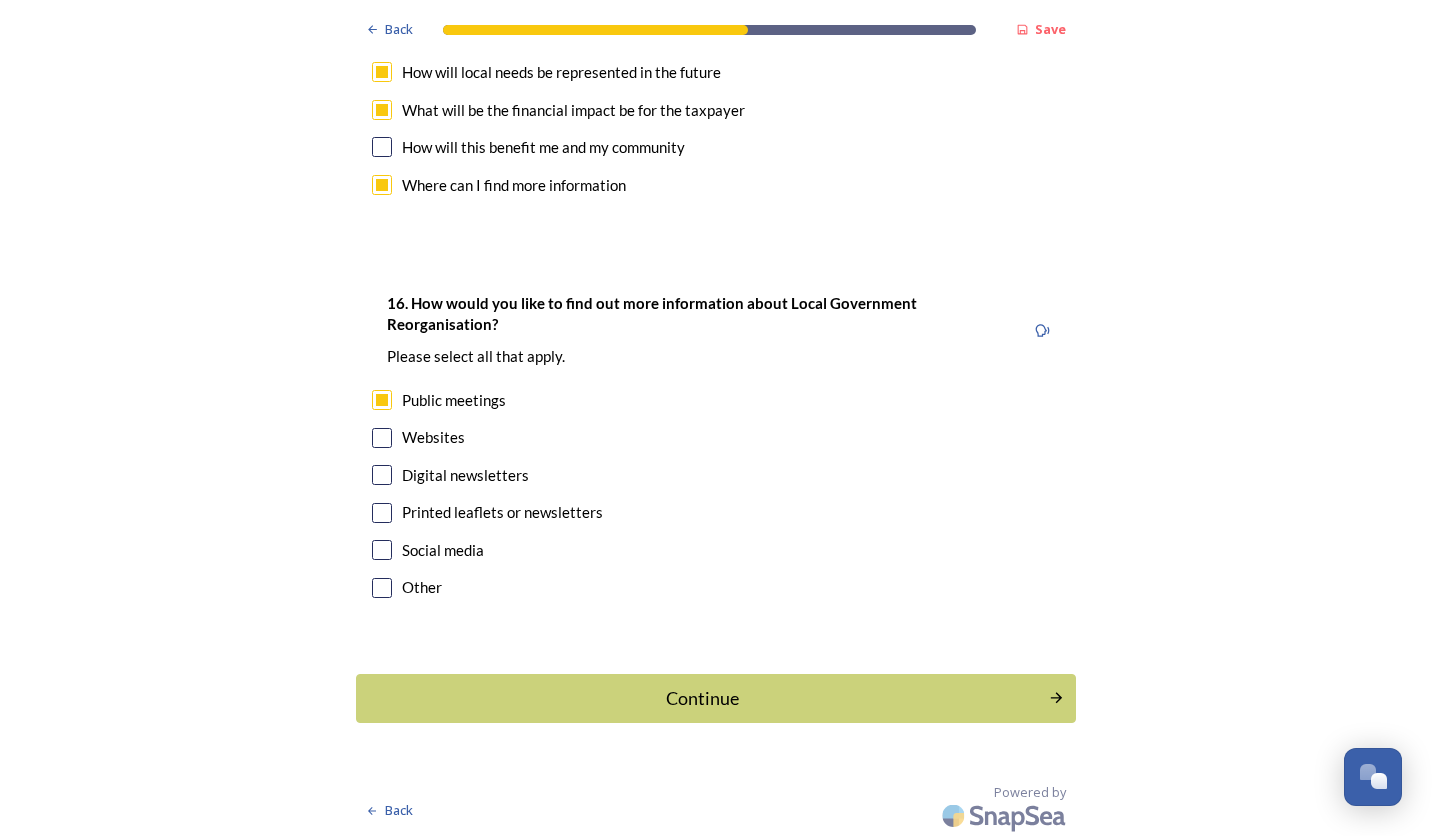 click at bounding box center (382, 438) 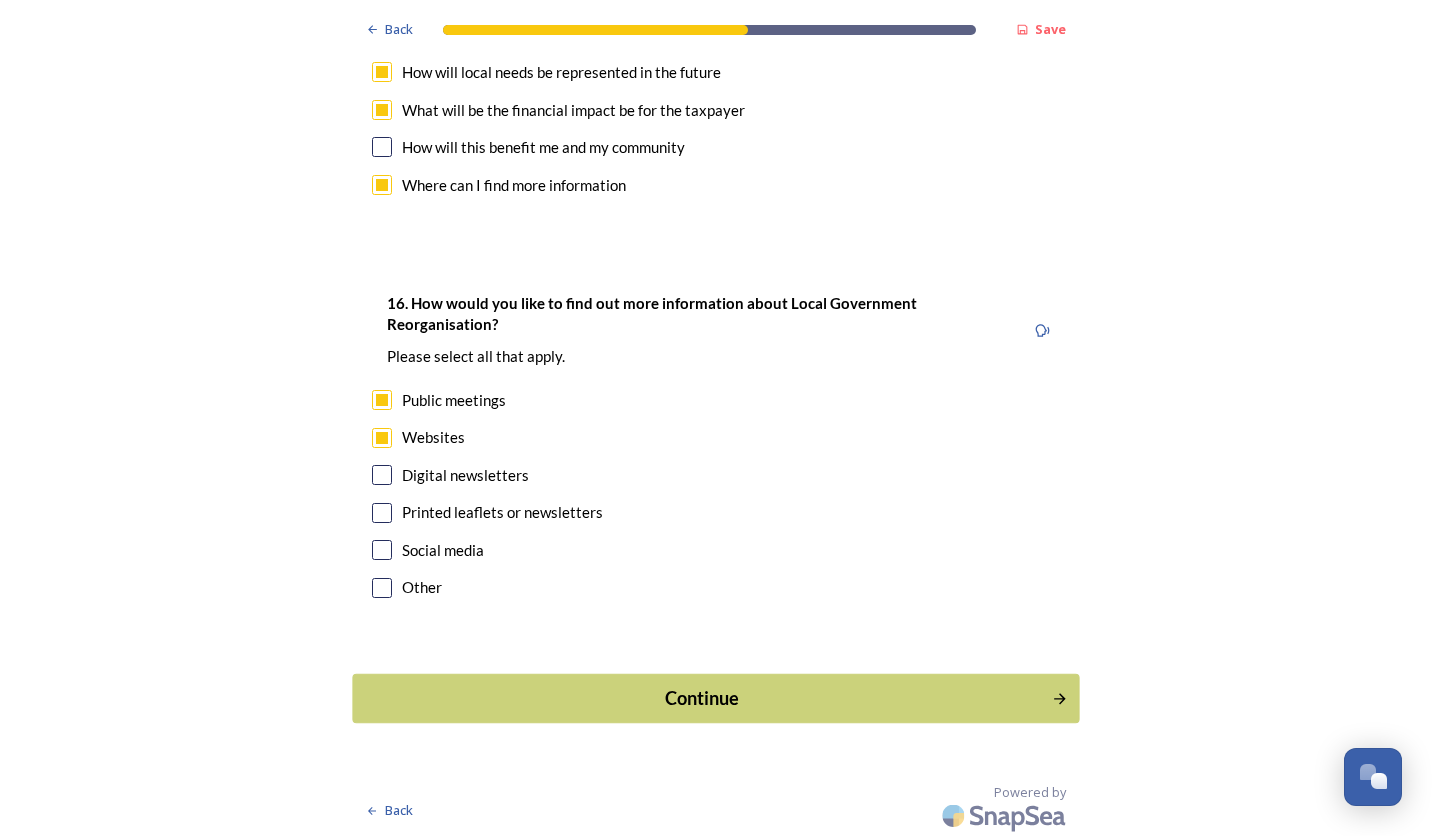 click on "Continue" at bounding box center (702, 698) 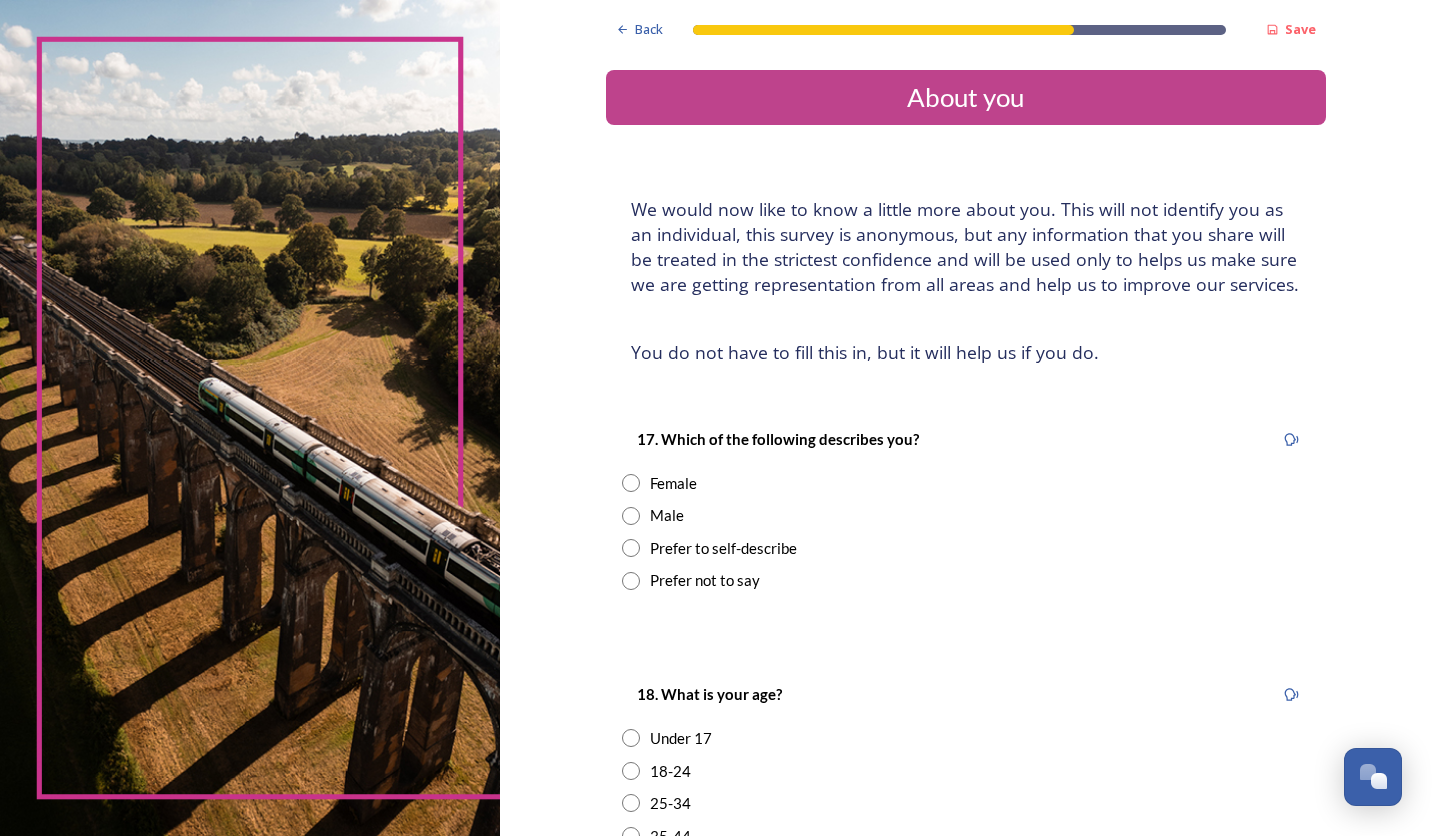 scroll, scrollTop: 126, scrollLeft: 0, axis: vertical 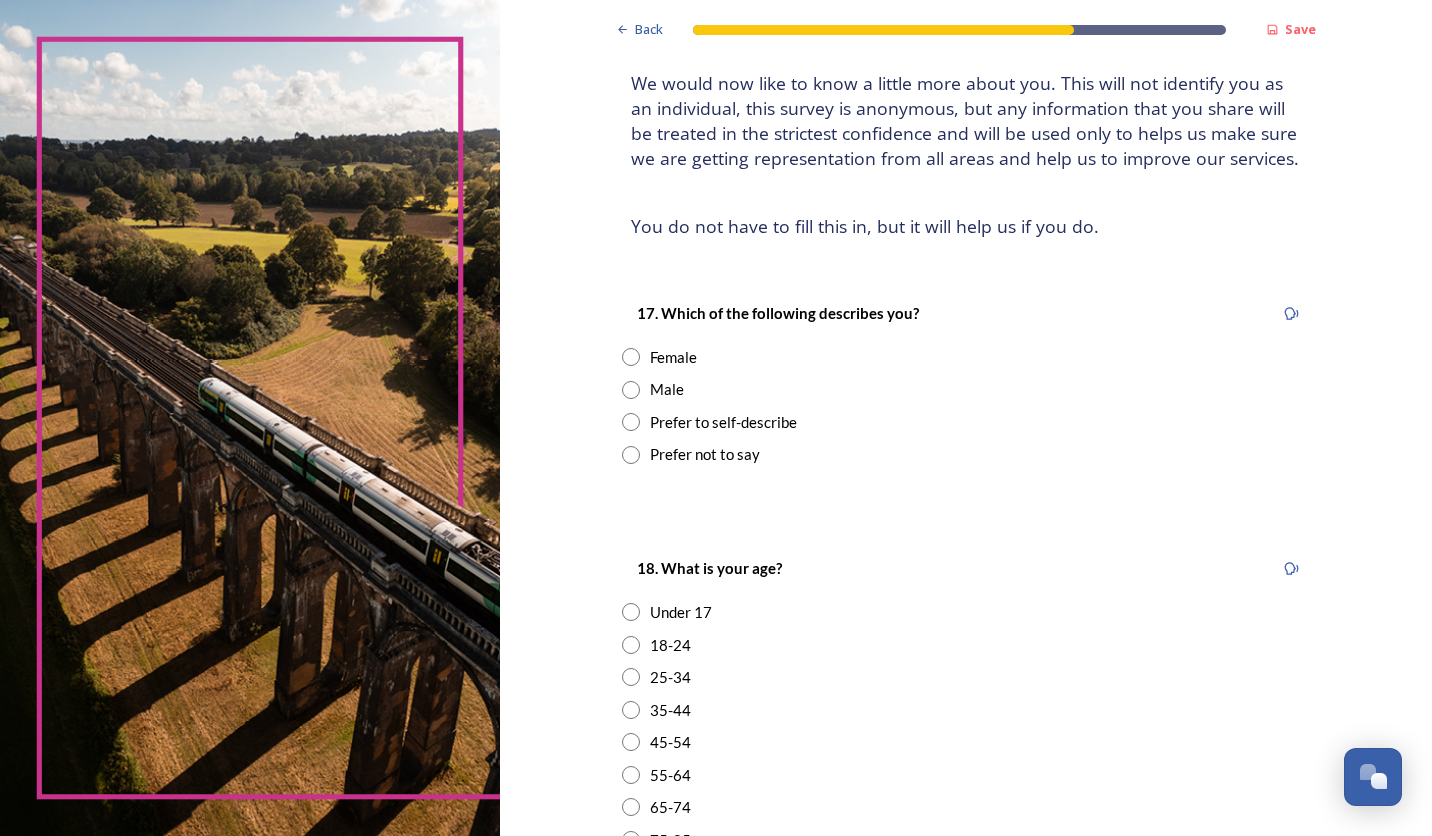 click at bounding box center (631, 390) 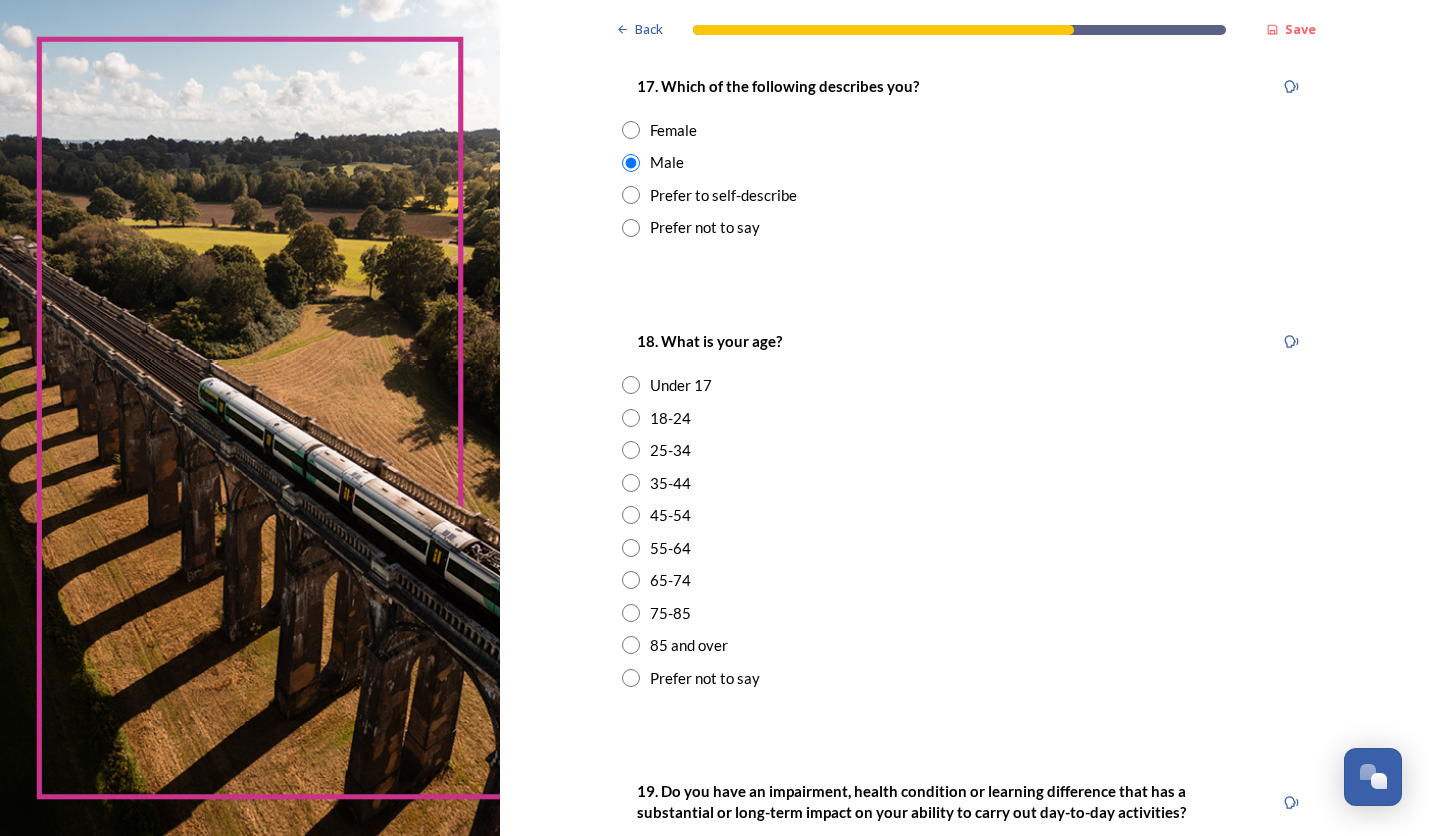 scroll, scrollTop: 378, scrollLeft: 0, axis: vertical 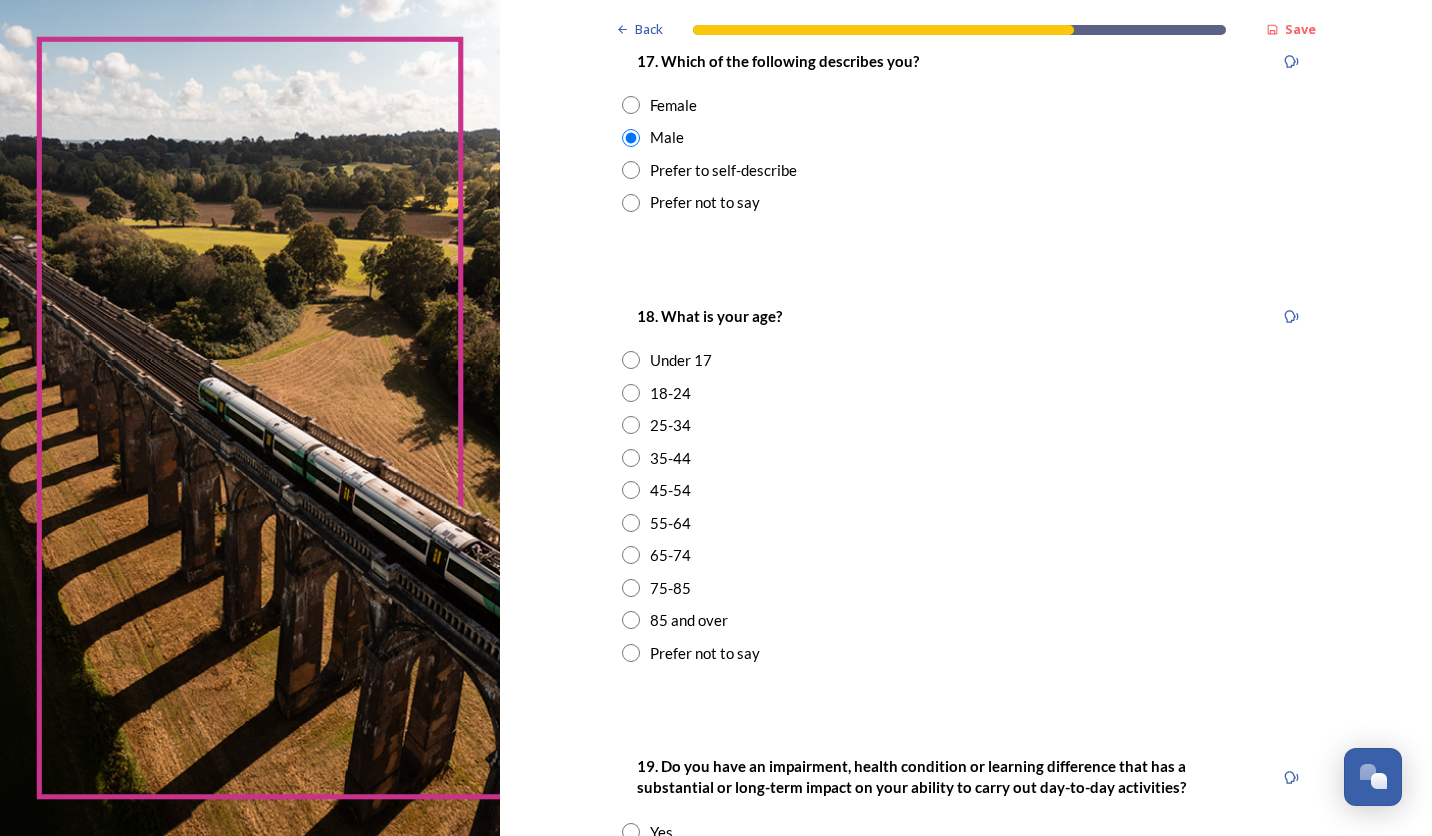 click at bounding box center [631, 555] 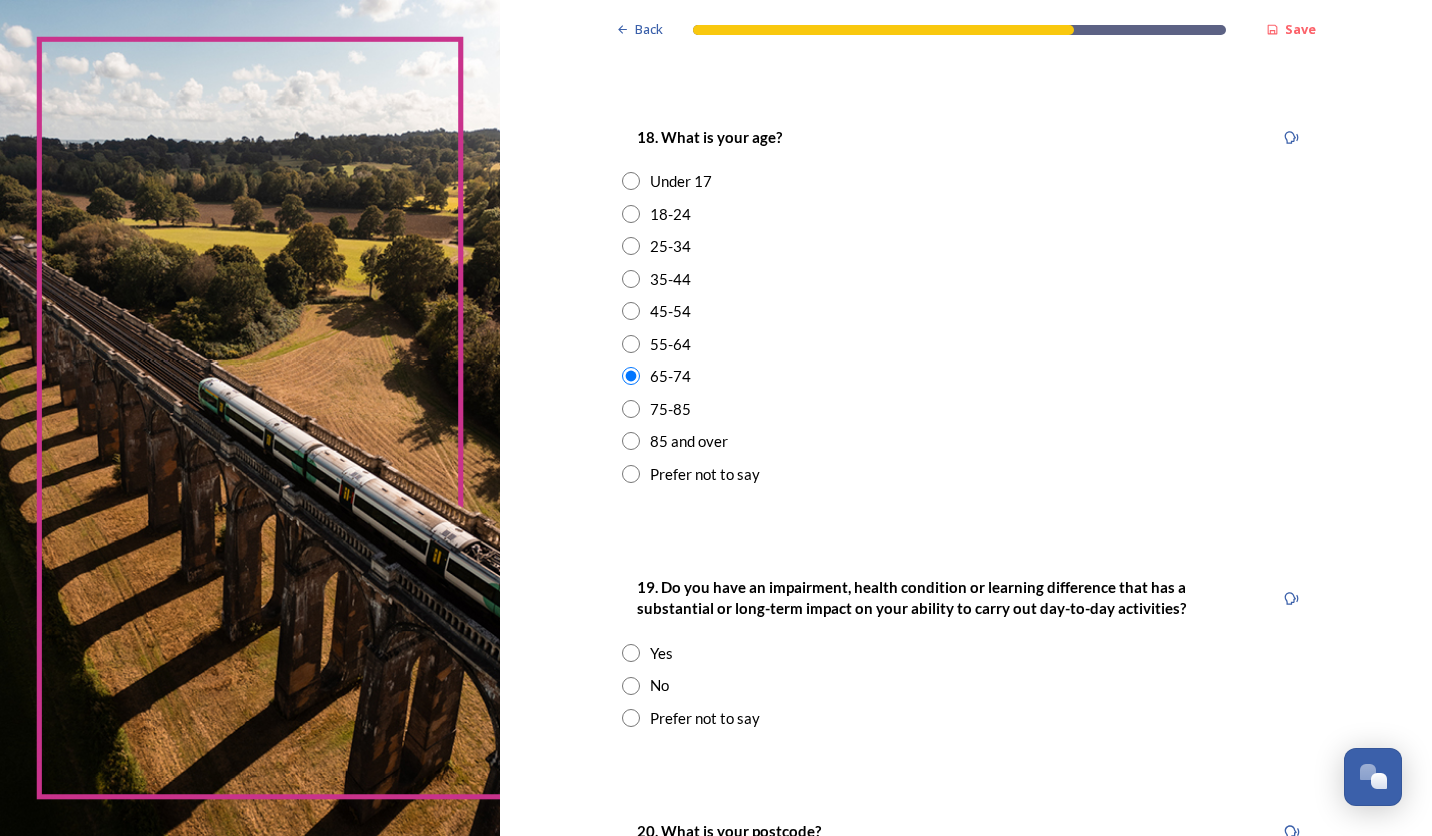 scroll, scrollTop: 756, scrollLeft: 0, axis: vertical 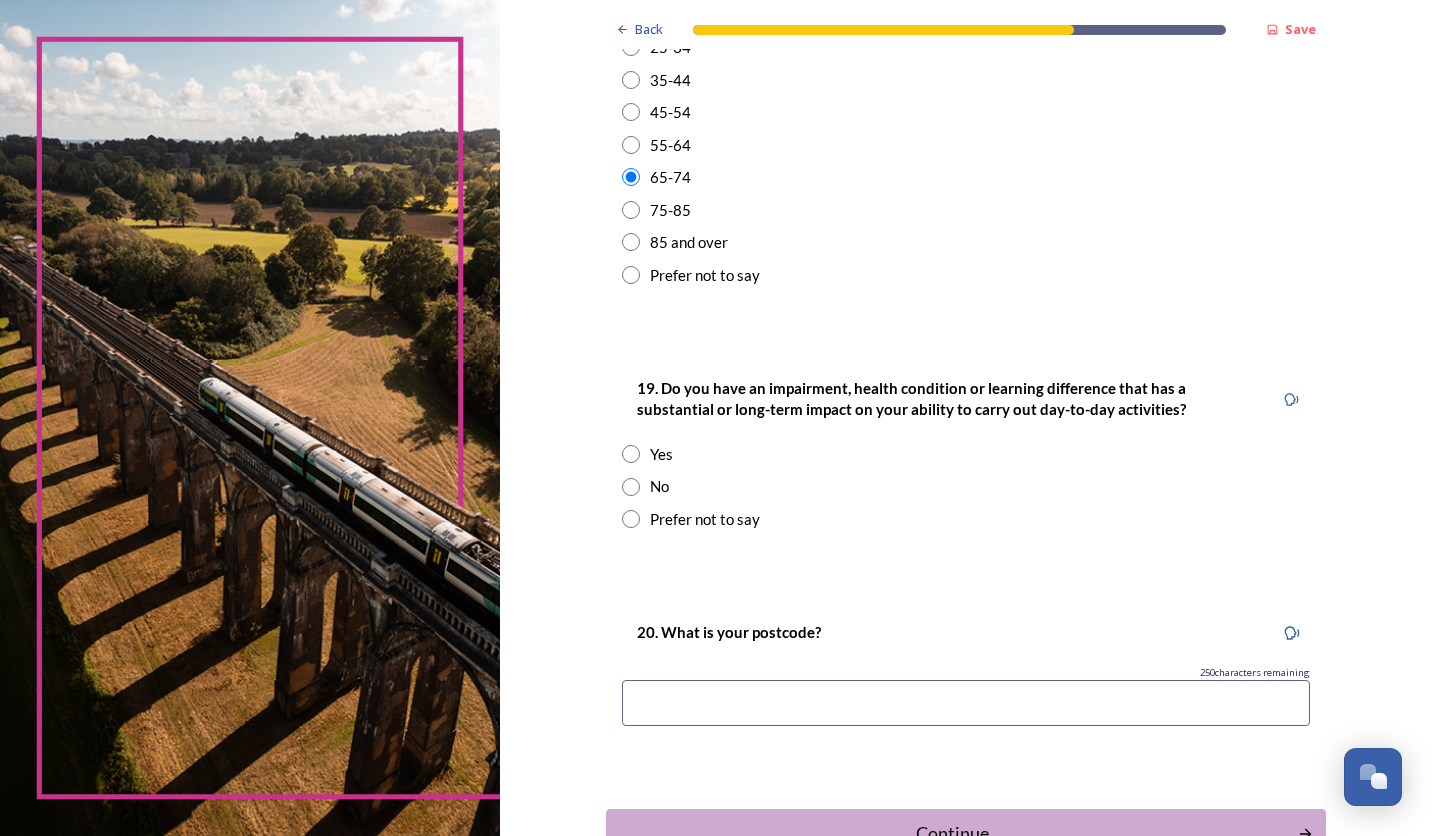 click at bounding box center (631, 519) 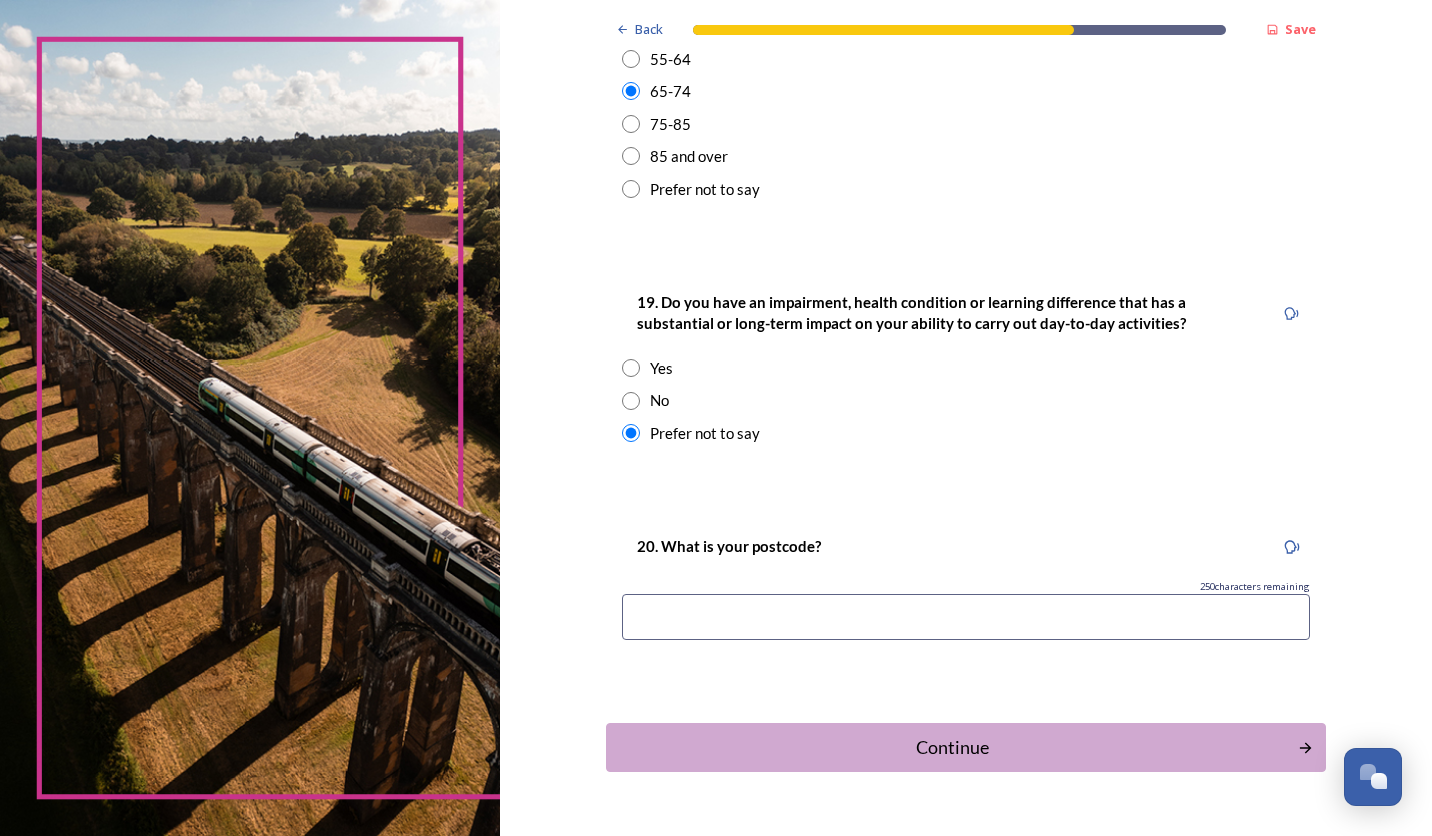 scroll, scrollTop: 894, scrollLeft: 0, axis: vertical 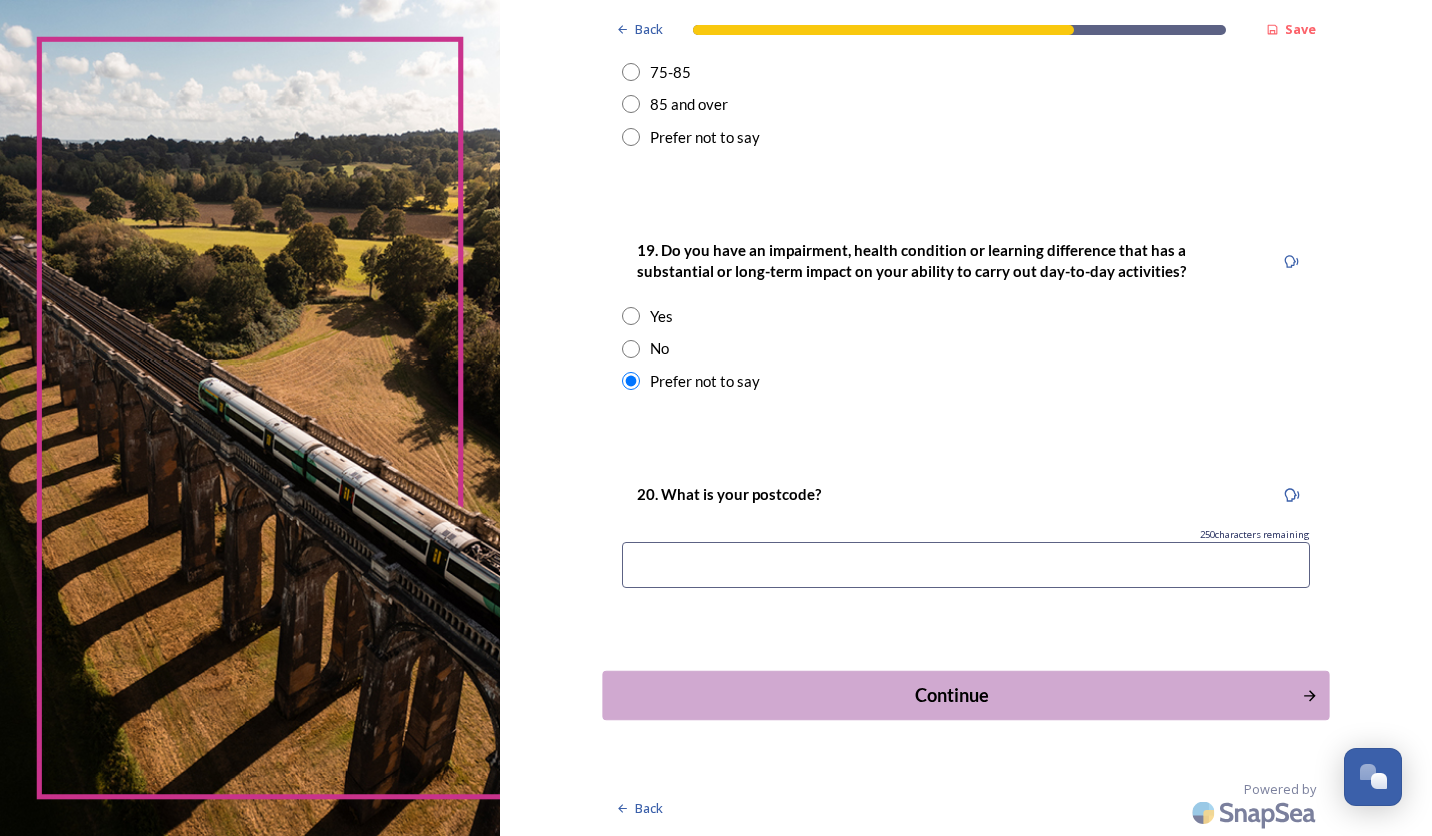 click on "Continue" at bounding box center (951, 695) 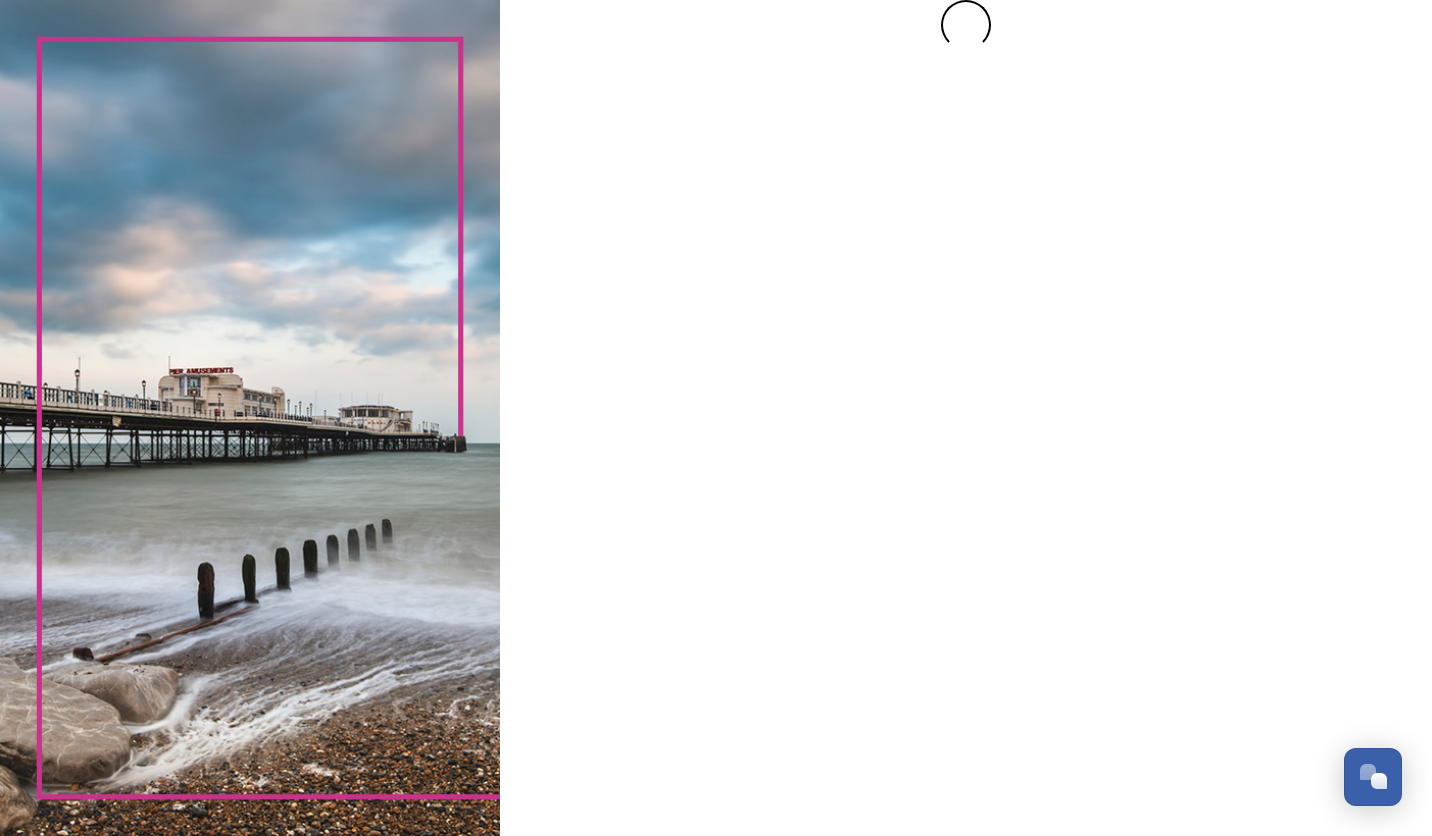 scroll, scrollTop: 0, scrollLeft: 0, axis: both 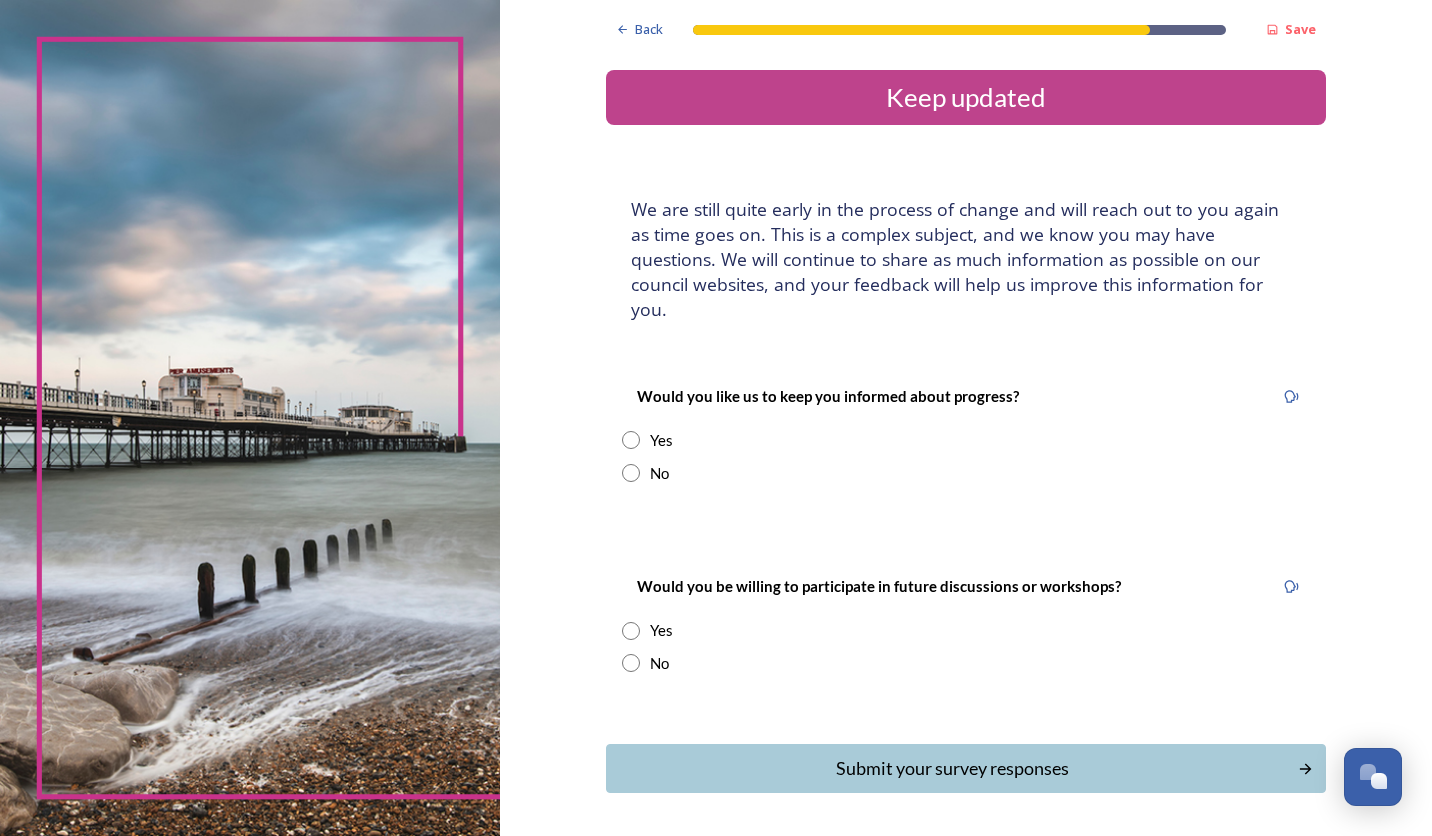 click at bounding box center (631, 663) 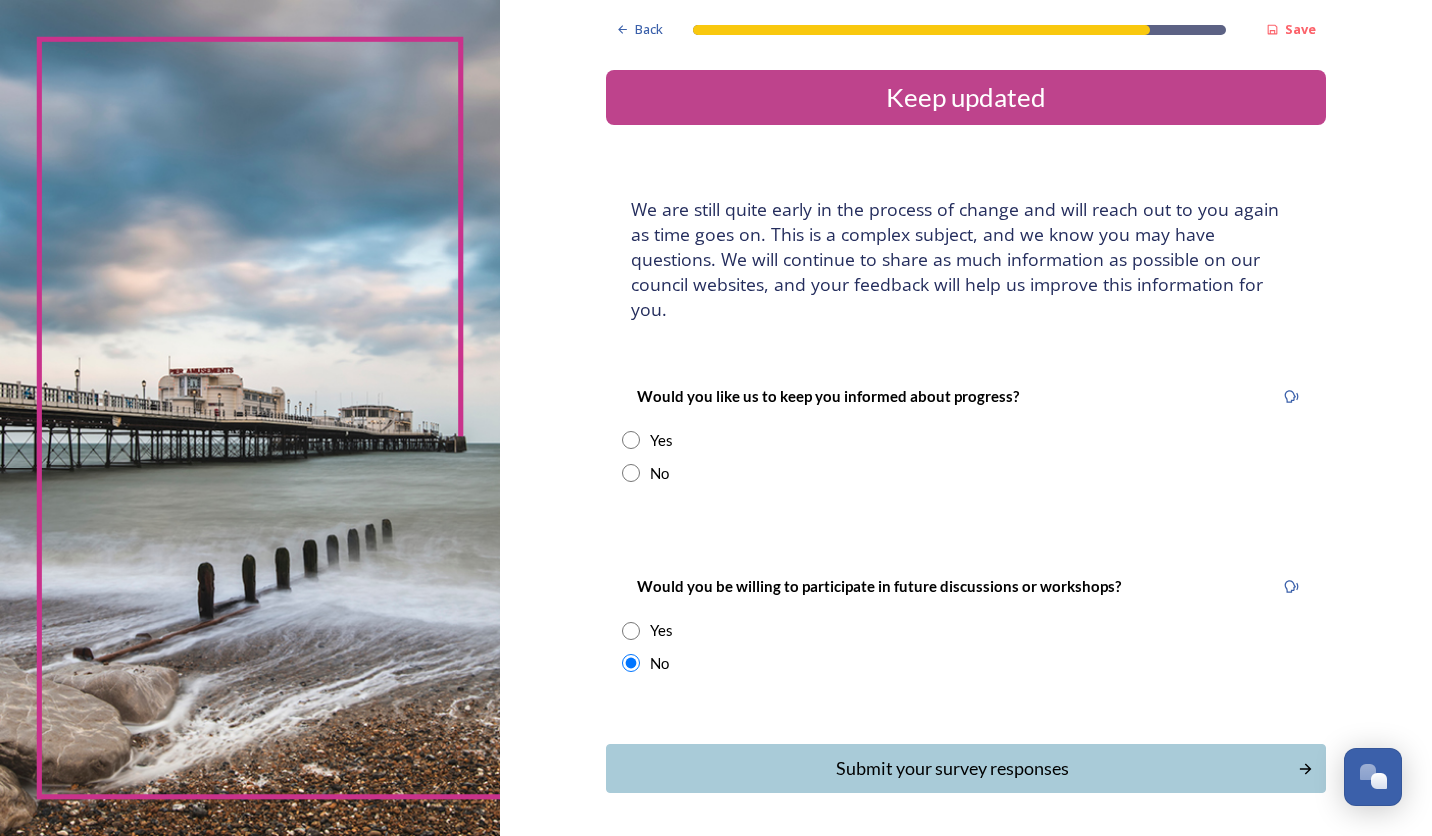 click at bounding box center [631, 473] 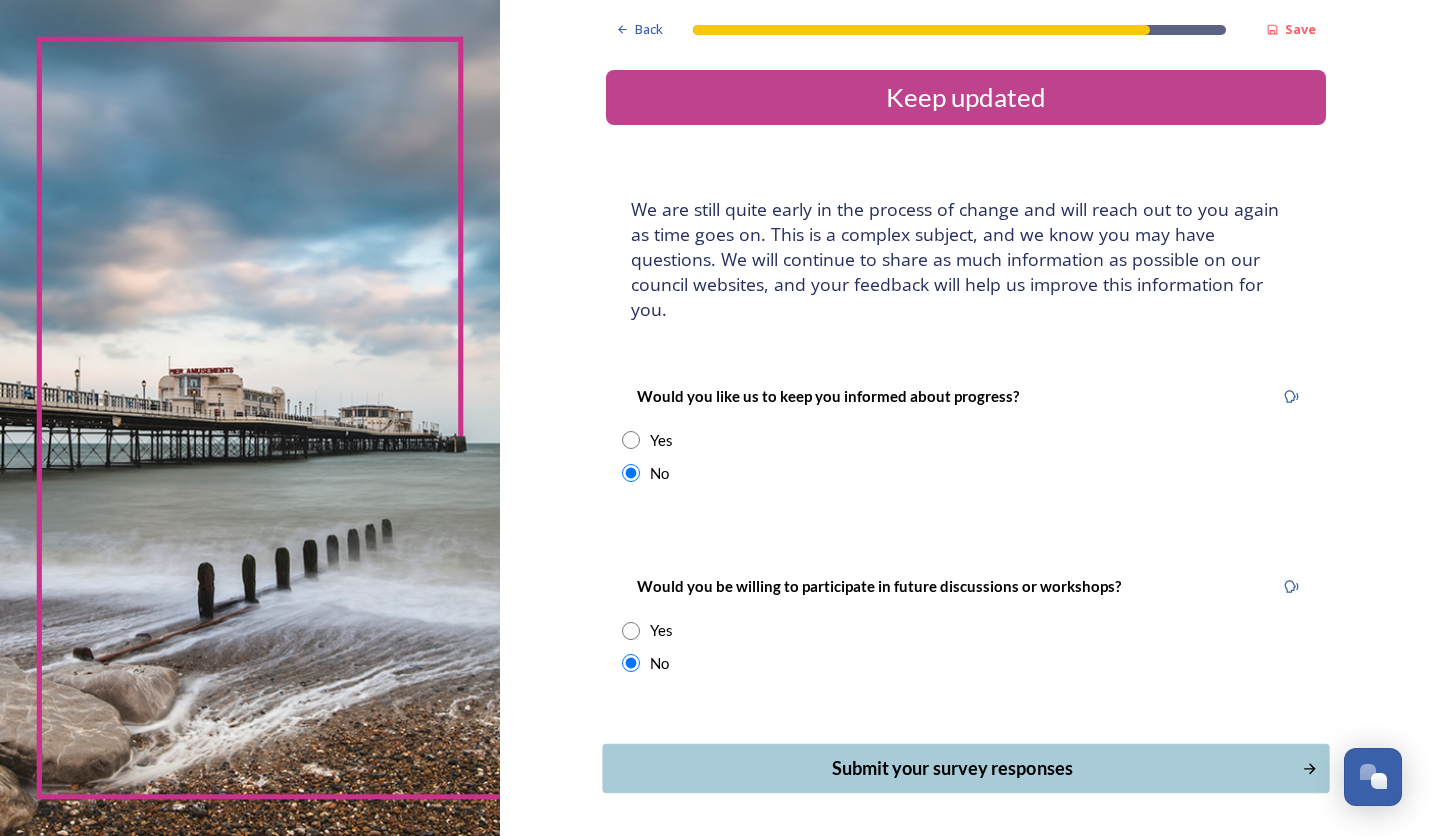 click on "Submit your survey responses" at bounding box center (951, 768) 